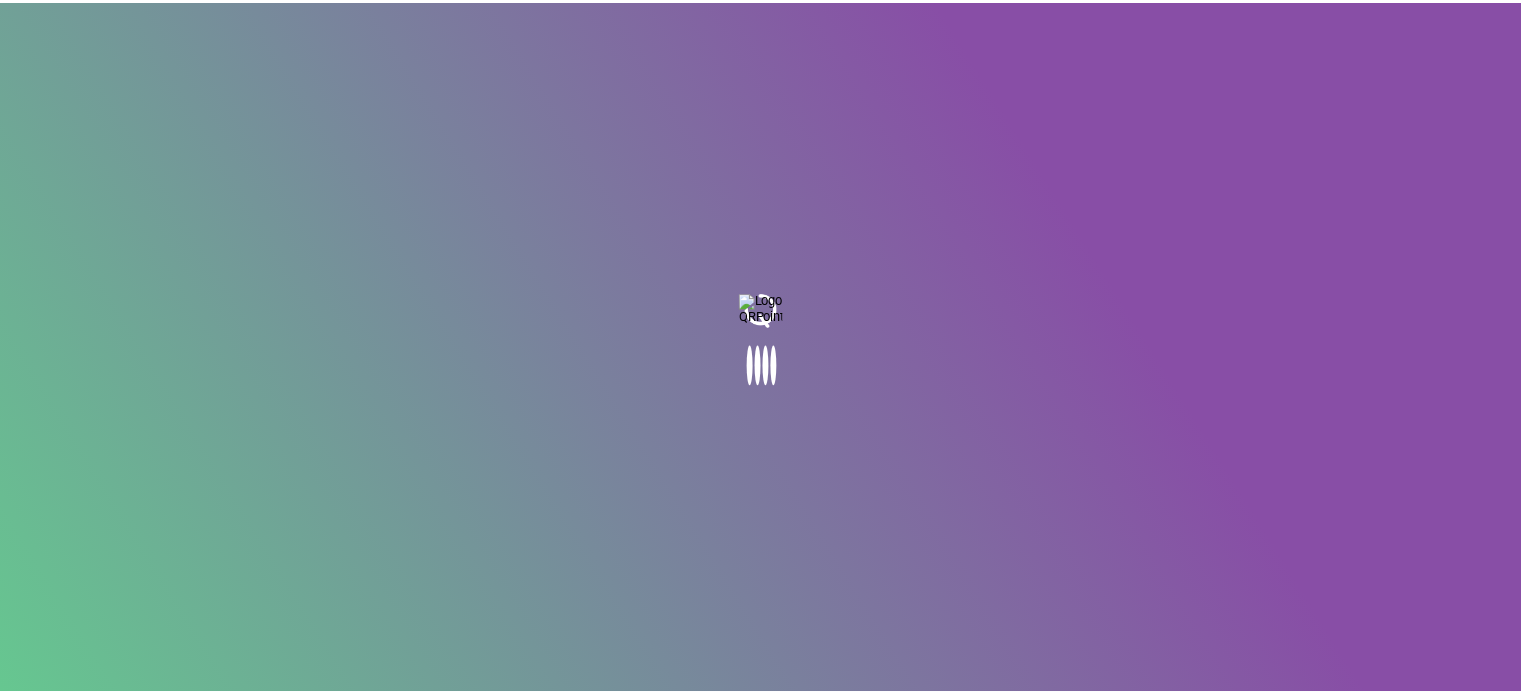 scroll, scrollTop: 0, scrollLeft: 0, axis: both 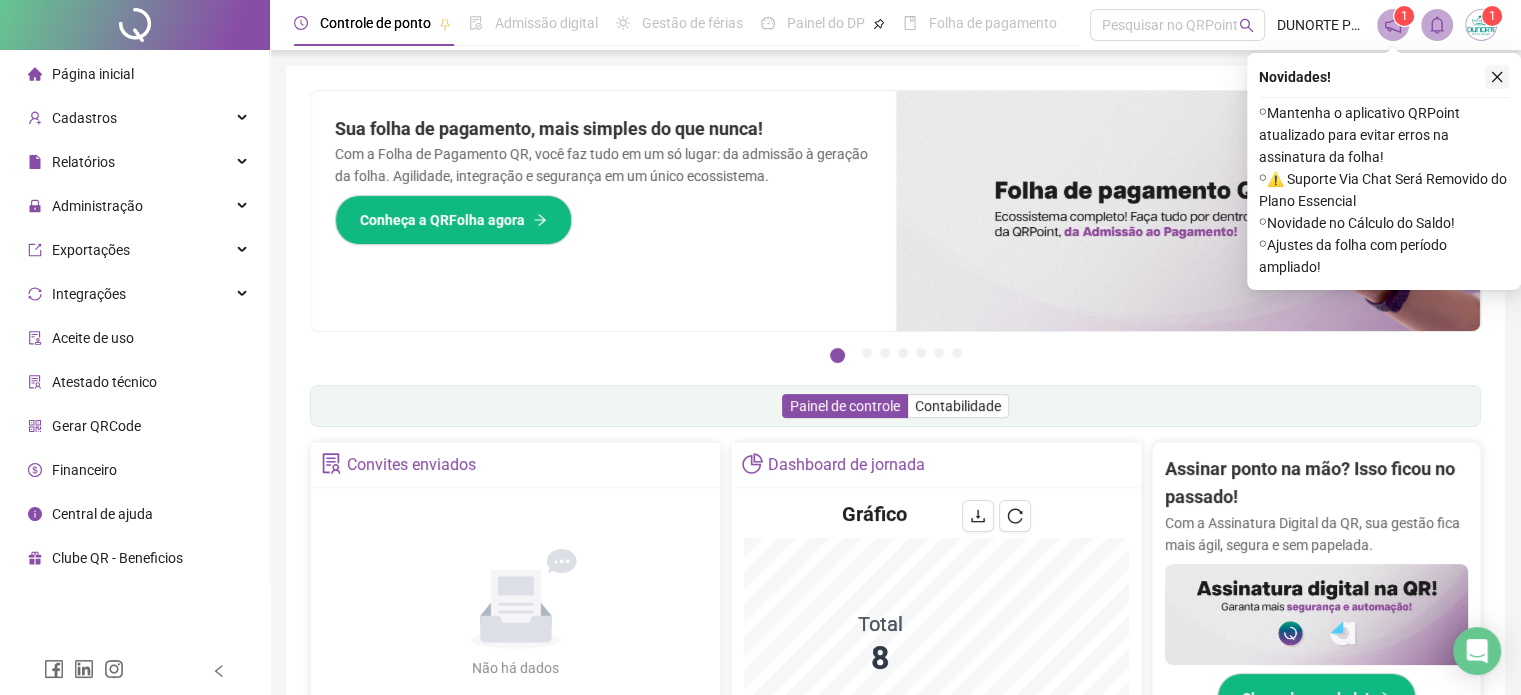 click 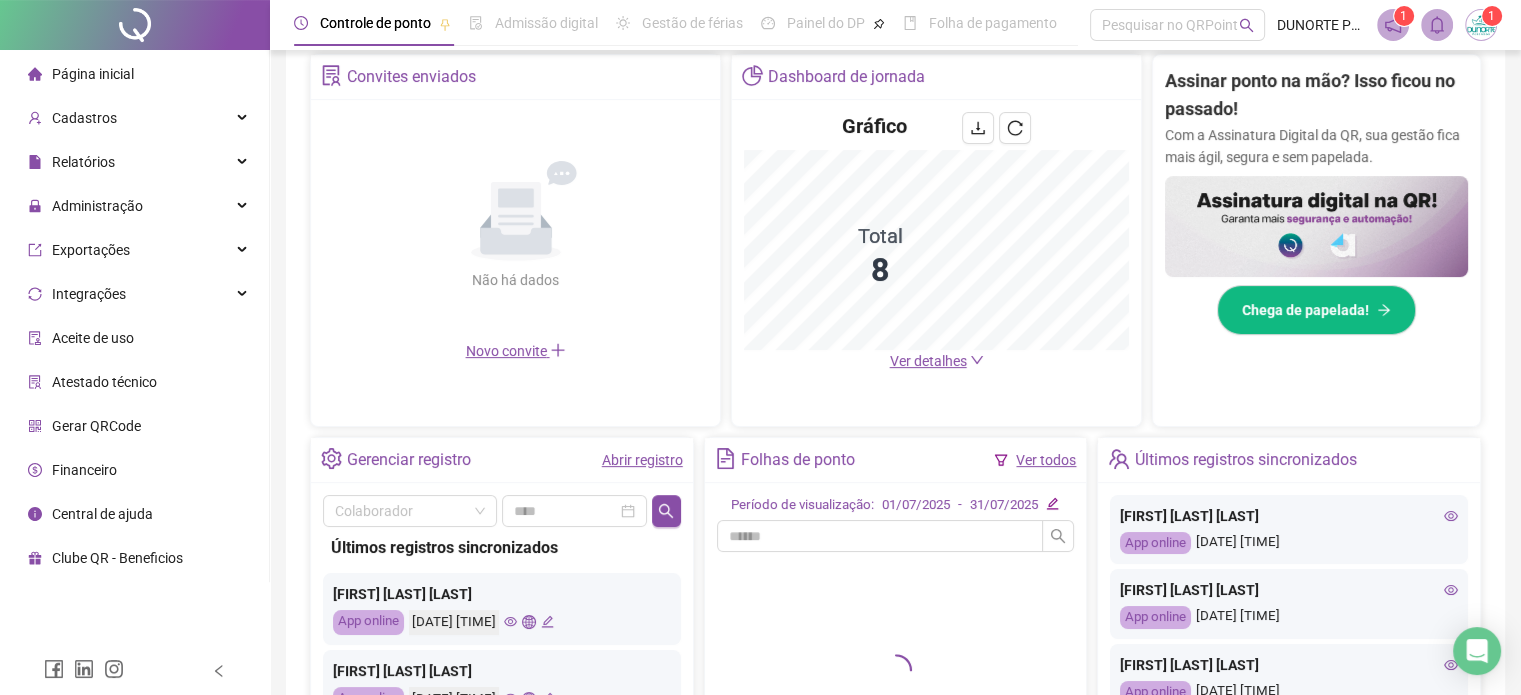 scroll, scrollTop: 400, scrollLeft: 0, axis: vertical 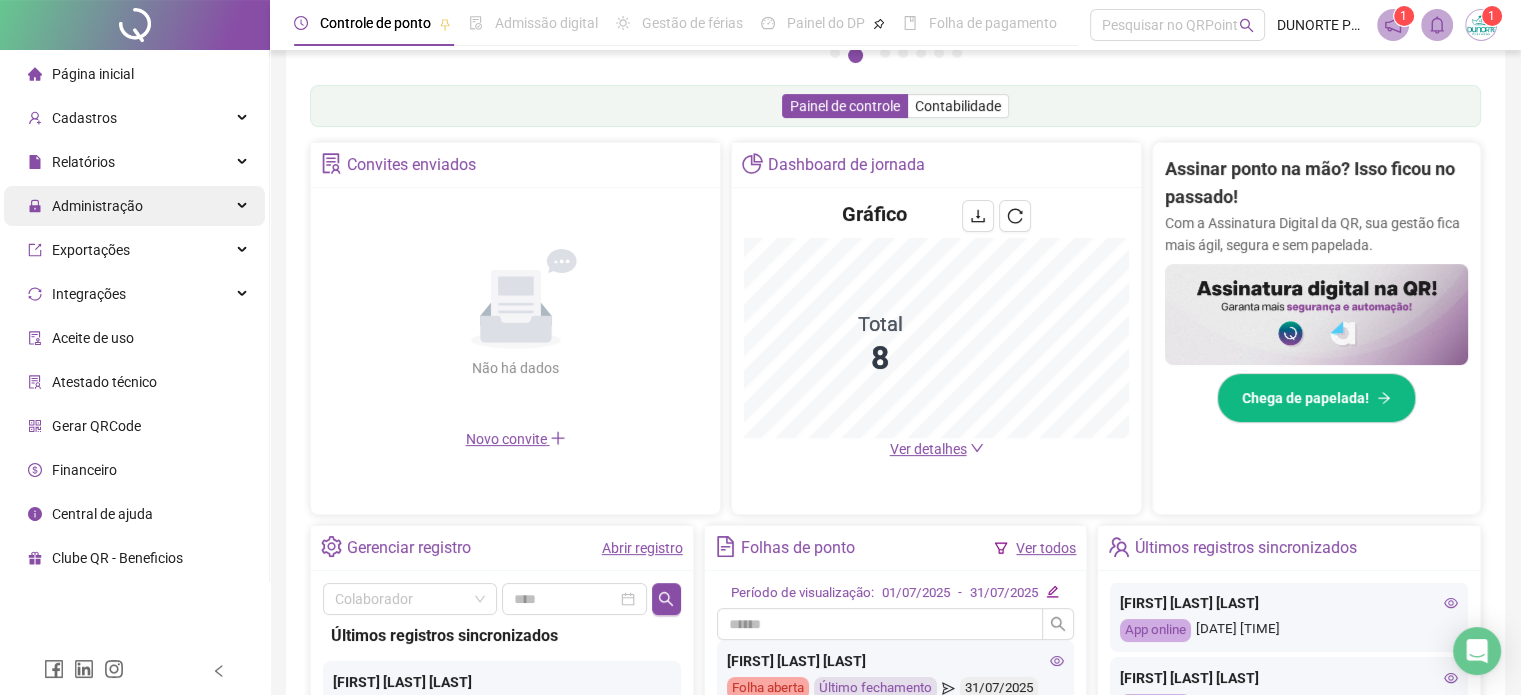 click on "Administração" at bounding box center [97, 206] 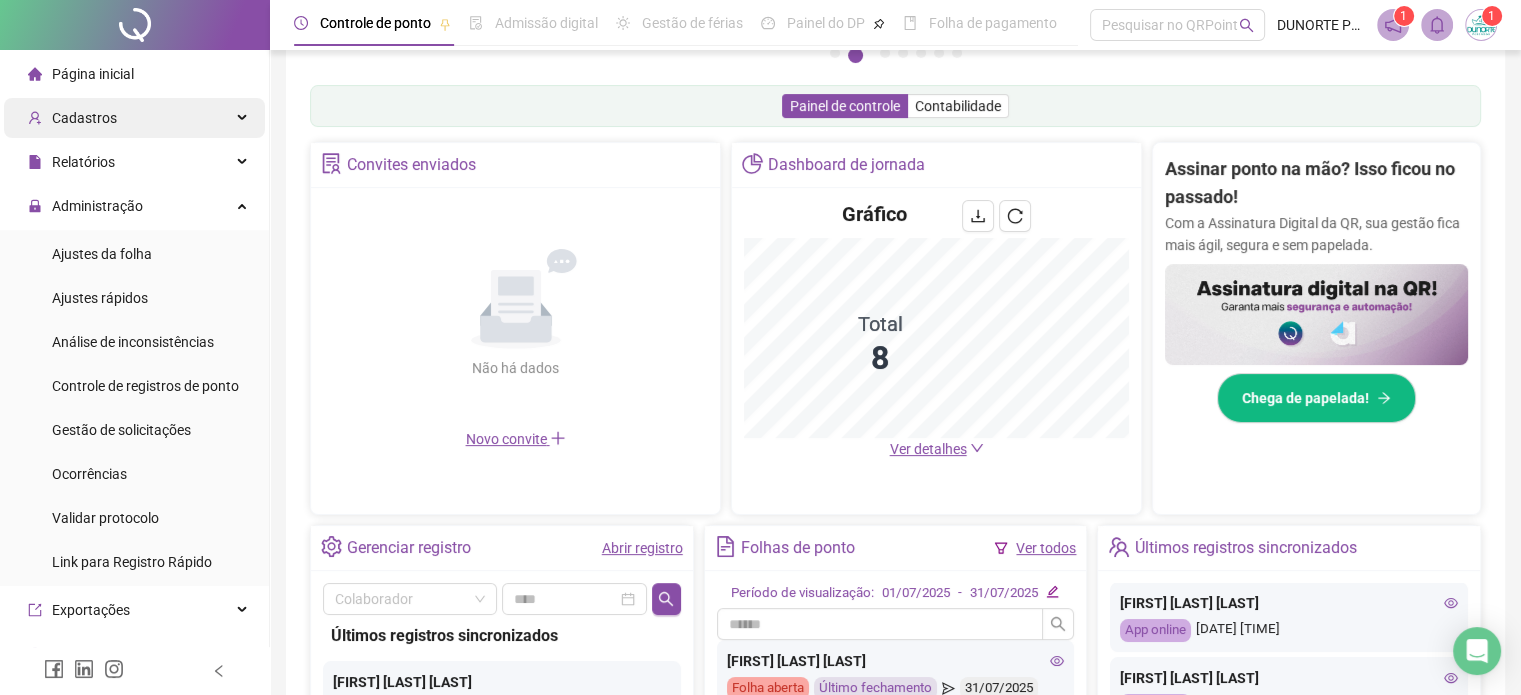 click on "Cadastros" at bounding box center (72, 118) 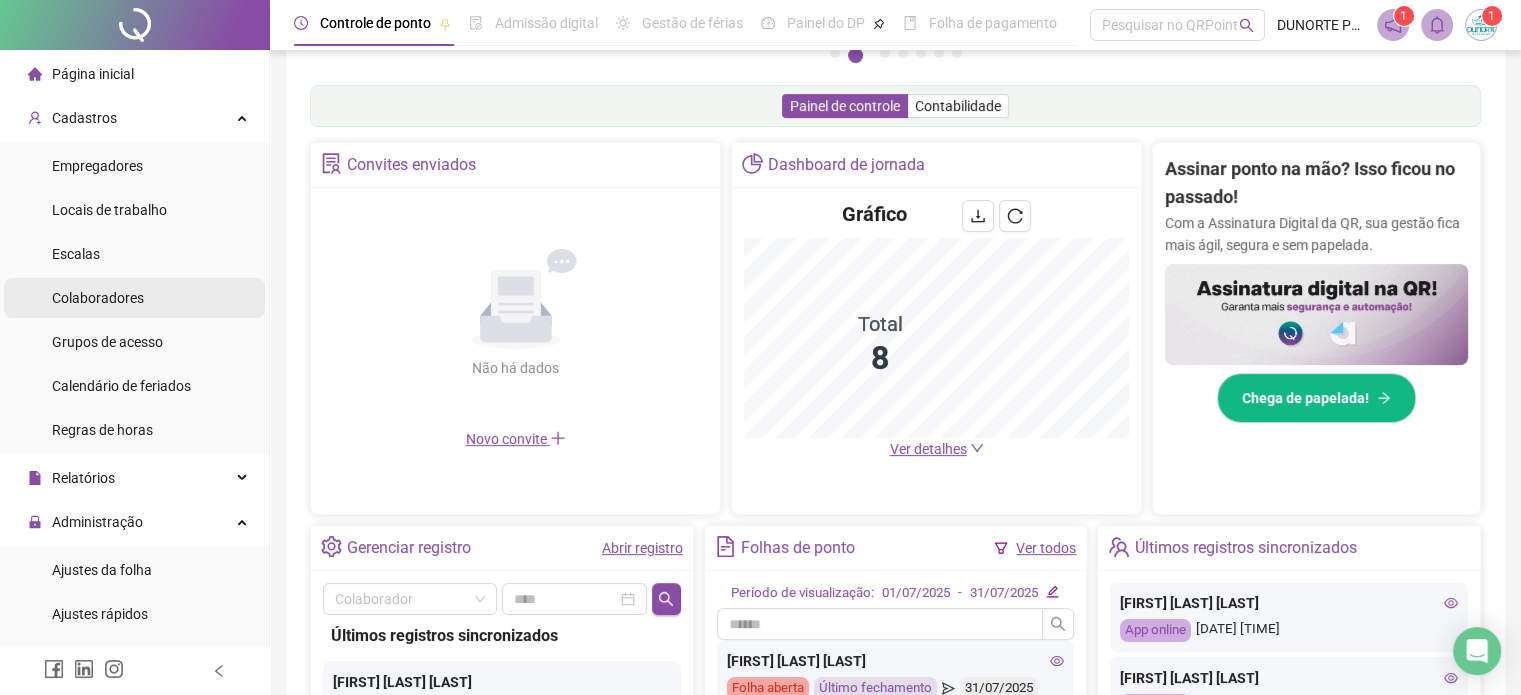 click on "Colaboradores" at bounding box center [98, 298] 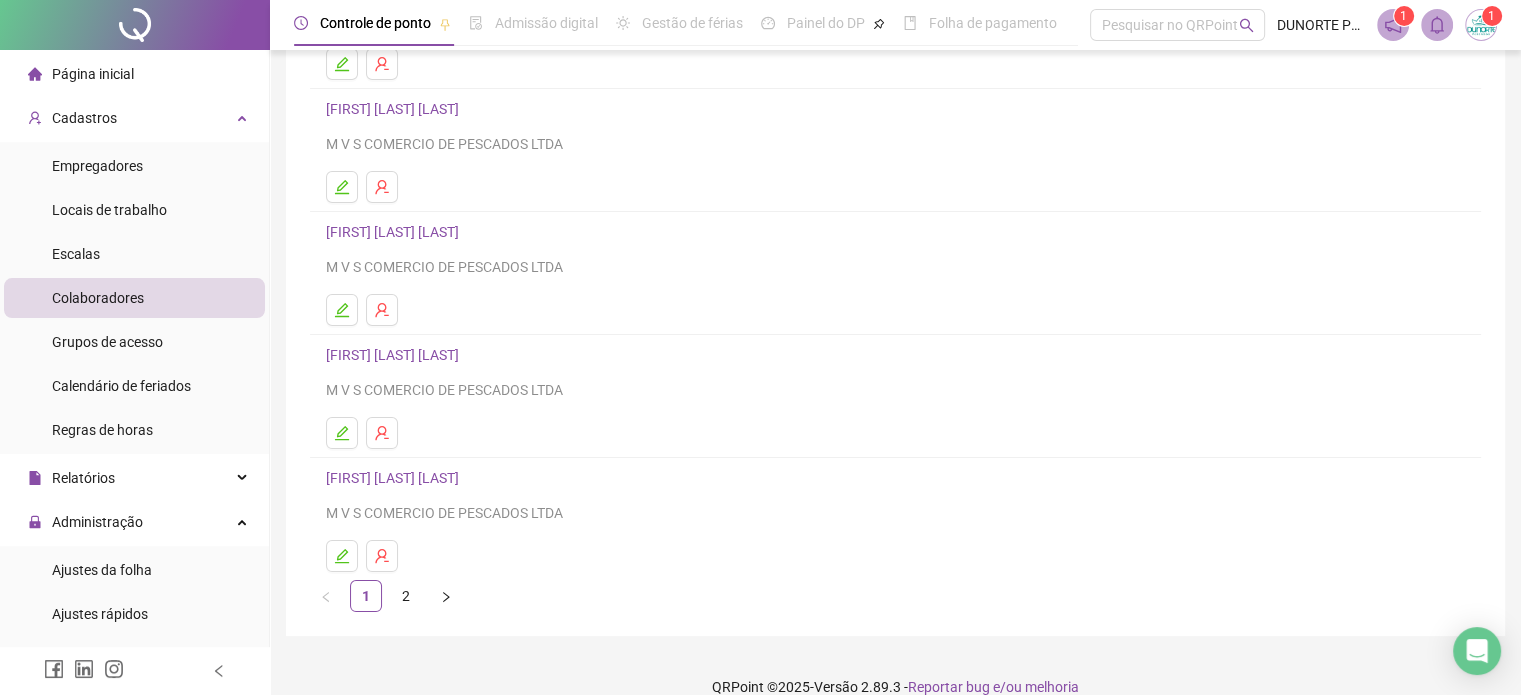 scroll, scrollTop: 271, scrollLeft: 0, axis: vertical 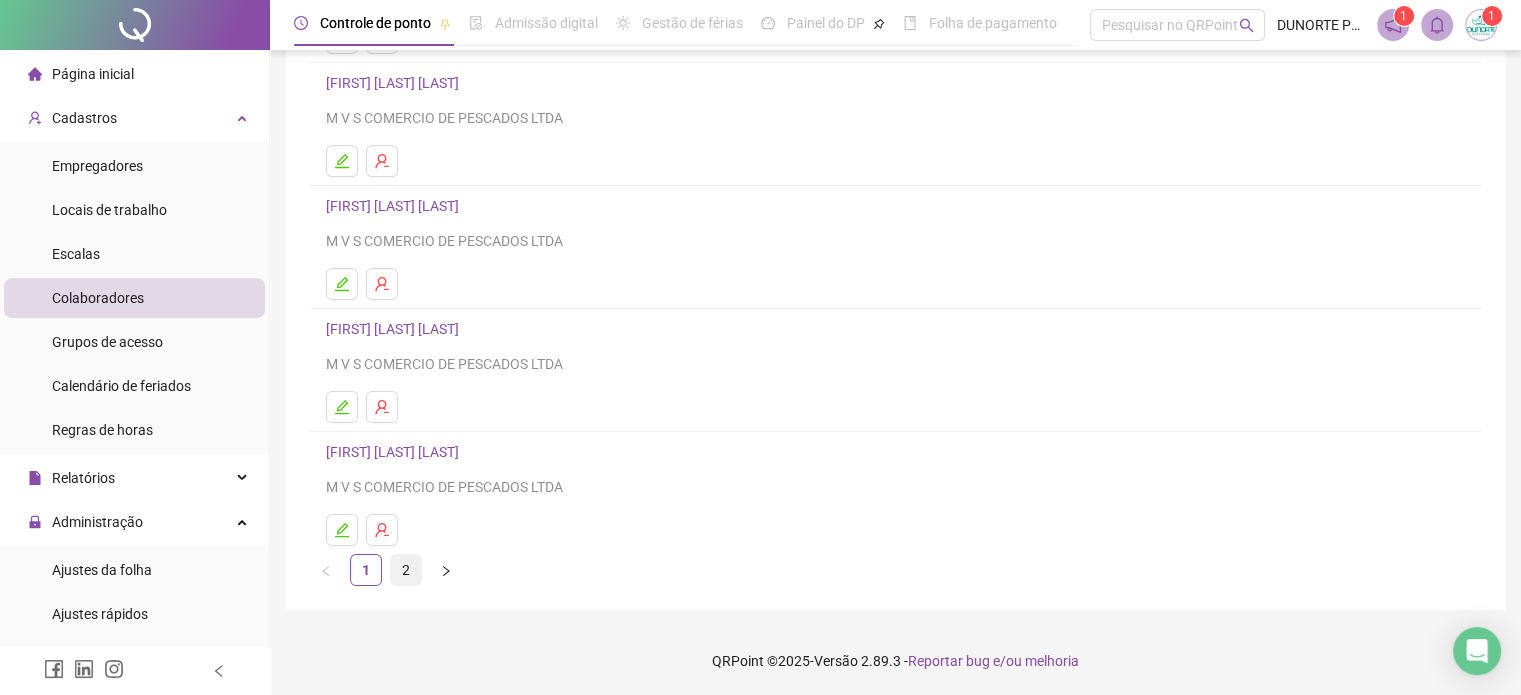 click on "2" at bounding box center [406, 570] 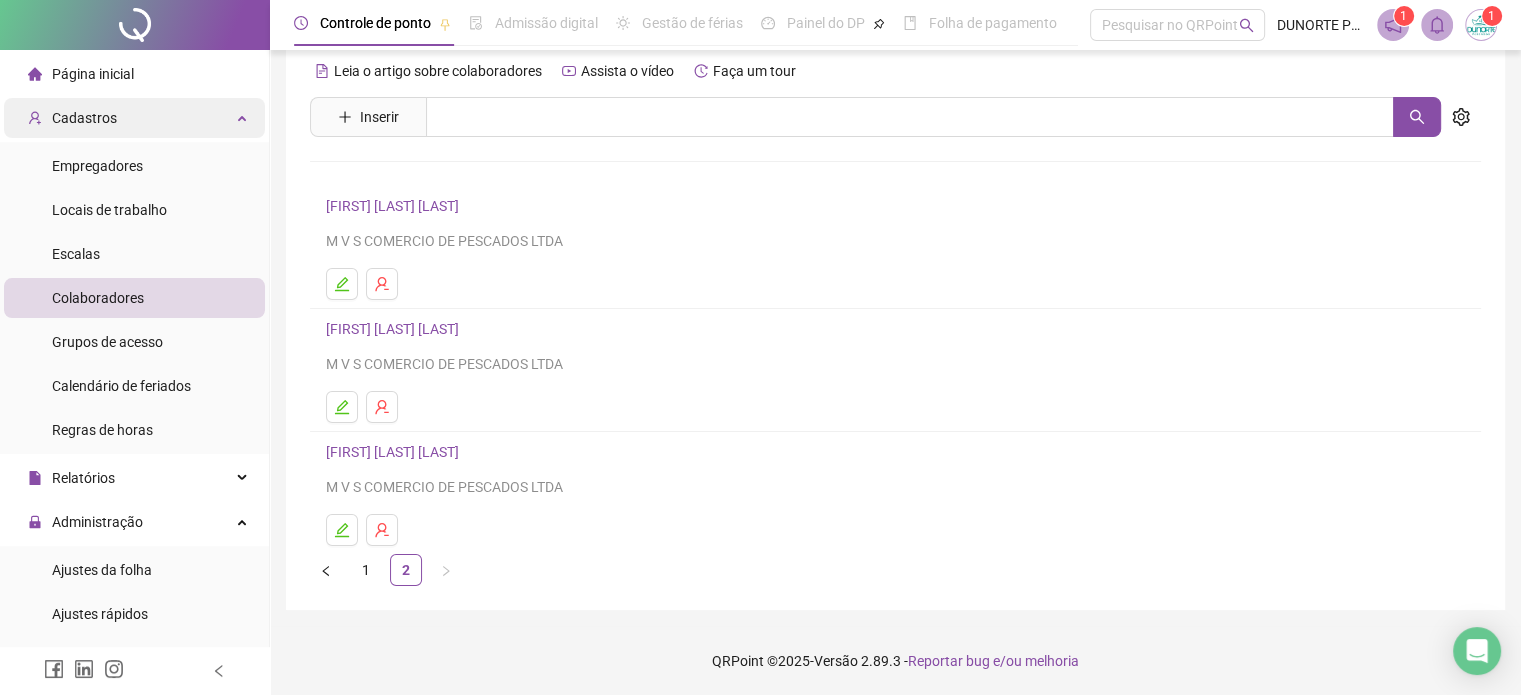 scroll, scrollTop: 0, scrollLeft: 0, axis: both 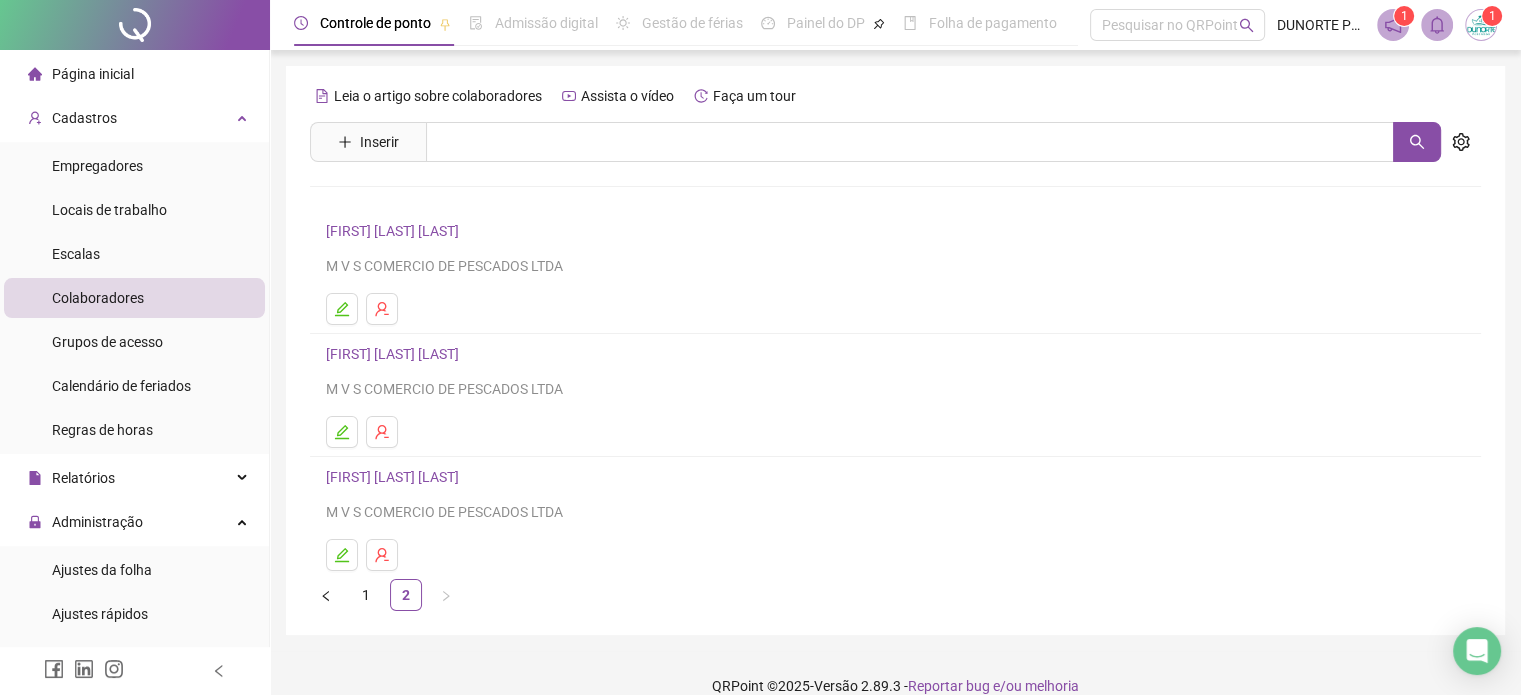 click on "1" at bounding box center [366, 595] 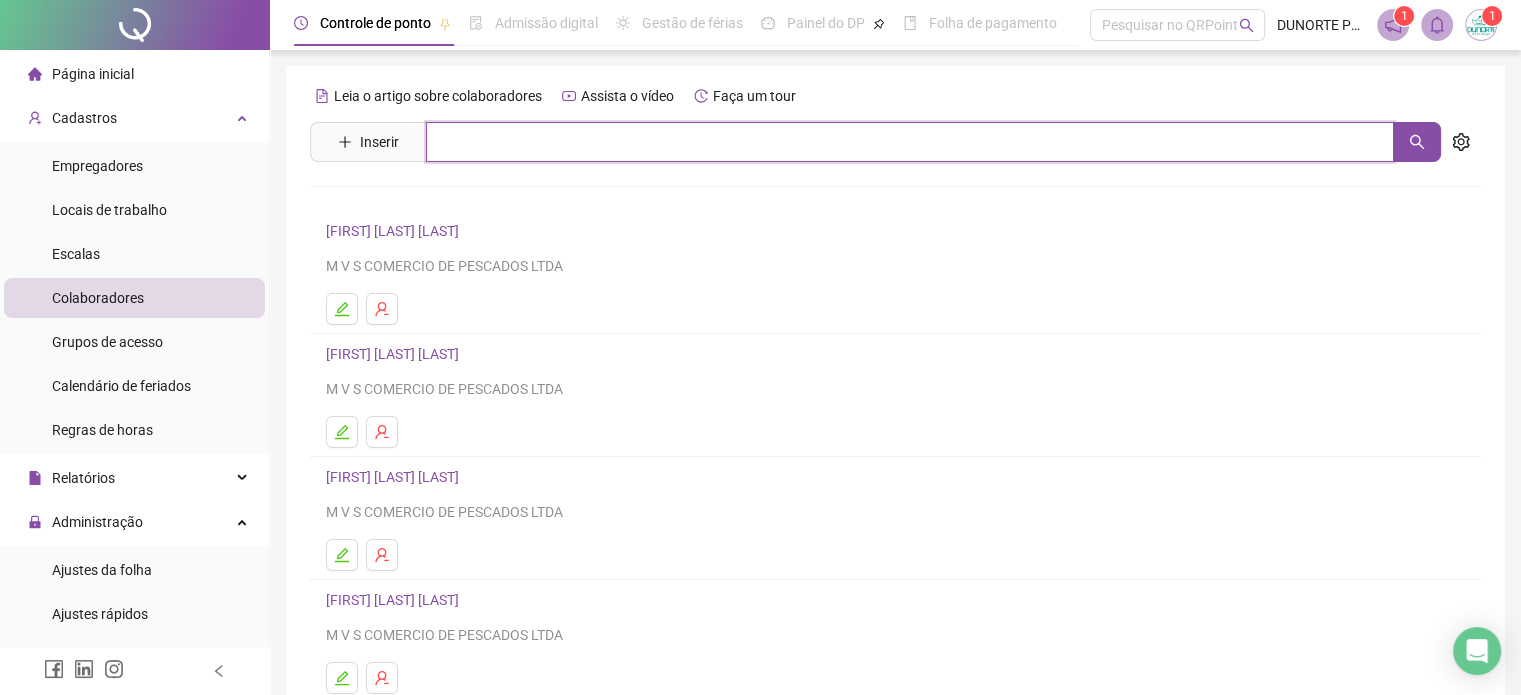 click at bounding box center (910, 142) 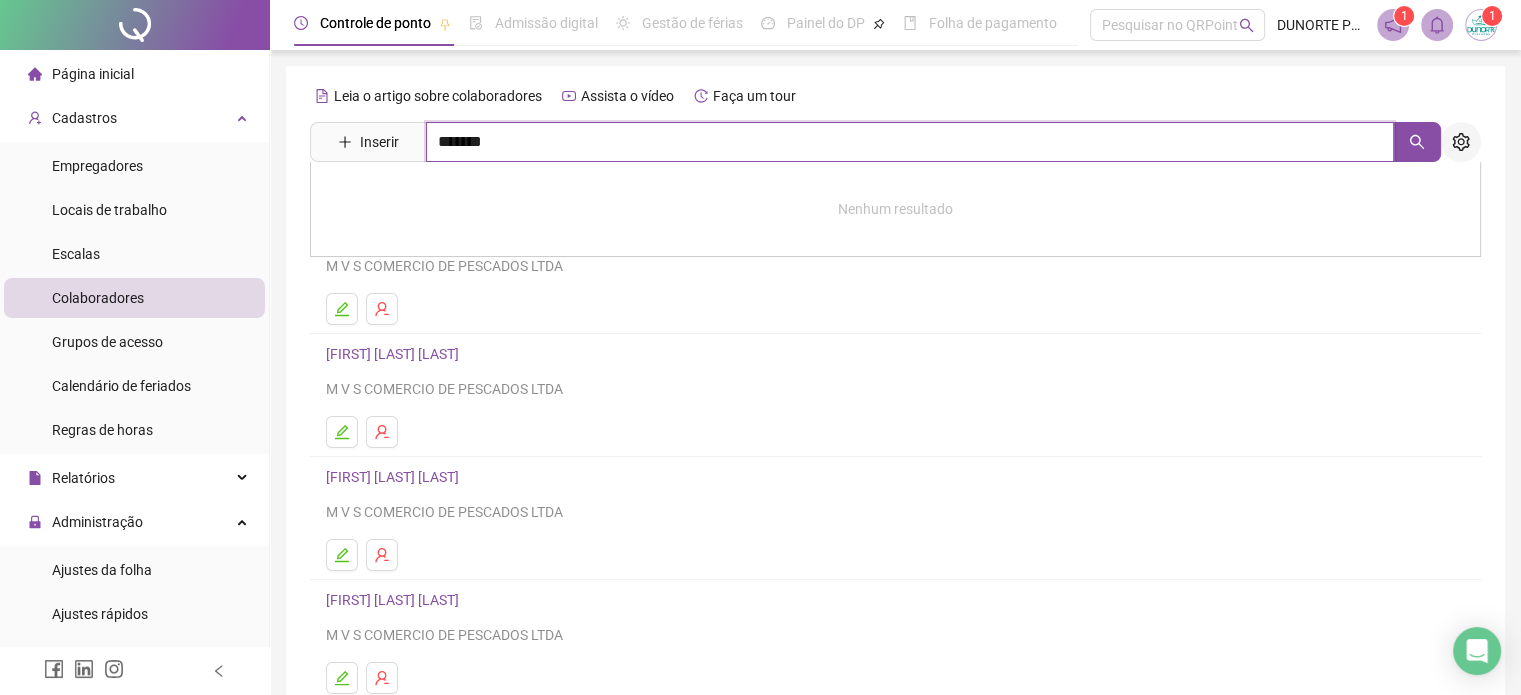 type on "*******" 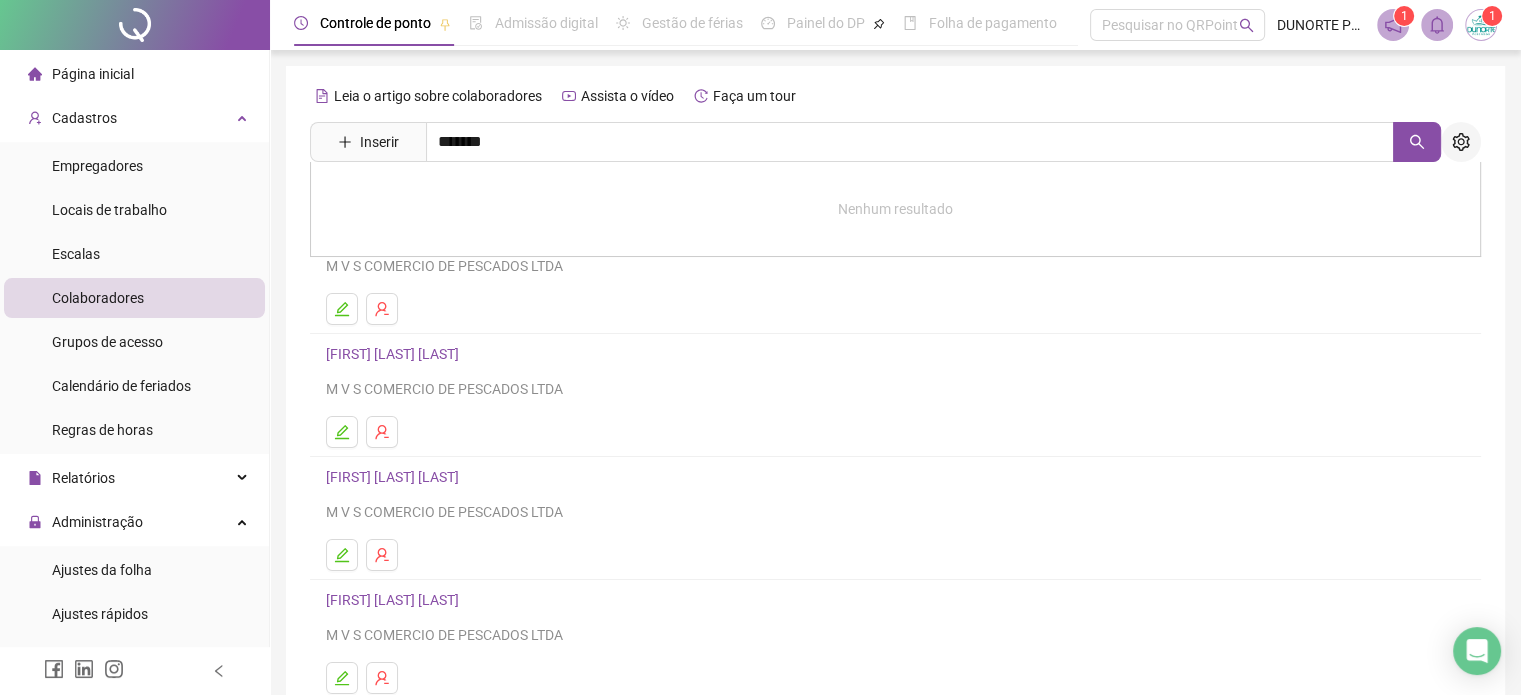 click 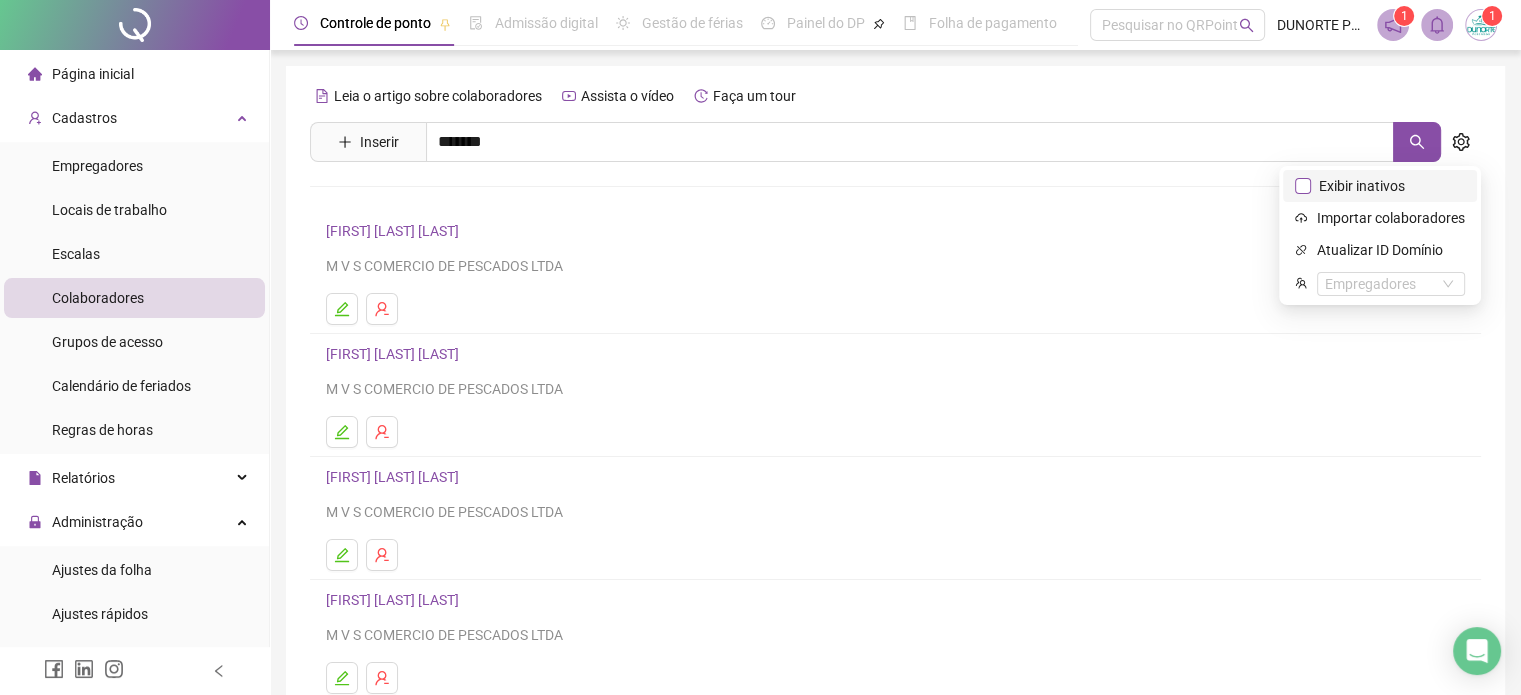 click on "Exibir inativos" at bounding box center [1362, 186] 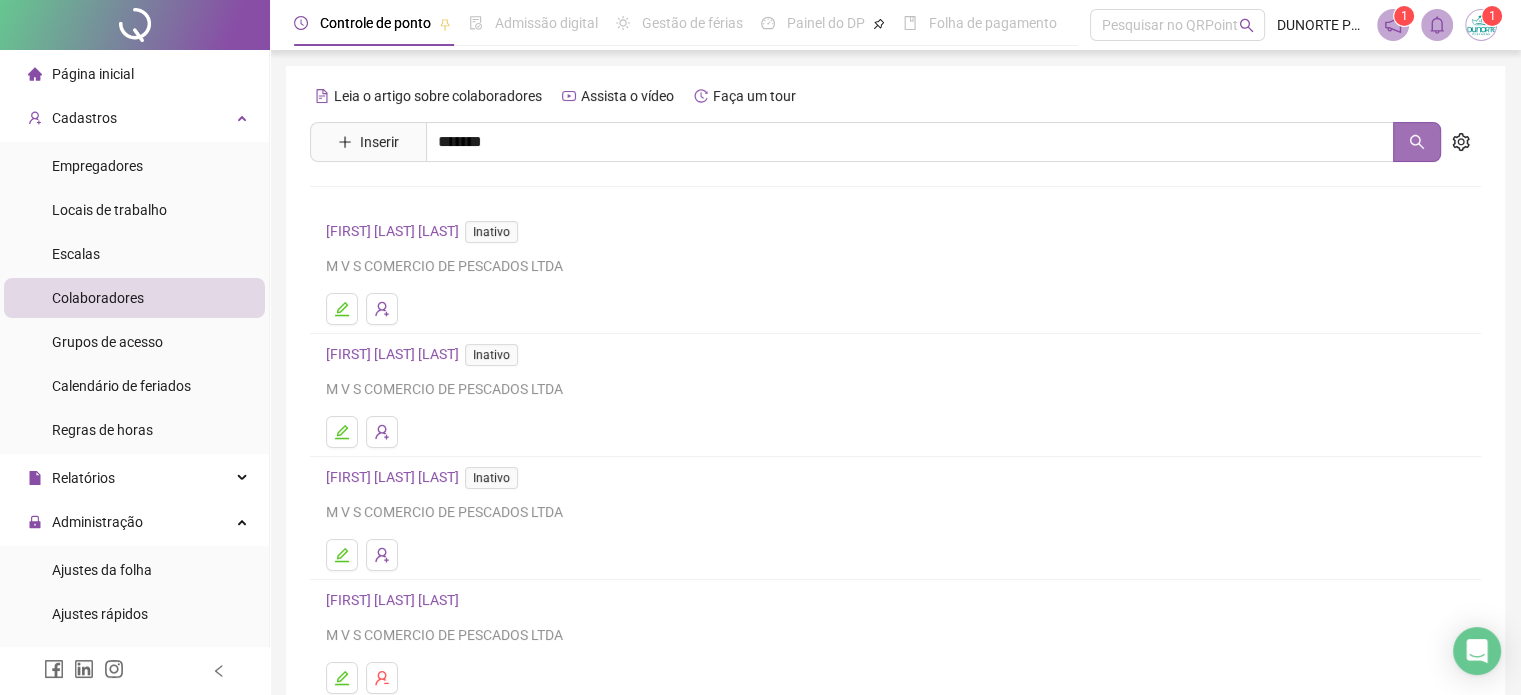 click 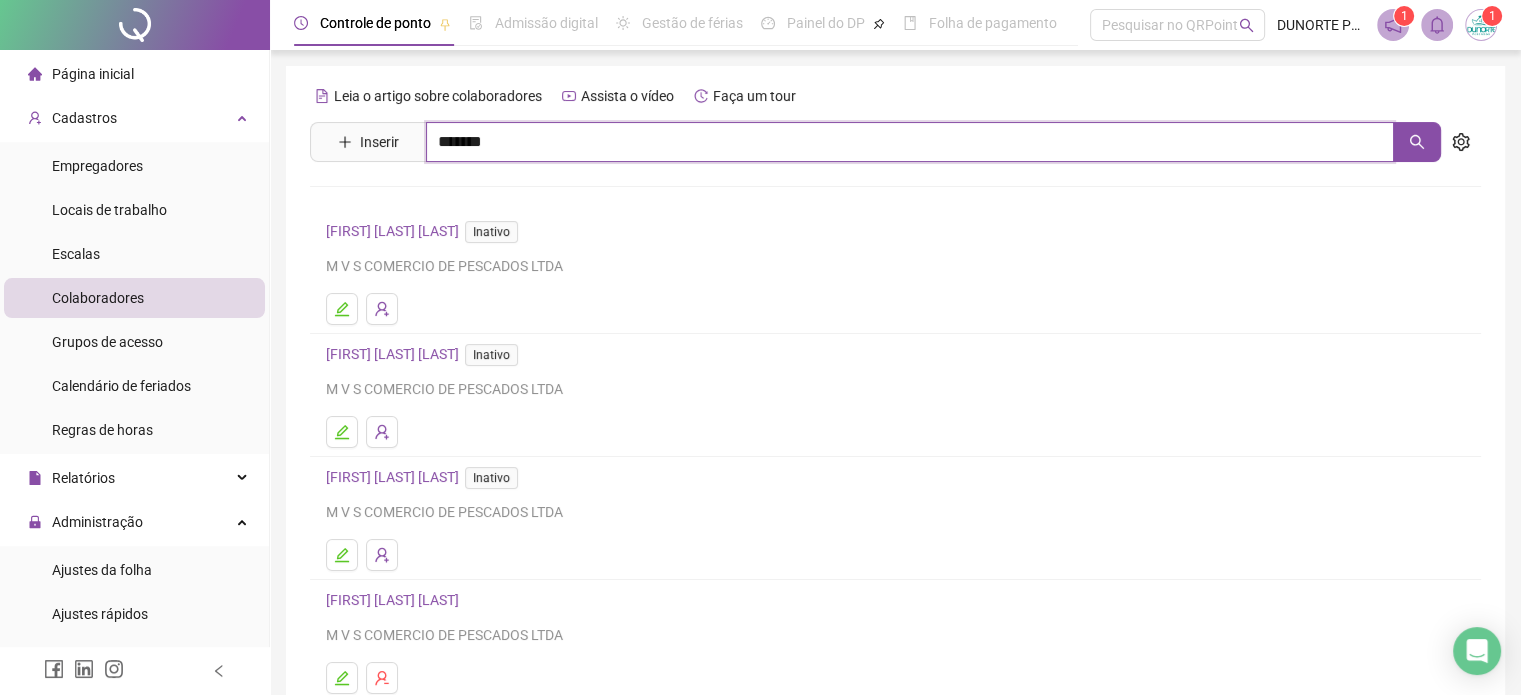 click on "*******" at bounding box center [910, 142] 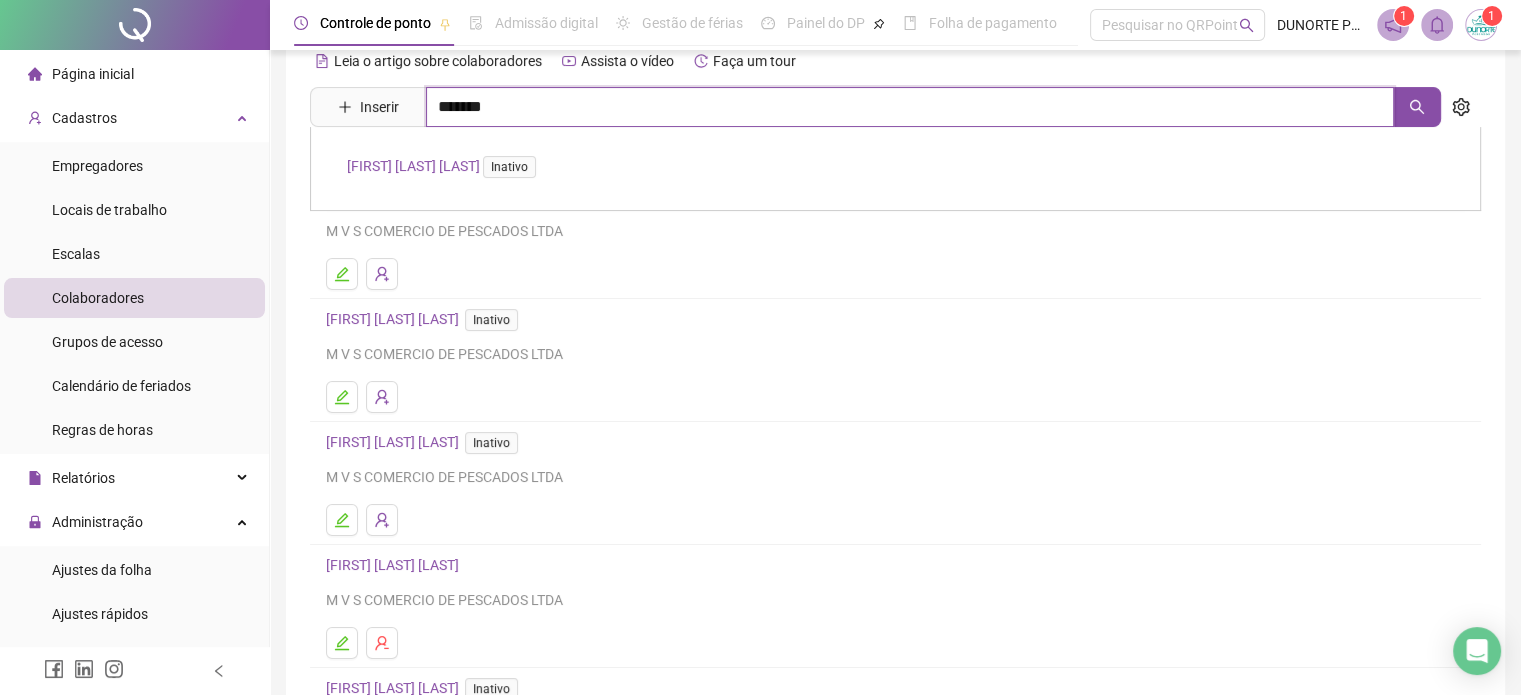 scroll, scrollTop: 0, scrollLeft: 0, axis: both 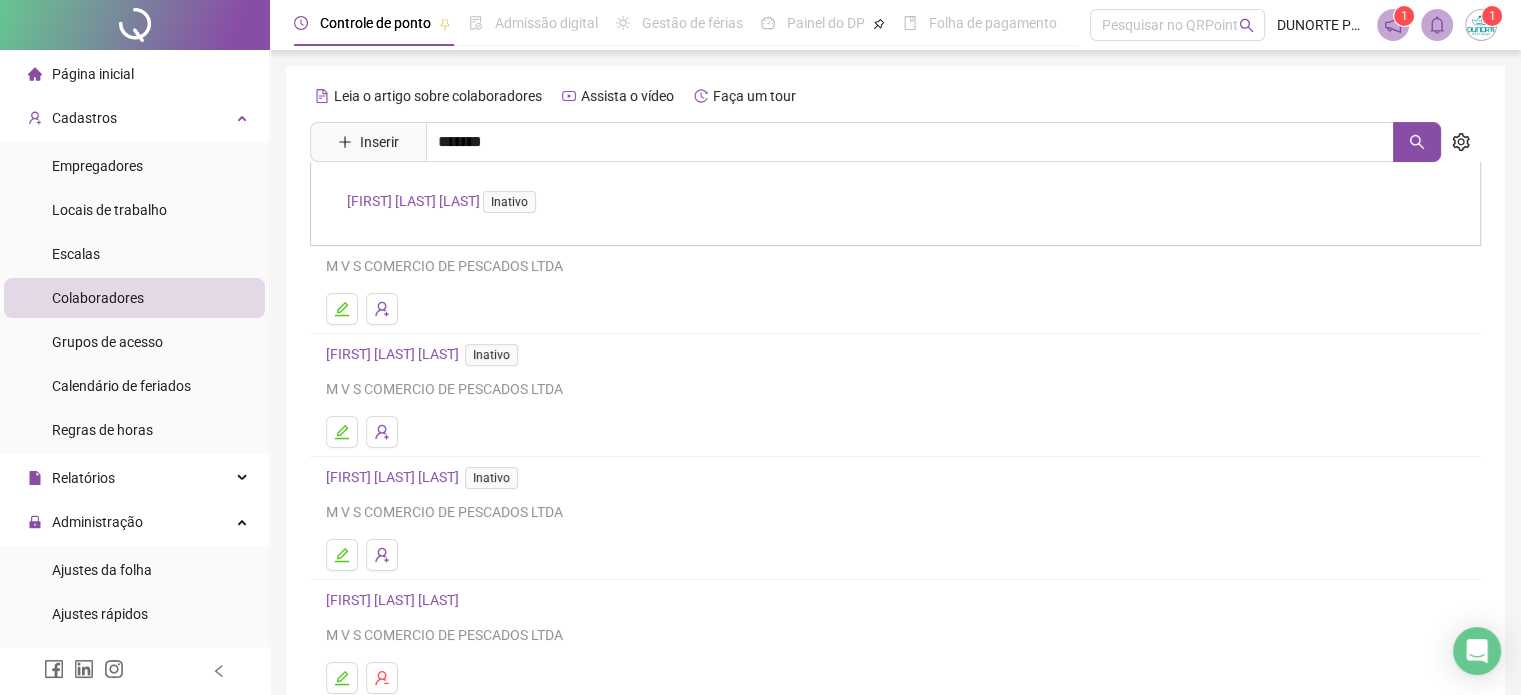 click on "[FIRST] [LAST] [LAST]   Inativo" at bounding box center (445, 201) 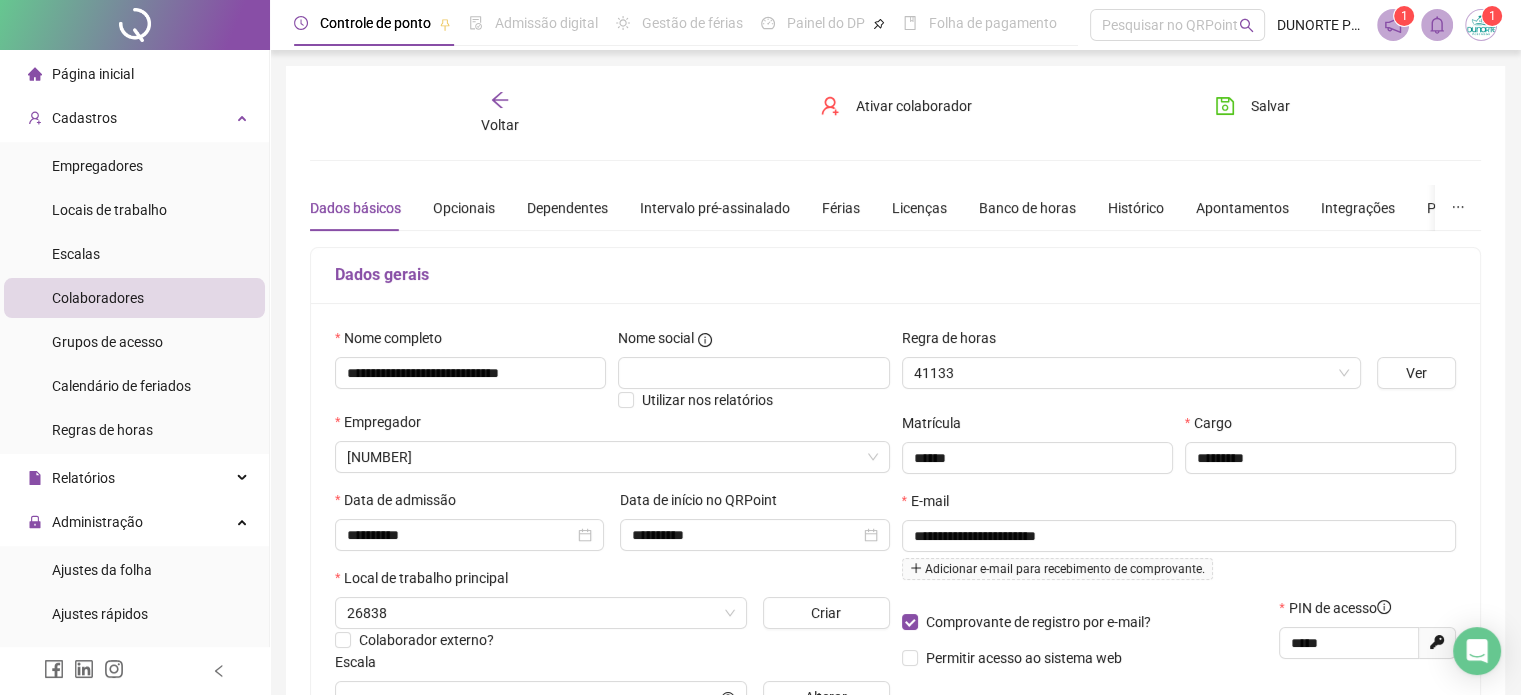 type on "********" 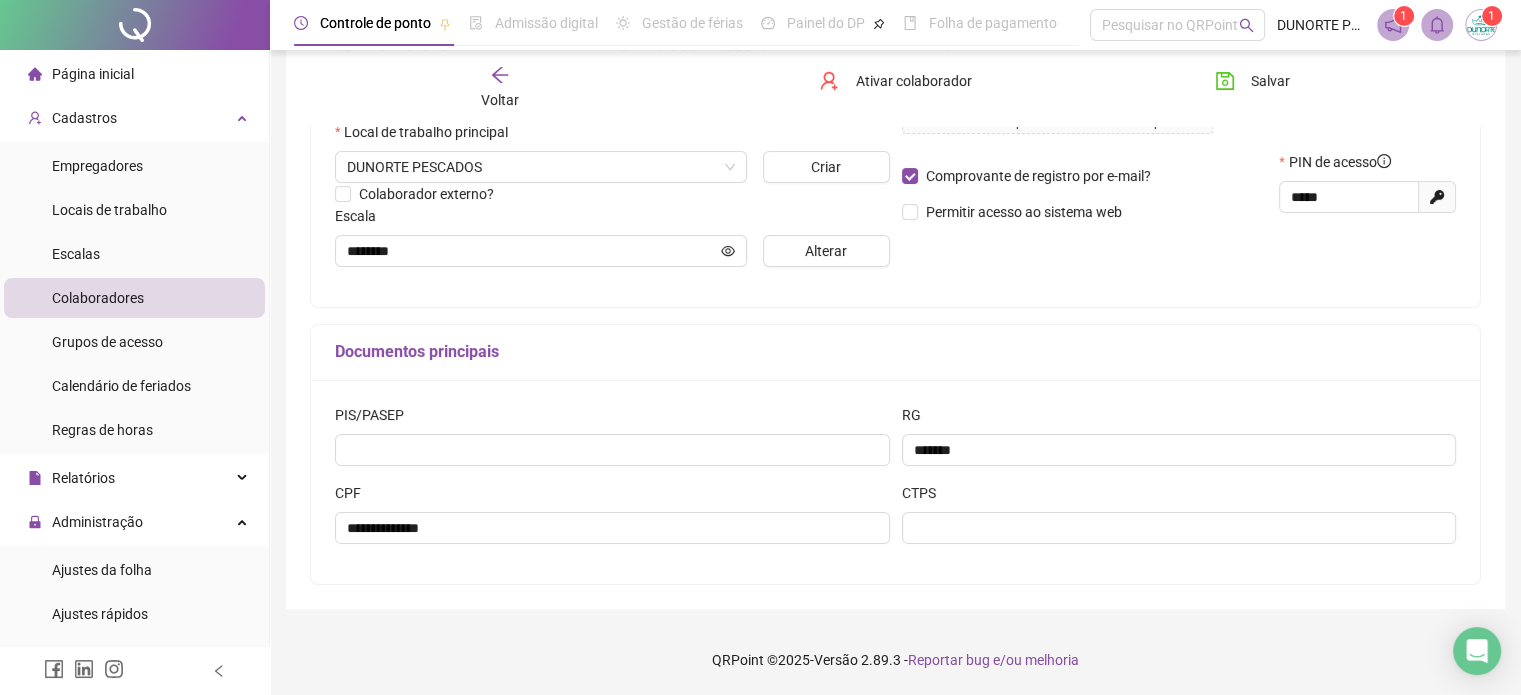 scroll, scrollTop: 0, scrollLeft: 0, axis: both 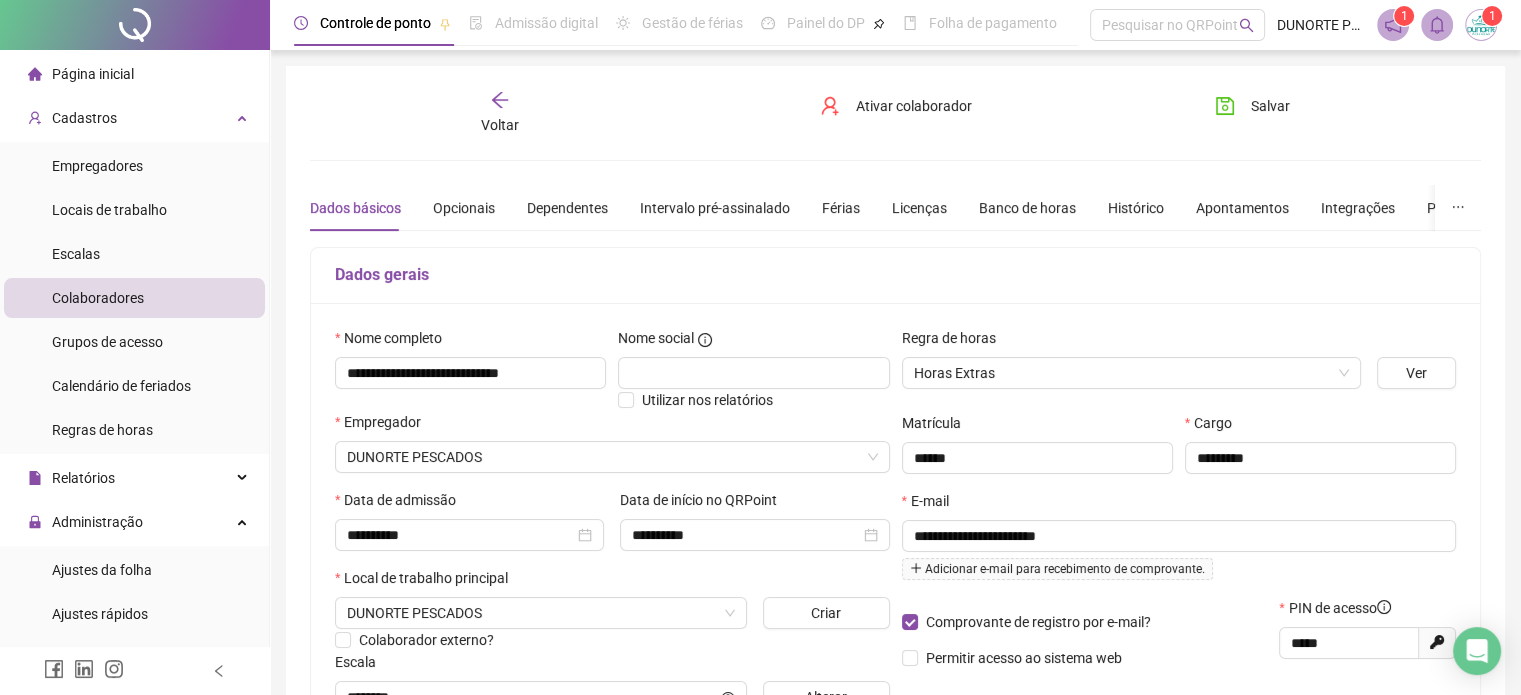 click 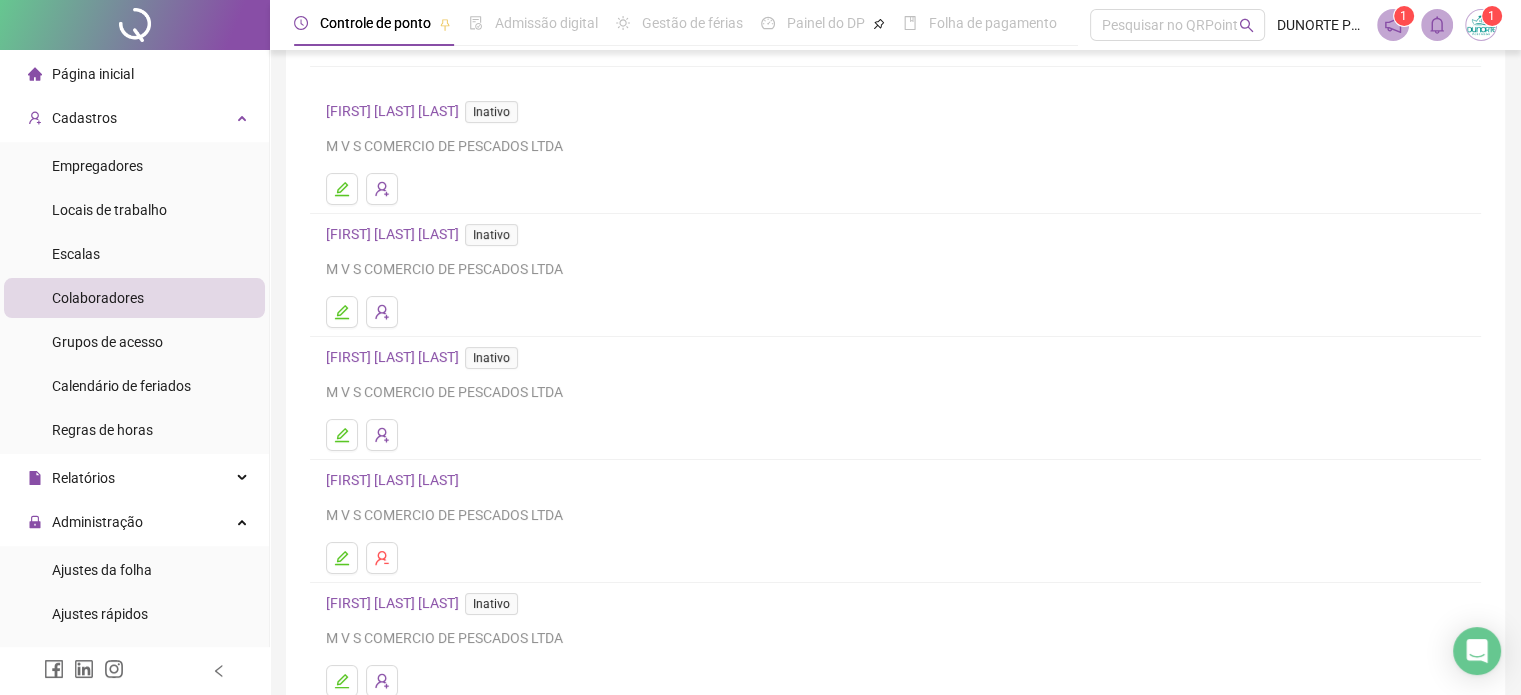 scroll, scrollTop: 274, scrollLeft: 0, axis: vertical 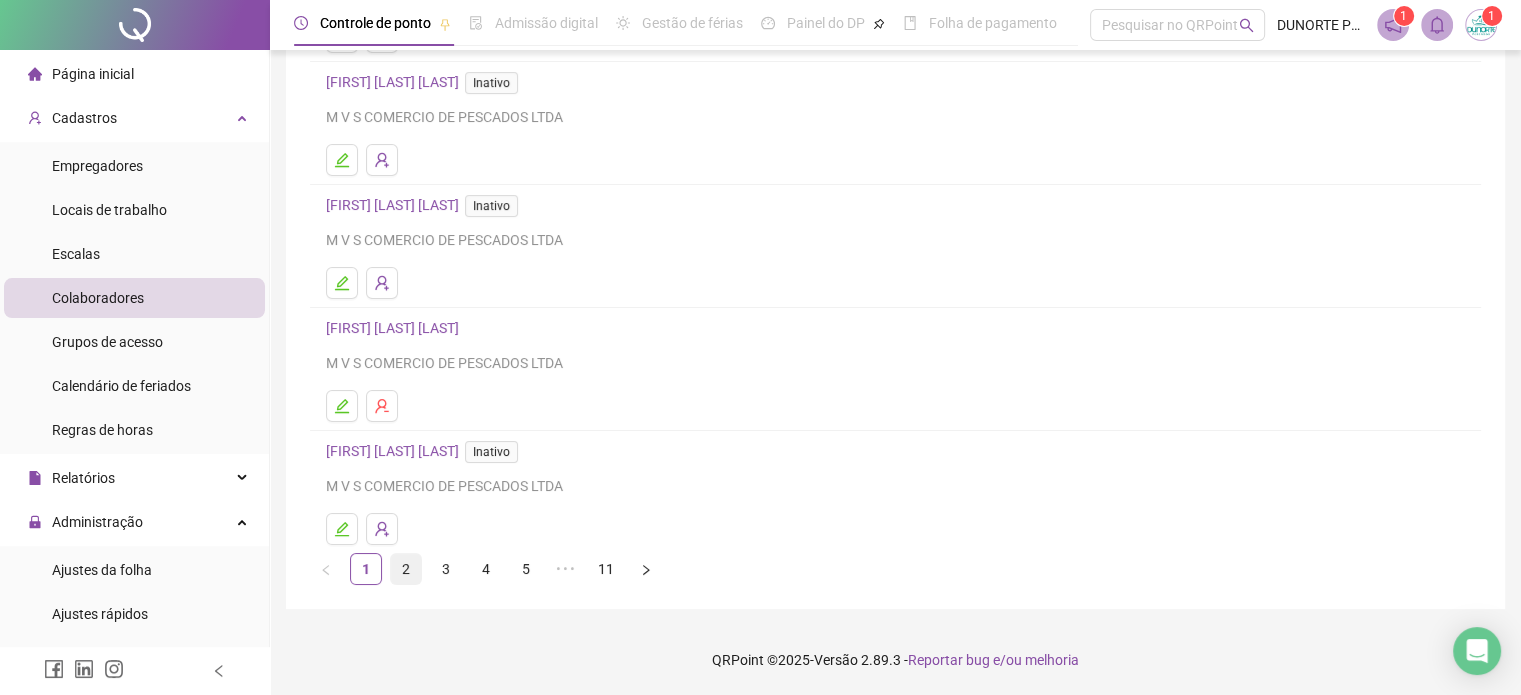 click on "2" at bounding box center [406, 569] 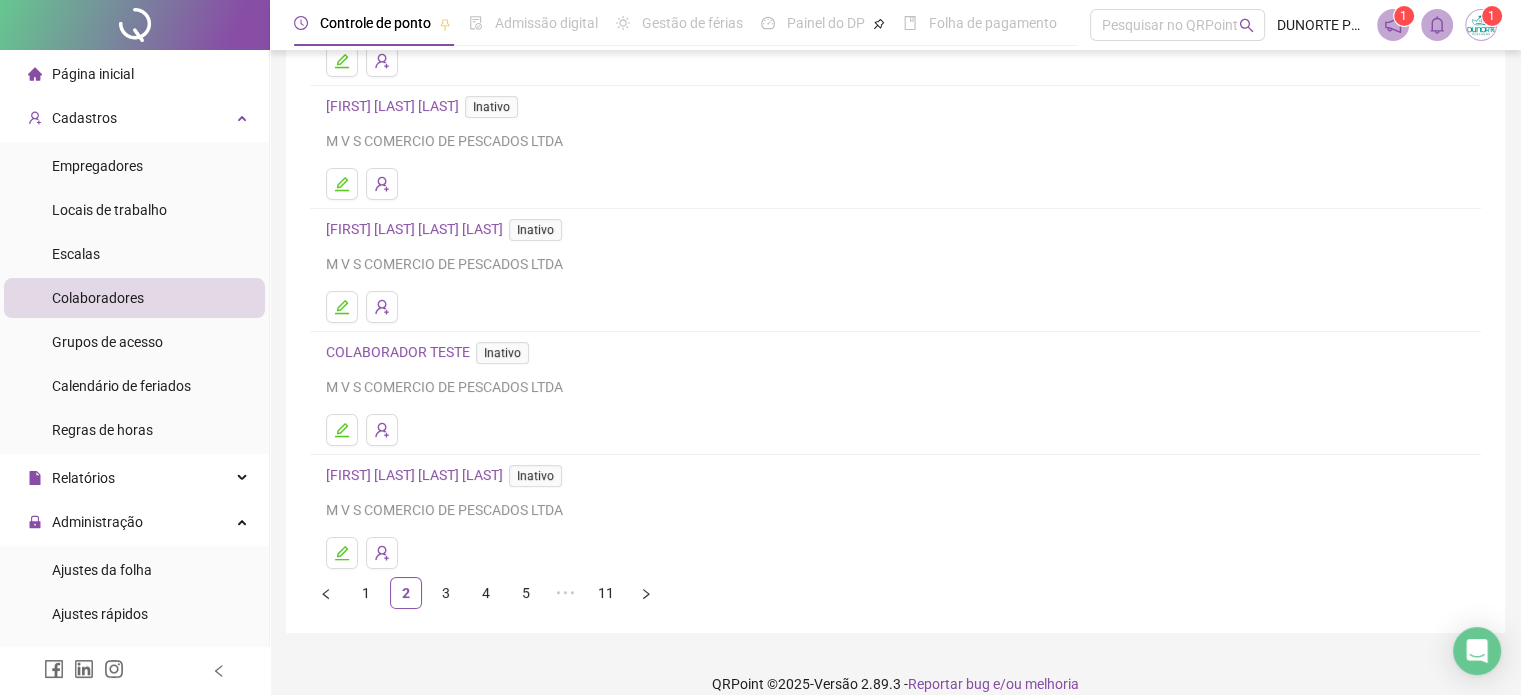 scroll, scrollTop: 275, scrollLeft: 0, axis: vertical 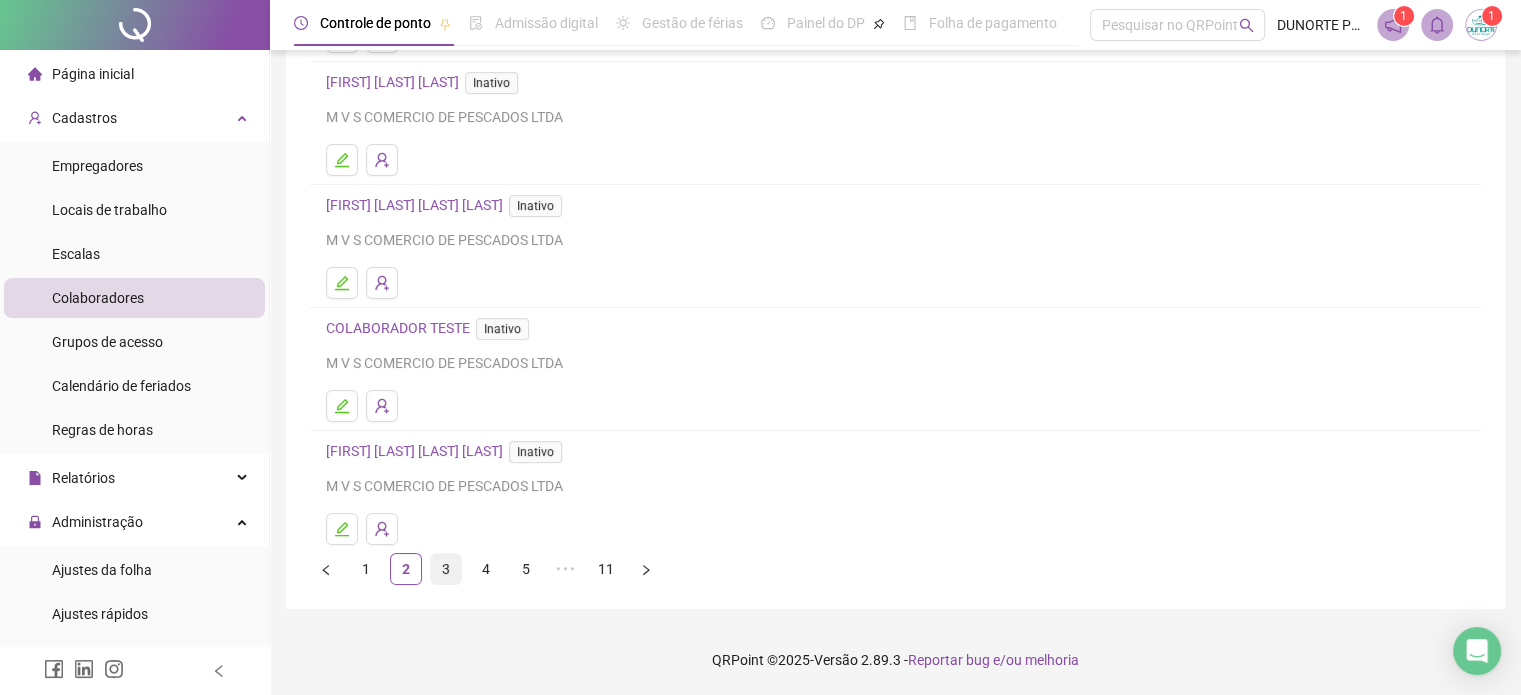 click on "3" at bounding box center [446, 569] 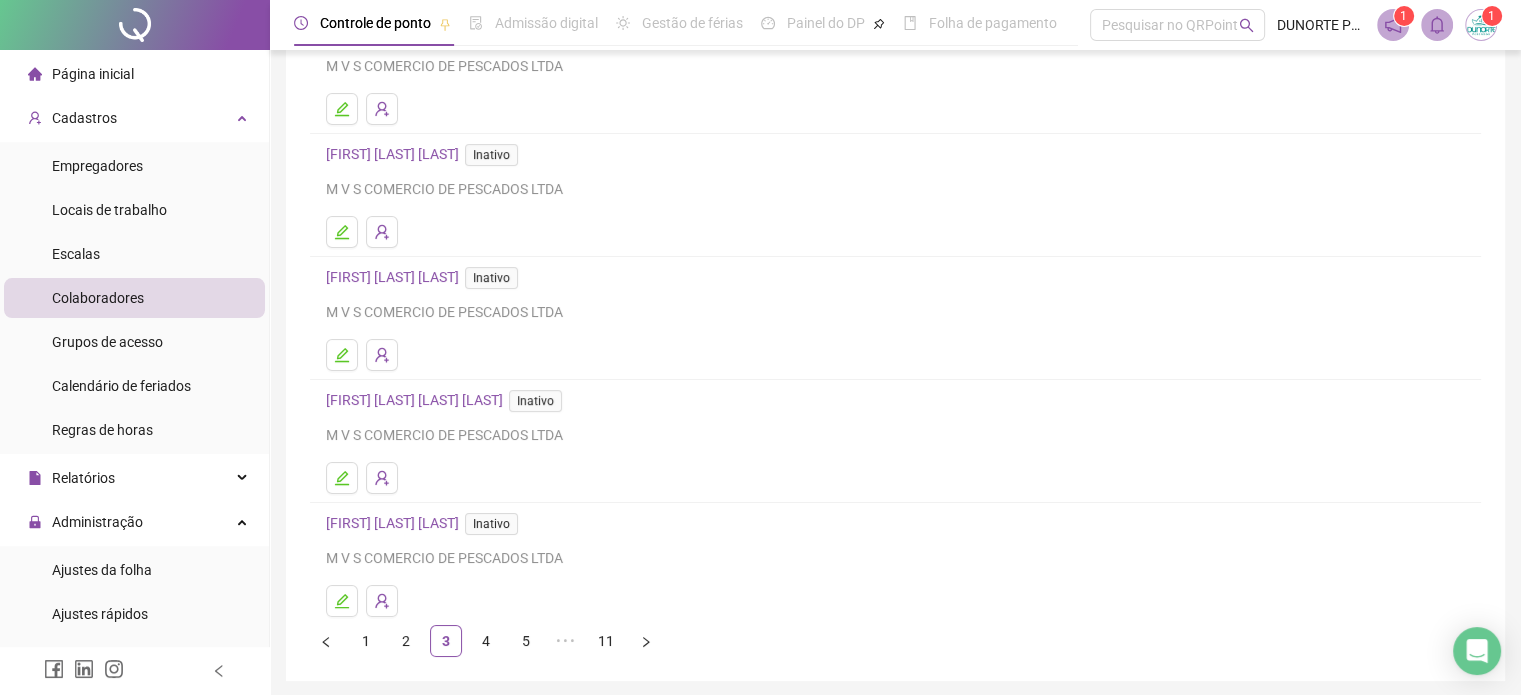 scroll, scrollTop: 275, scrollLeft: 0, axis: vertical 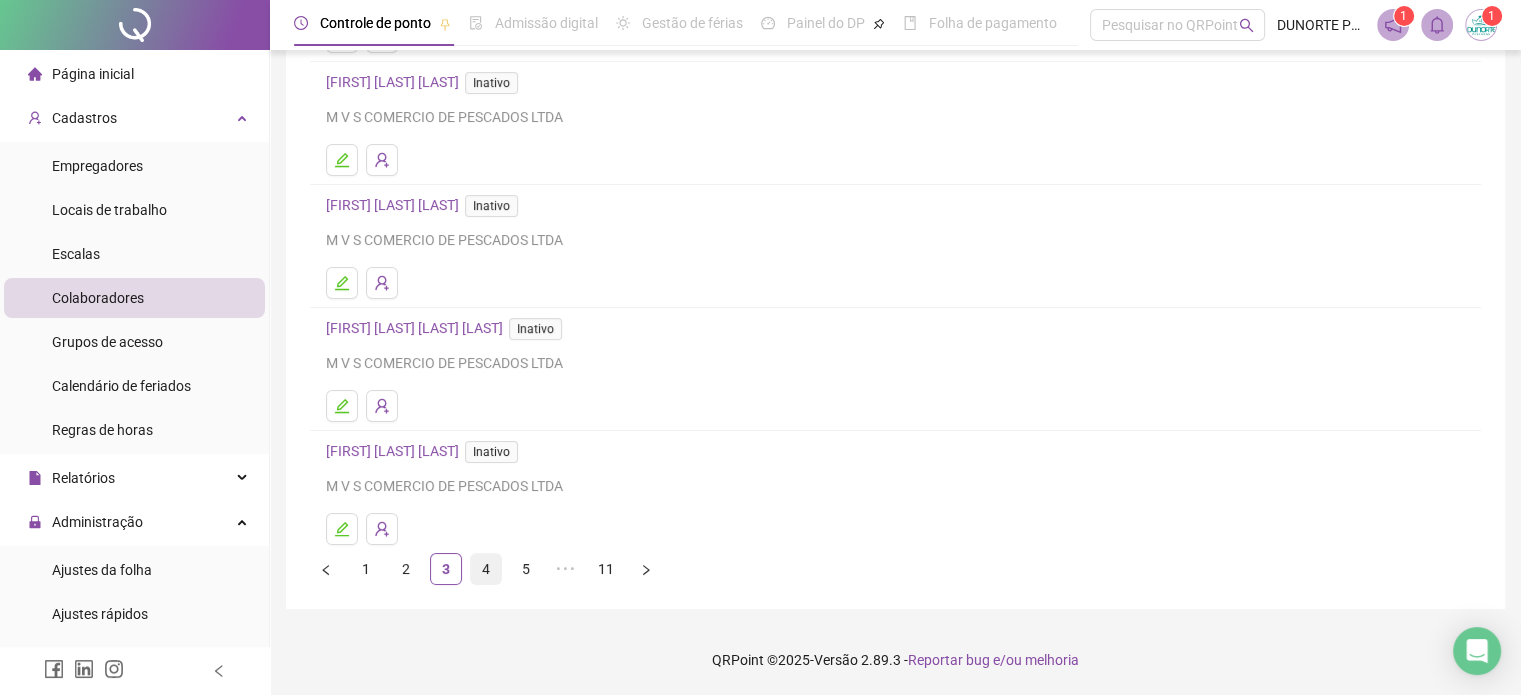 click on "4" at bounding box center [486, 569] 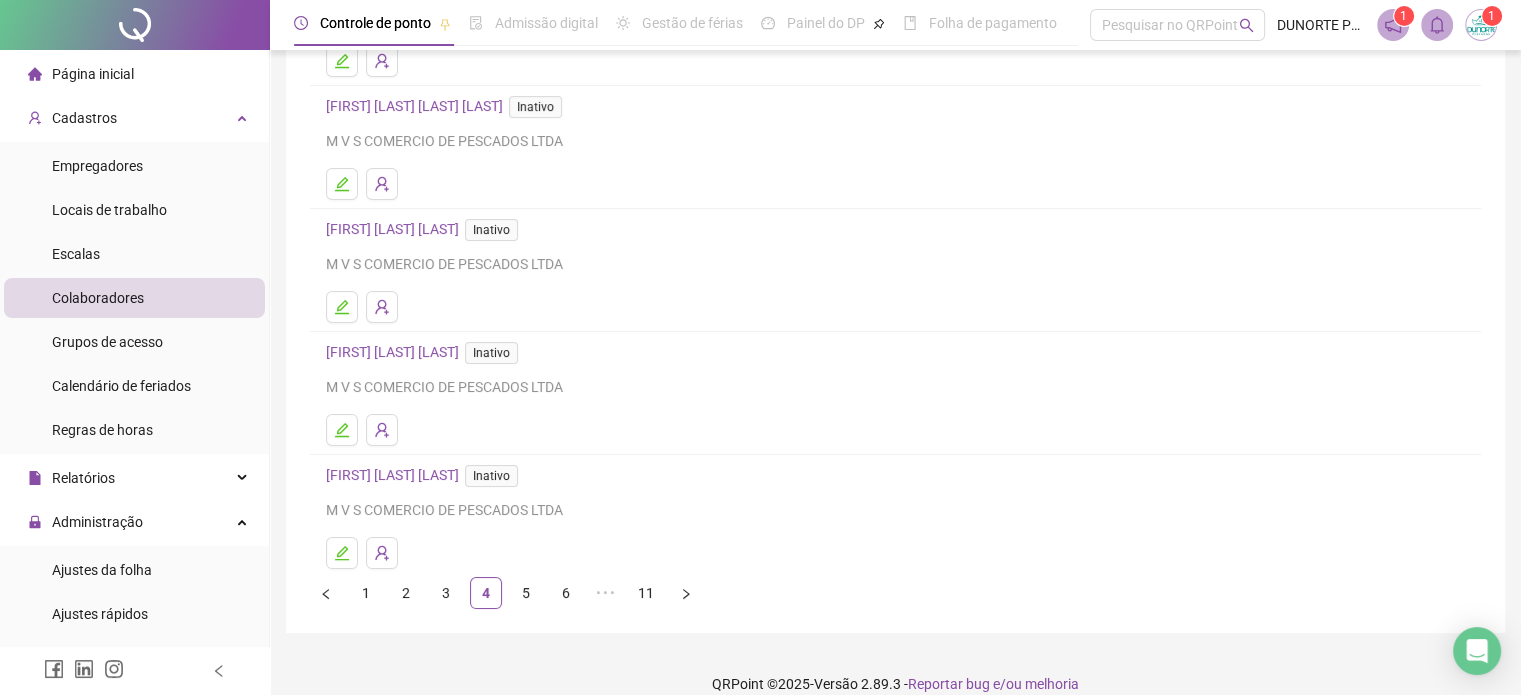 scroll, scrollTop: 275, scrollLeft: 0, axis: vertical 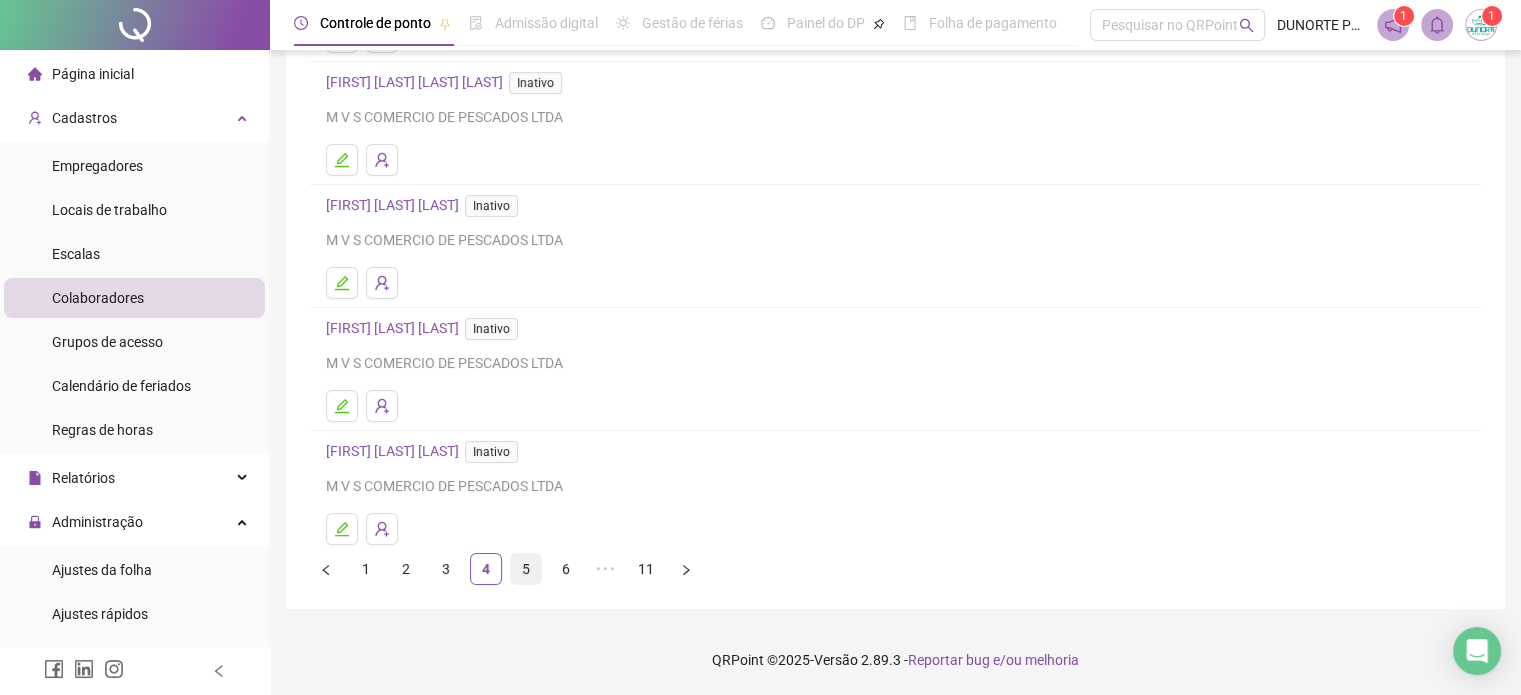 click on "5" at bounding box center [526, 569] 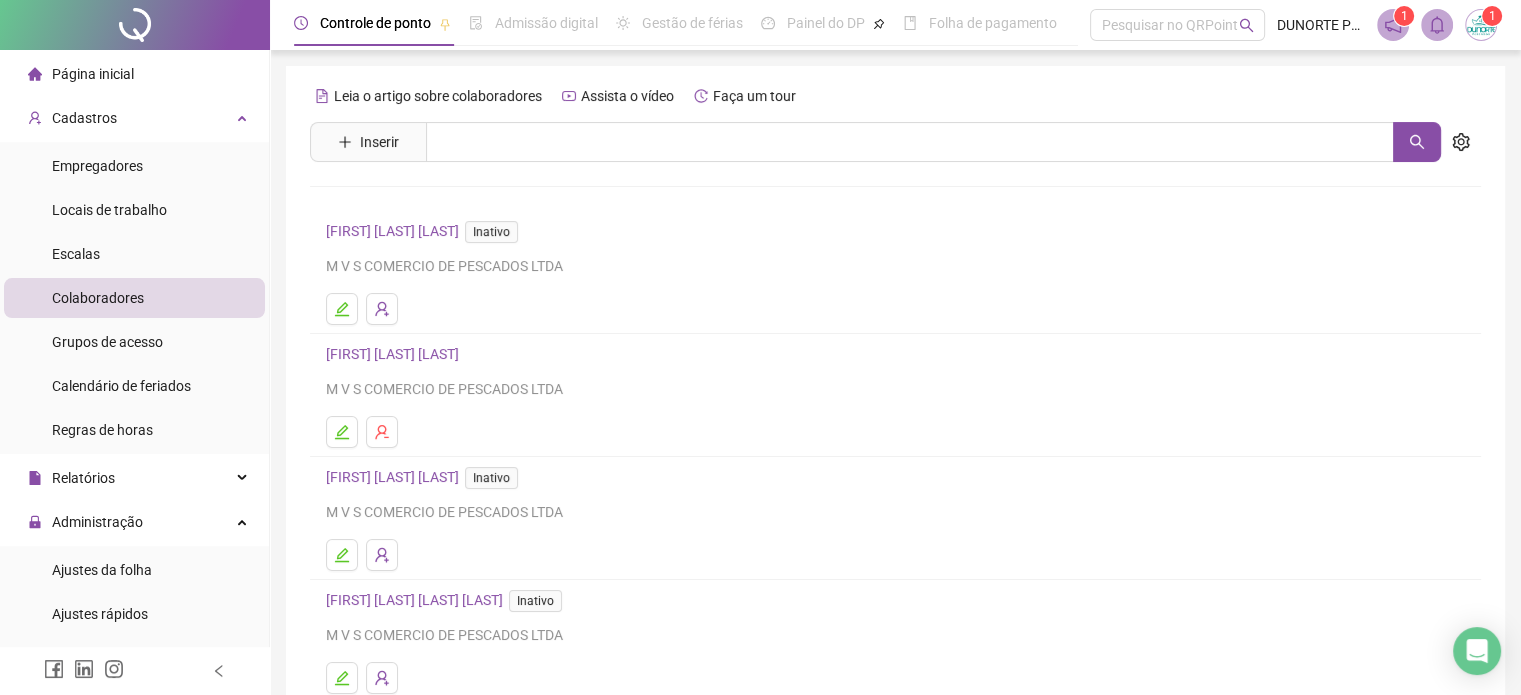 click on "[FIRST] [LAST] [LAST]    Inativo" at bounding box center [426, 477] 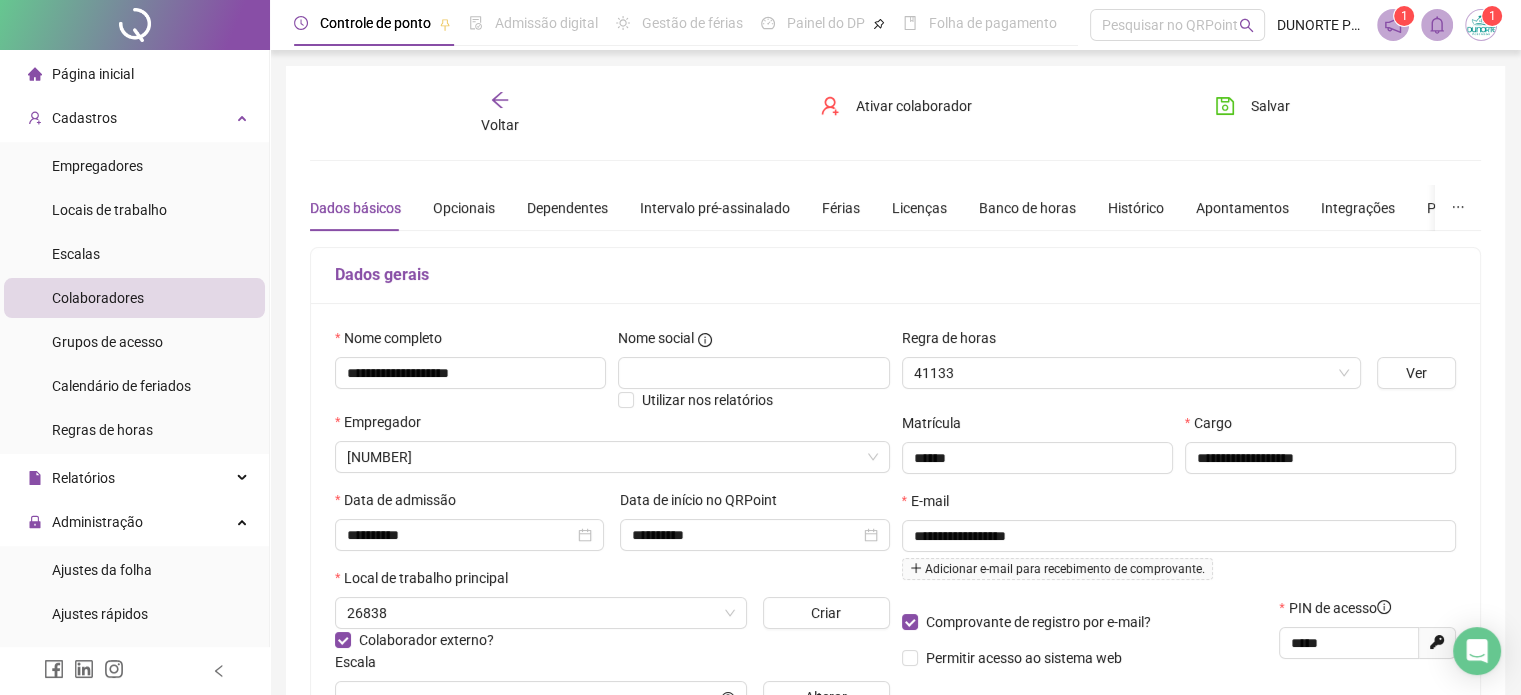 type on "**********" 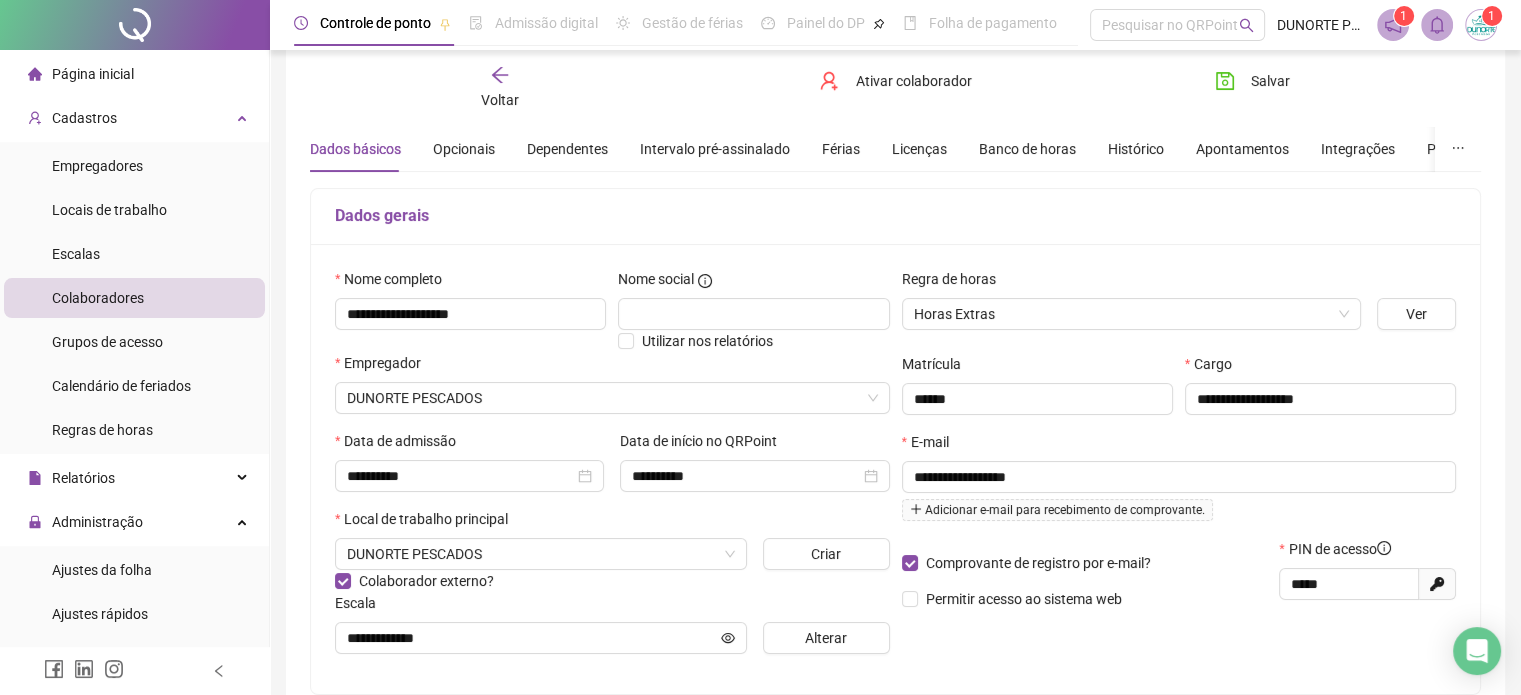 scroll, scrollTop: 45, scrollLeft: 0, axis: vertical 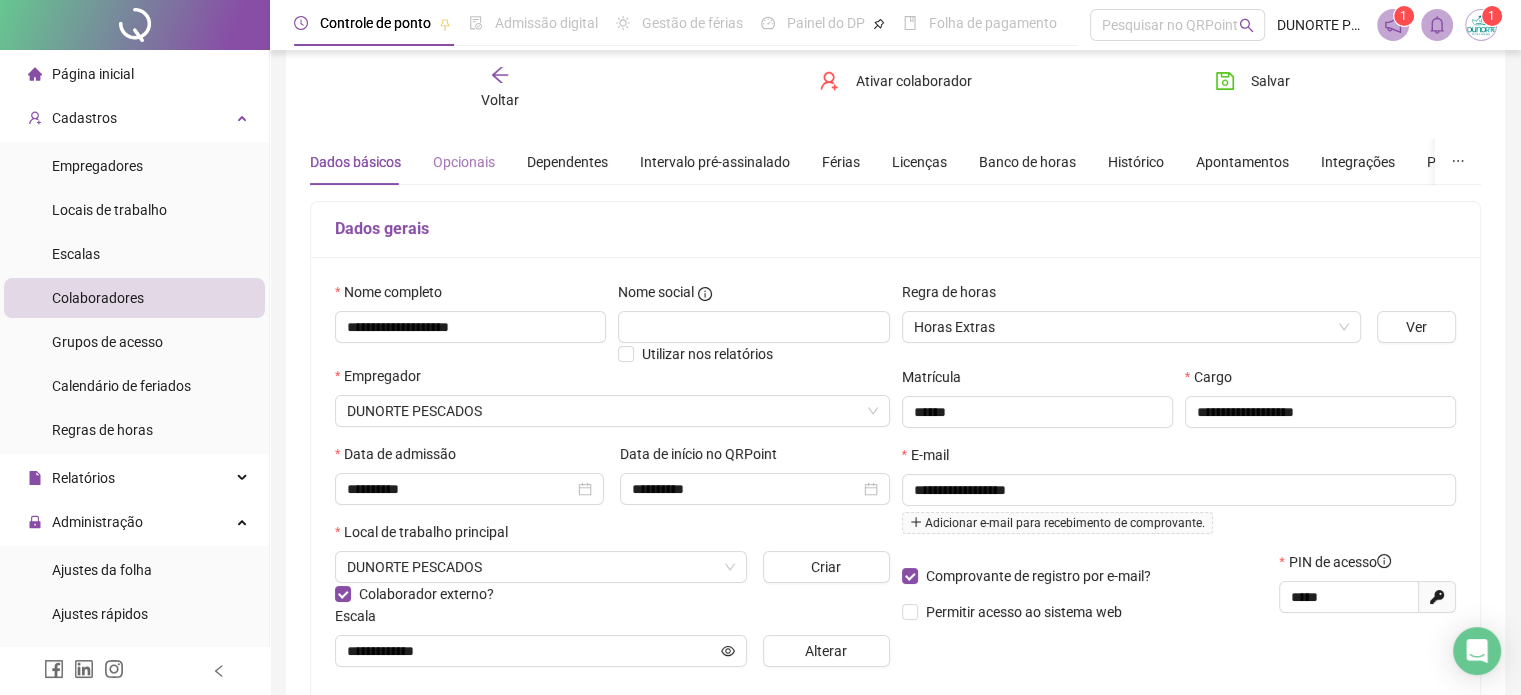 click on "Opcionais" at bounding box center [464, 162] 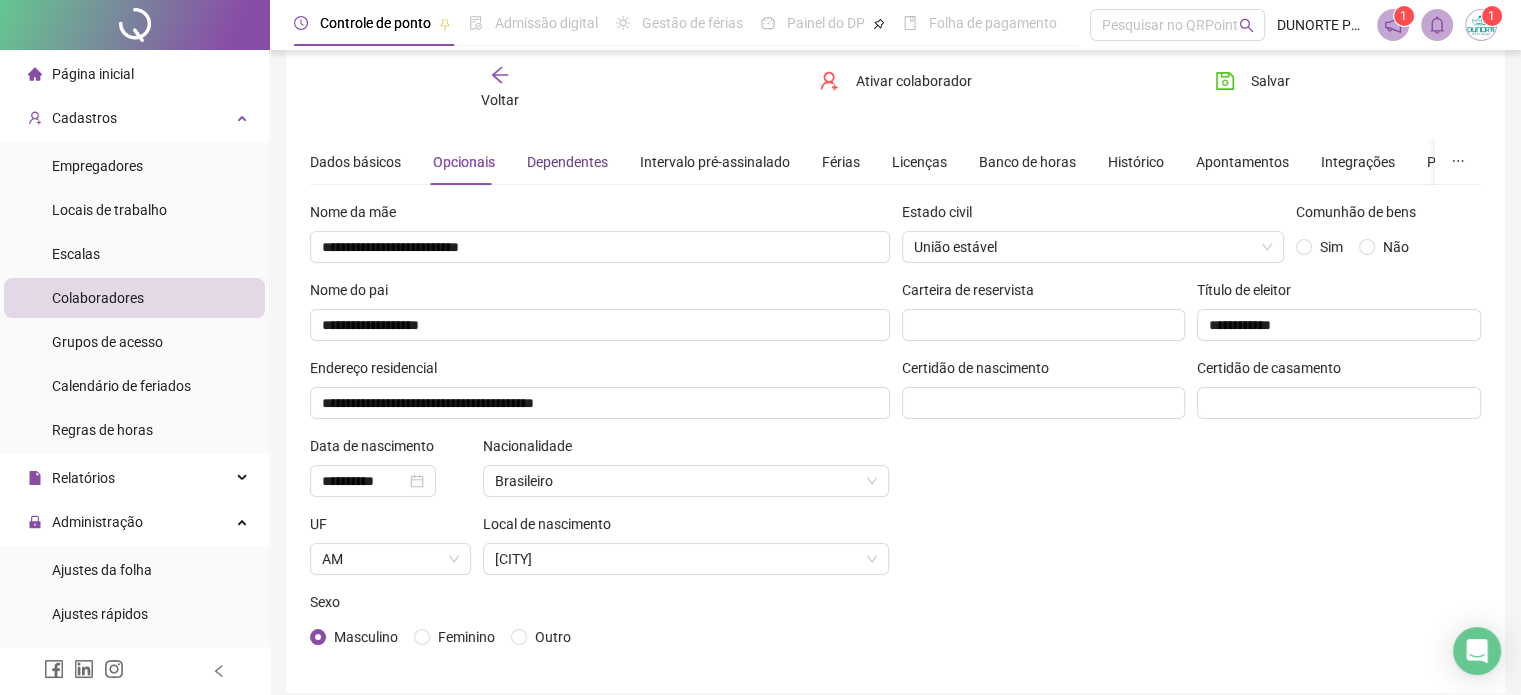 click on "Dependentes" at bounding box center [567, 162] 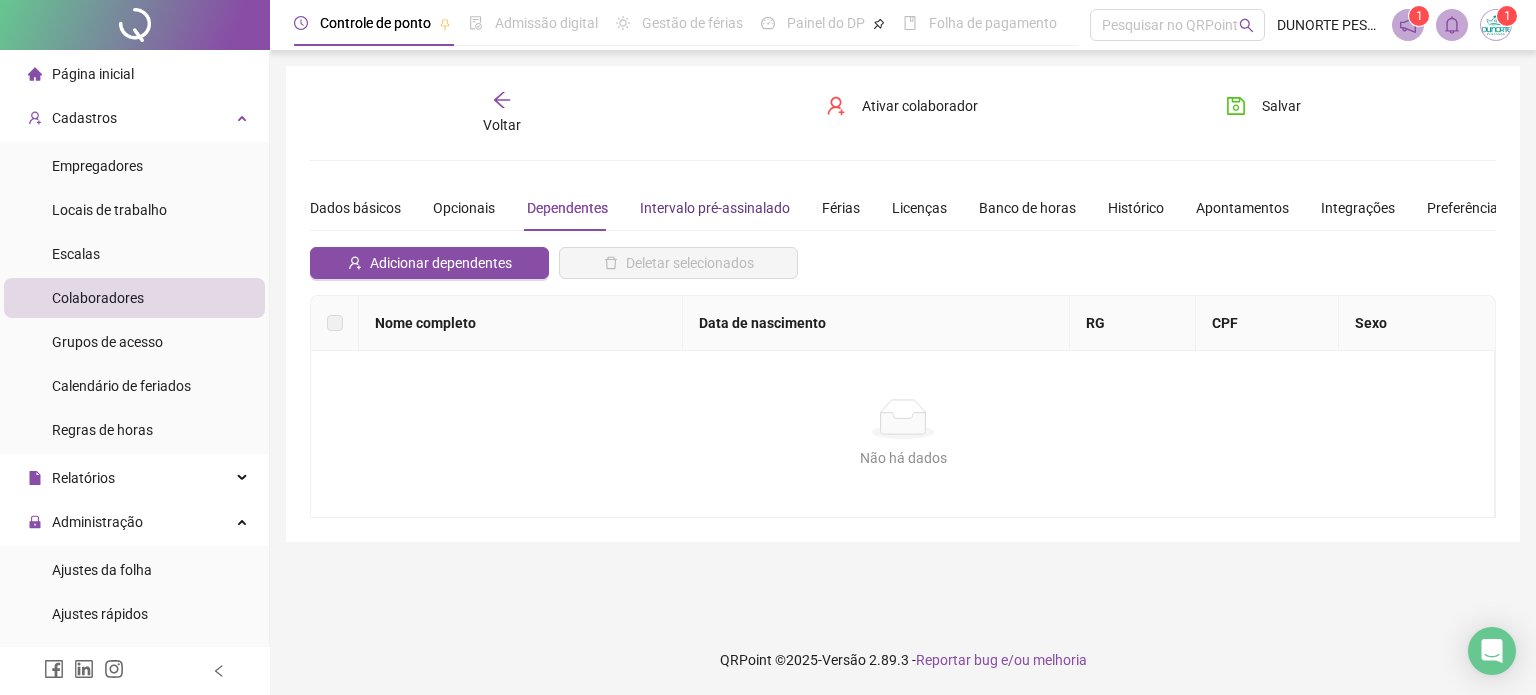 click on "Intervalo pré-assinalado" at bounding box center (715, 208) 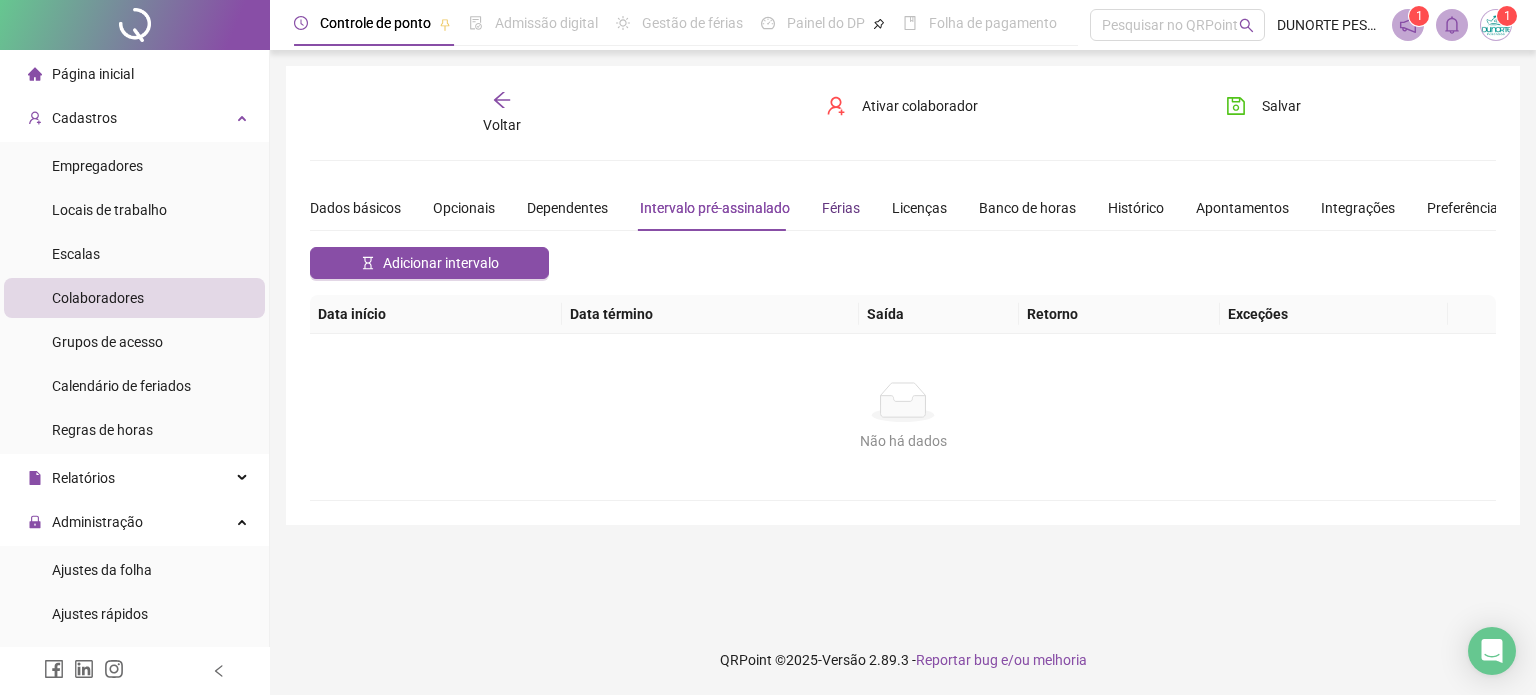 click on "Férias" at bounding box center [841, 208] 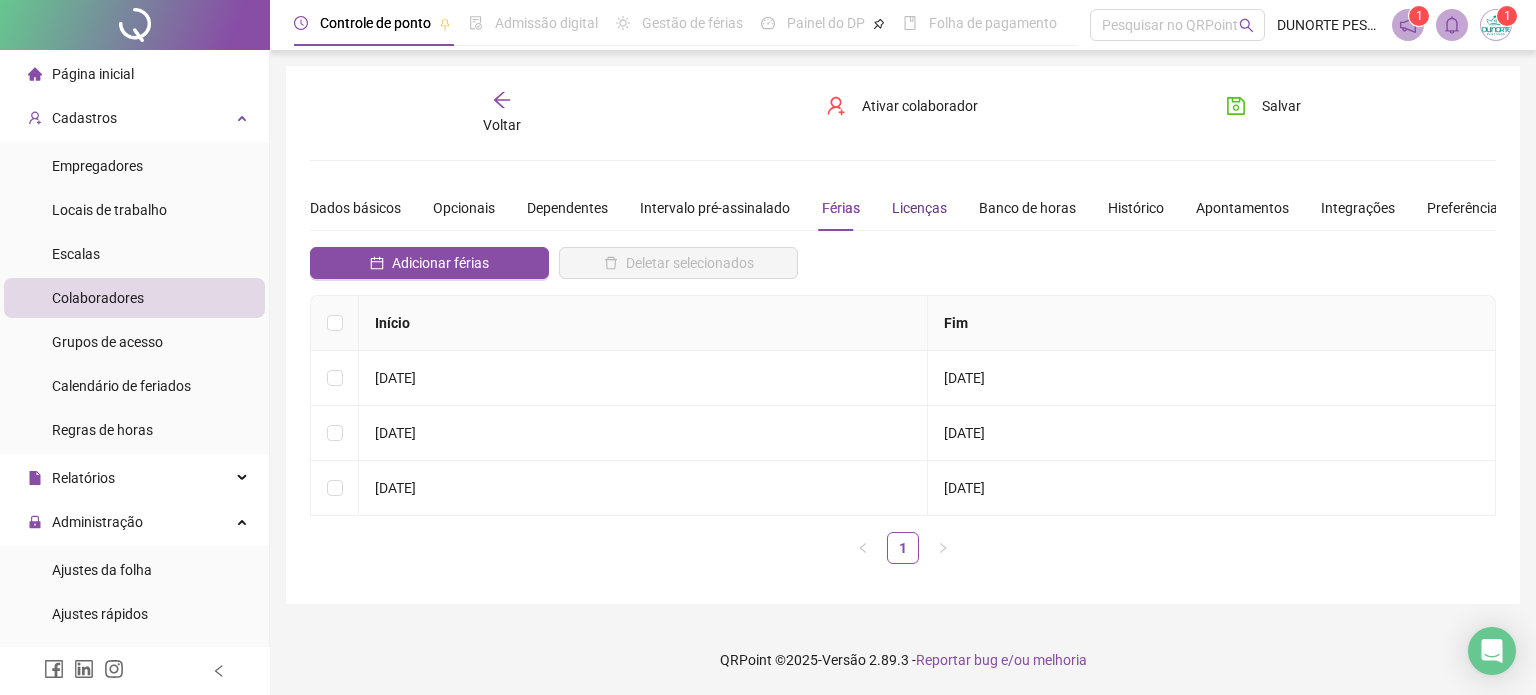 click on "Licenças" at bounding box center [919, 208] 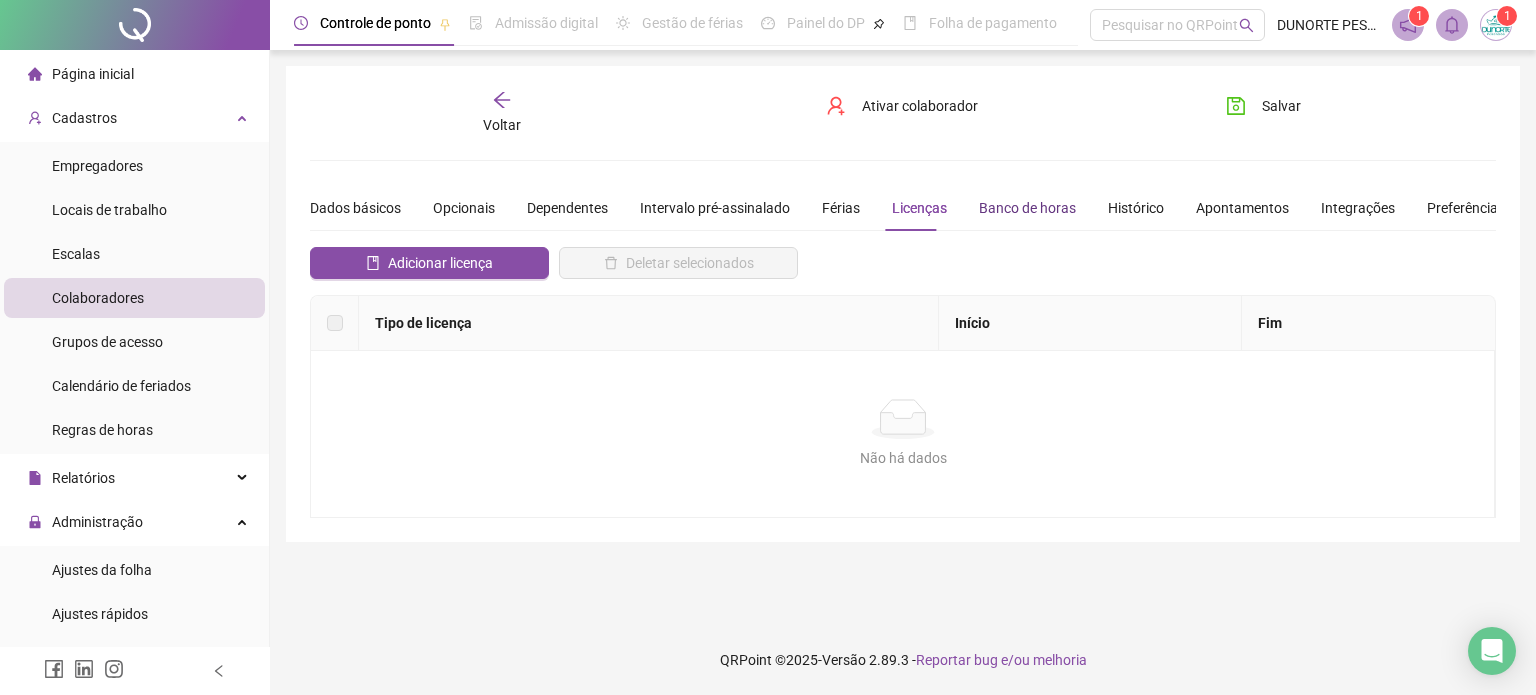 click on "Banco de horas" at bounding box center (1027, 208) 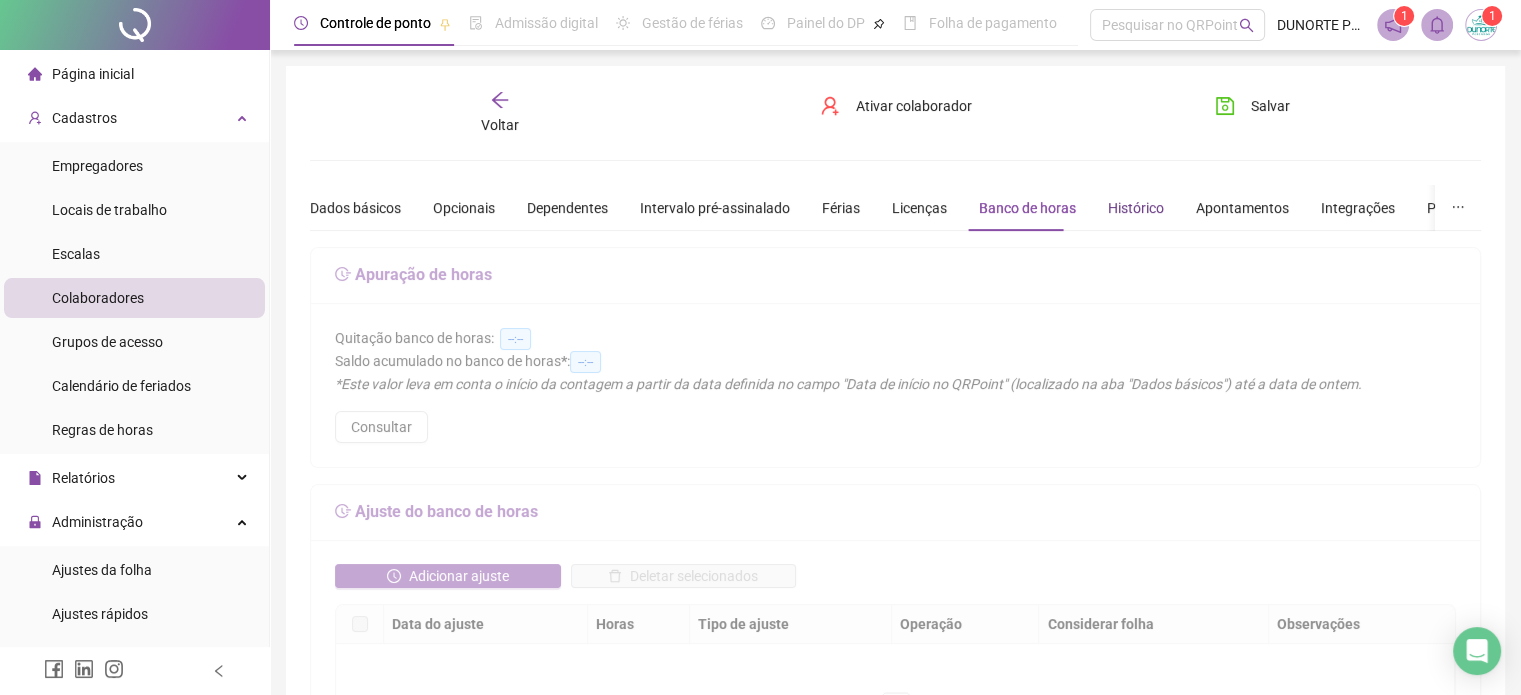 click on "Histórico" at bounding box center [1136, 208] 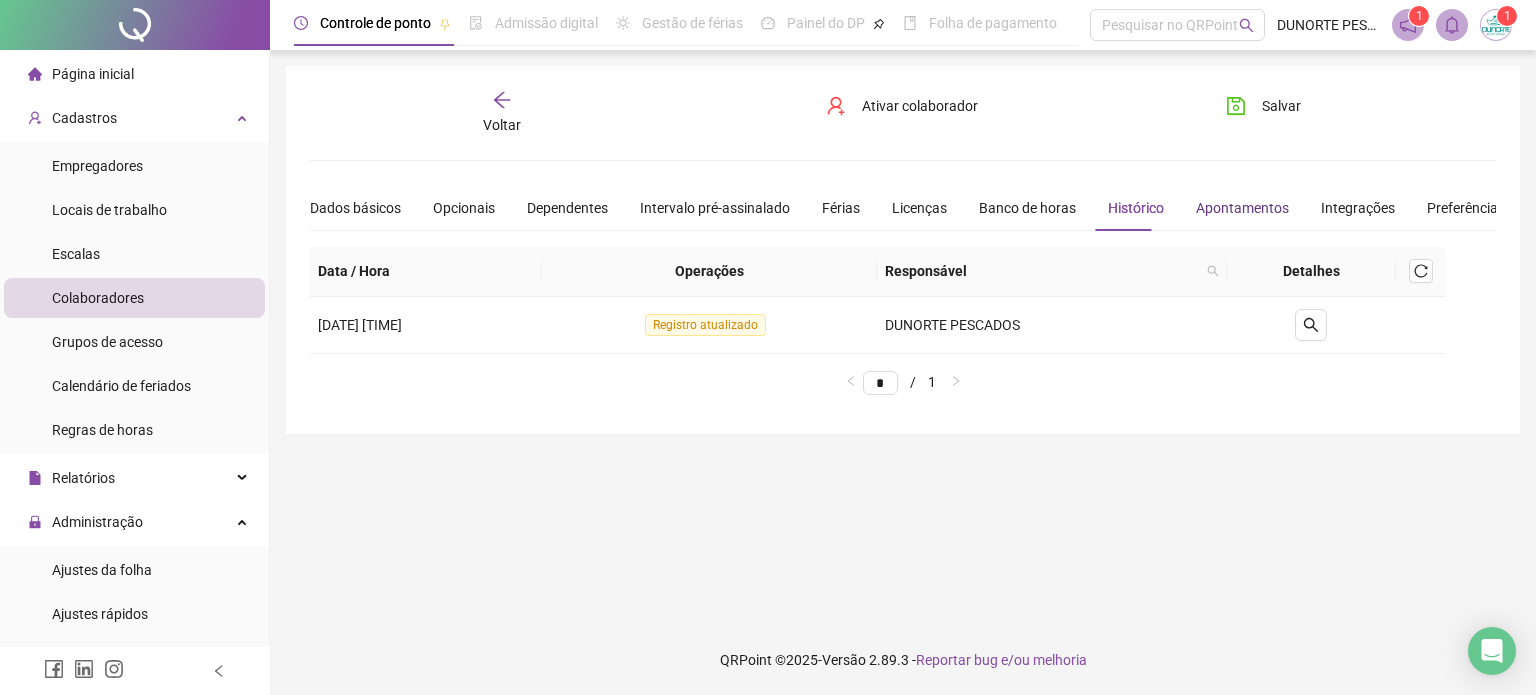 click on "Apontamentos" at bounding box center (1242, 208) 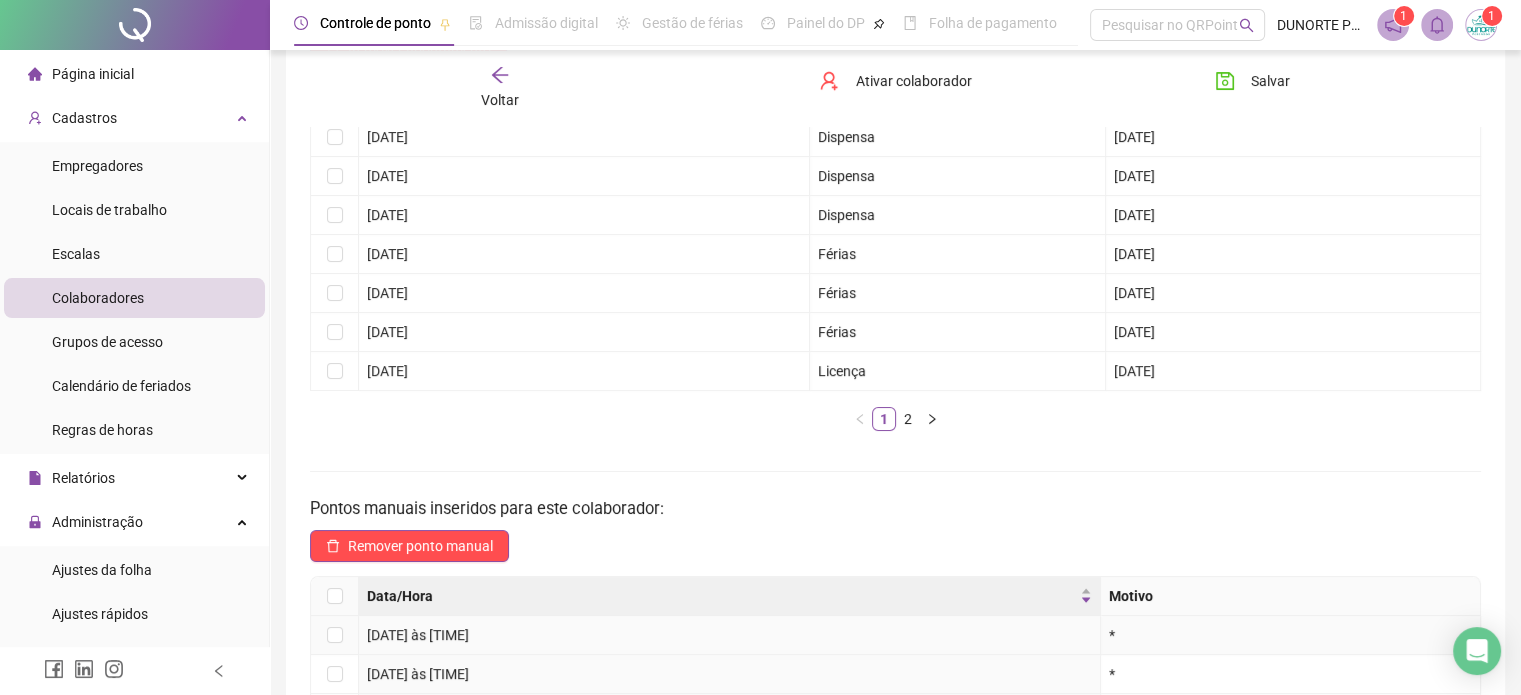 scroll, scrollTop: 0, scrollLeft: 0, axis: both 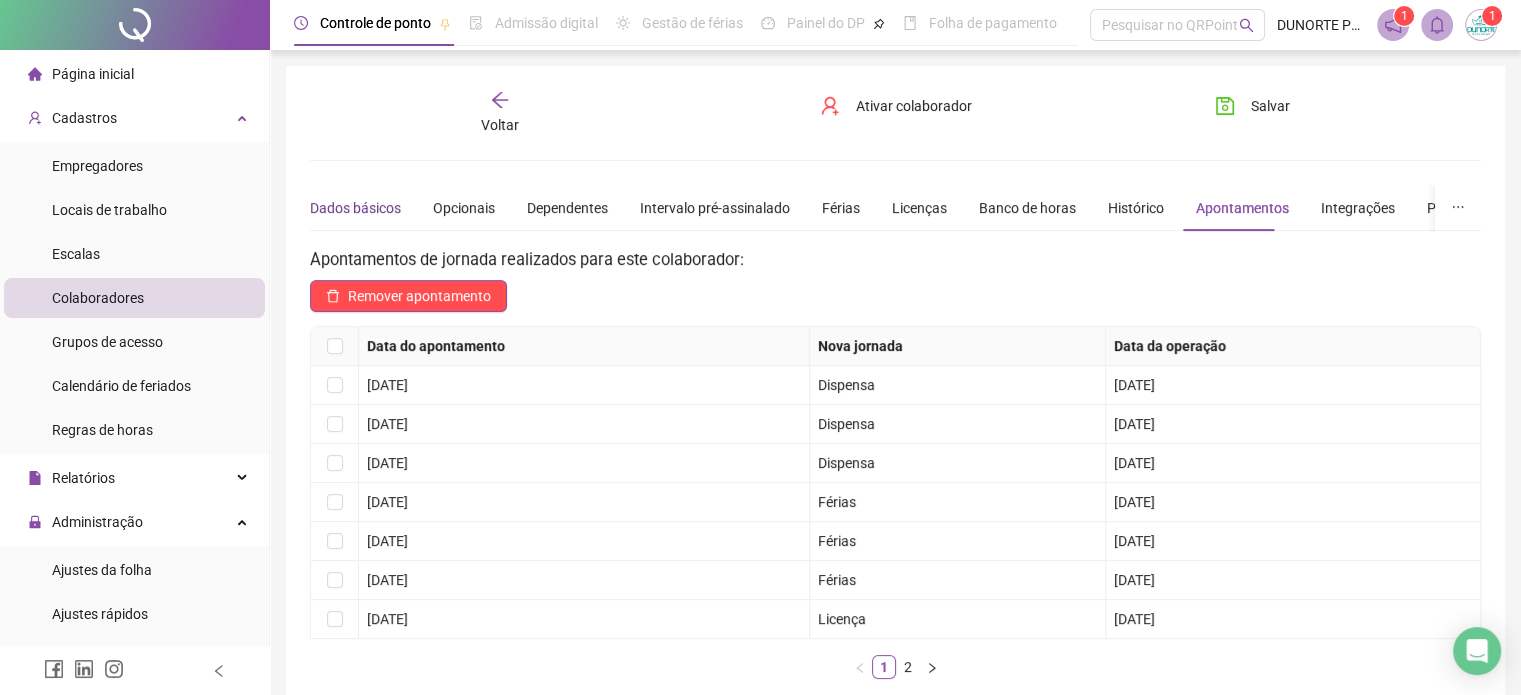 click on "Dados básicos" at bounding box center [355, 208] 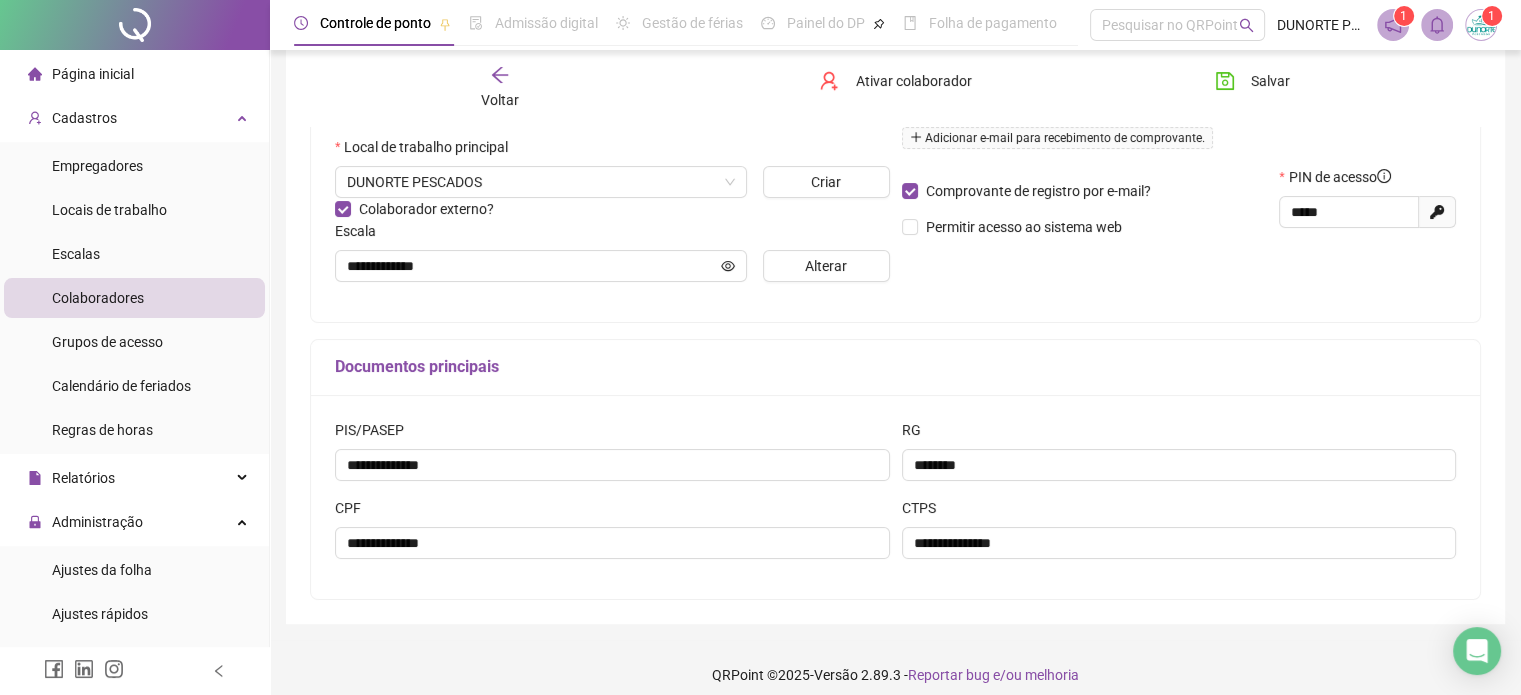 scroll, scrollTop: 0, scrollLeft: 0, axis: both 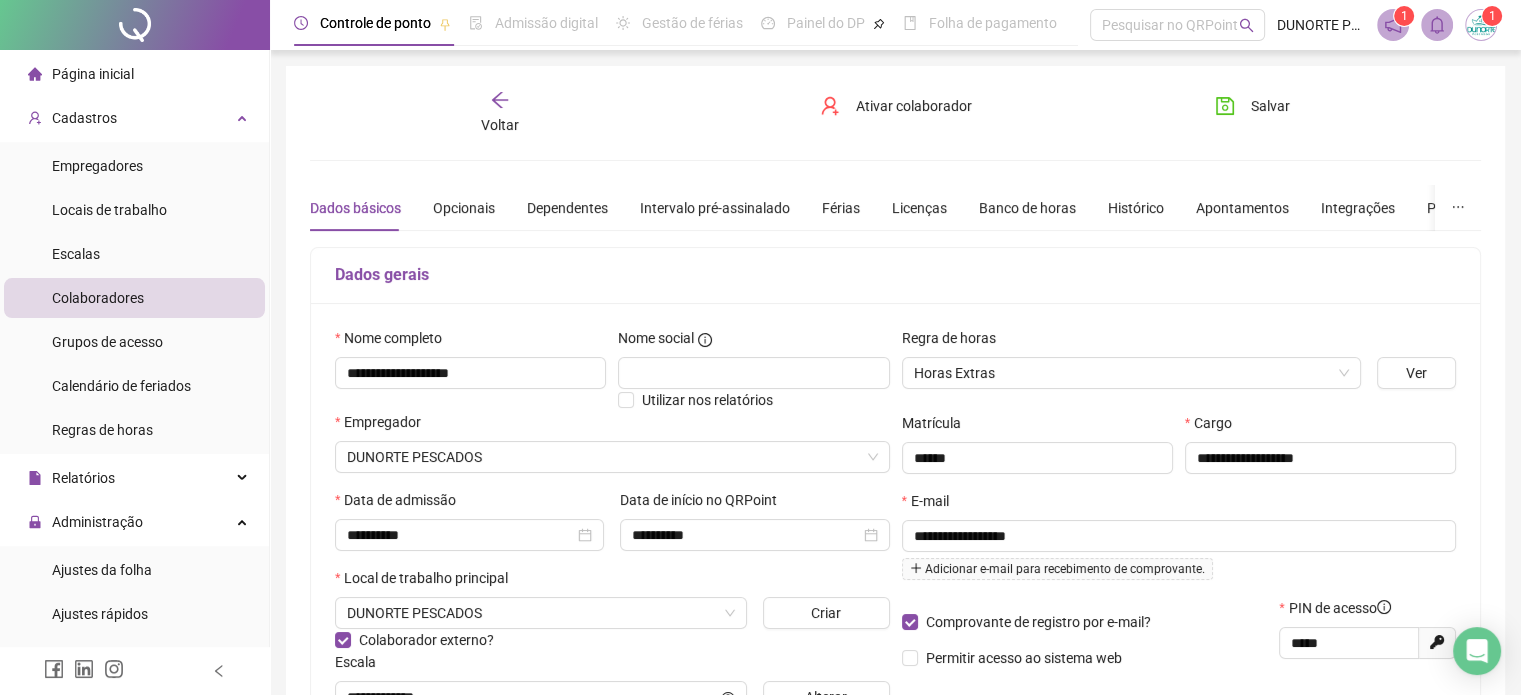 click 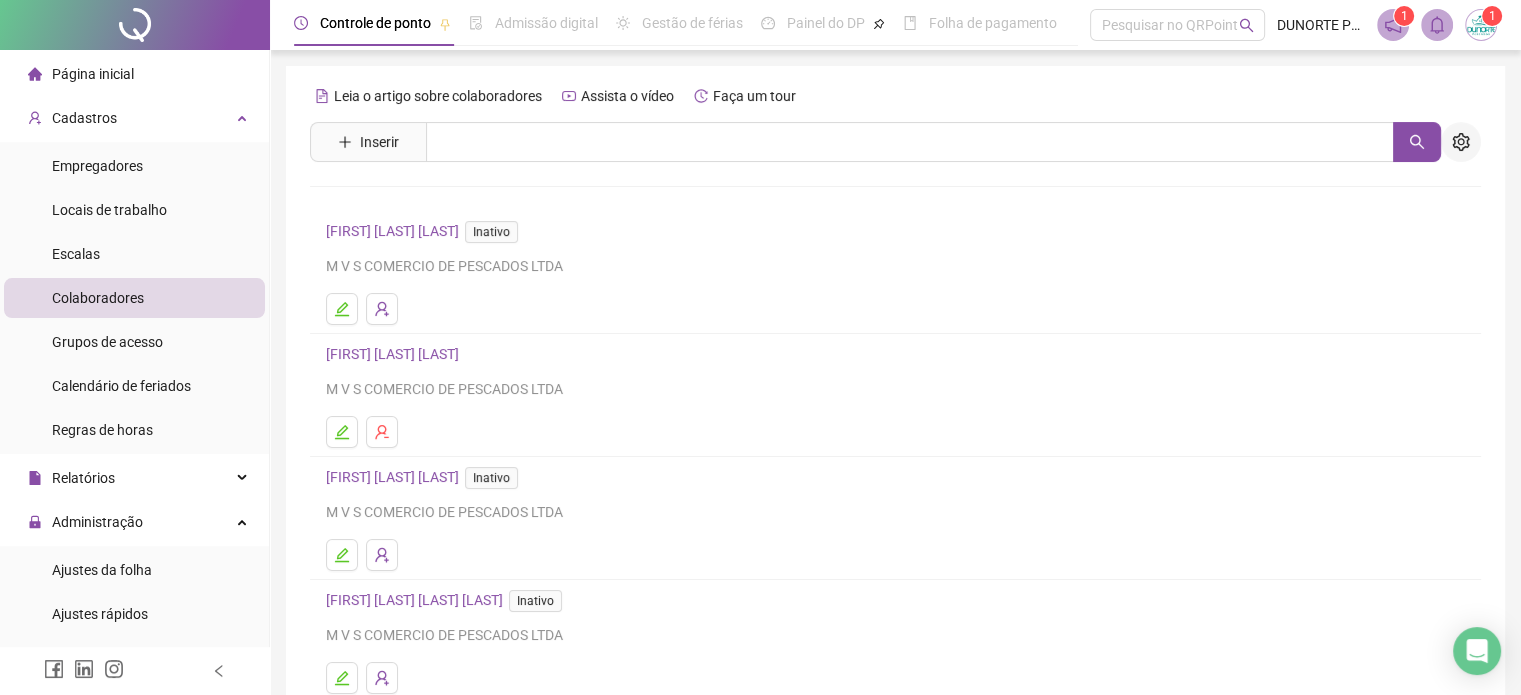click 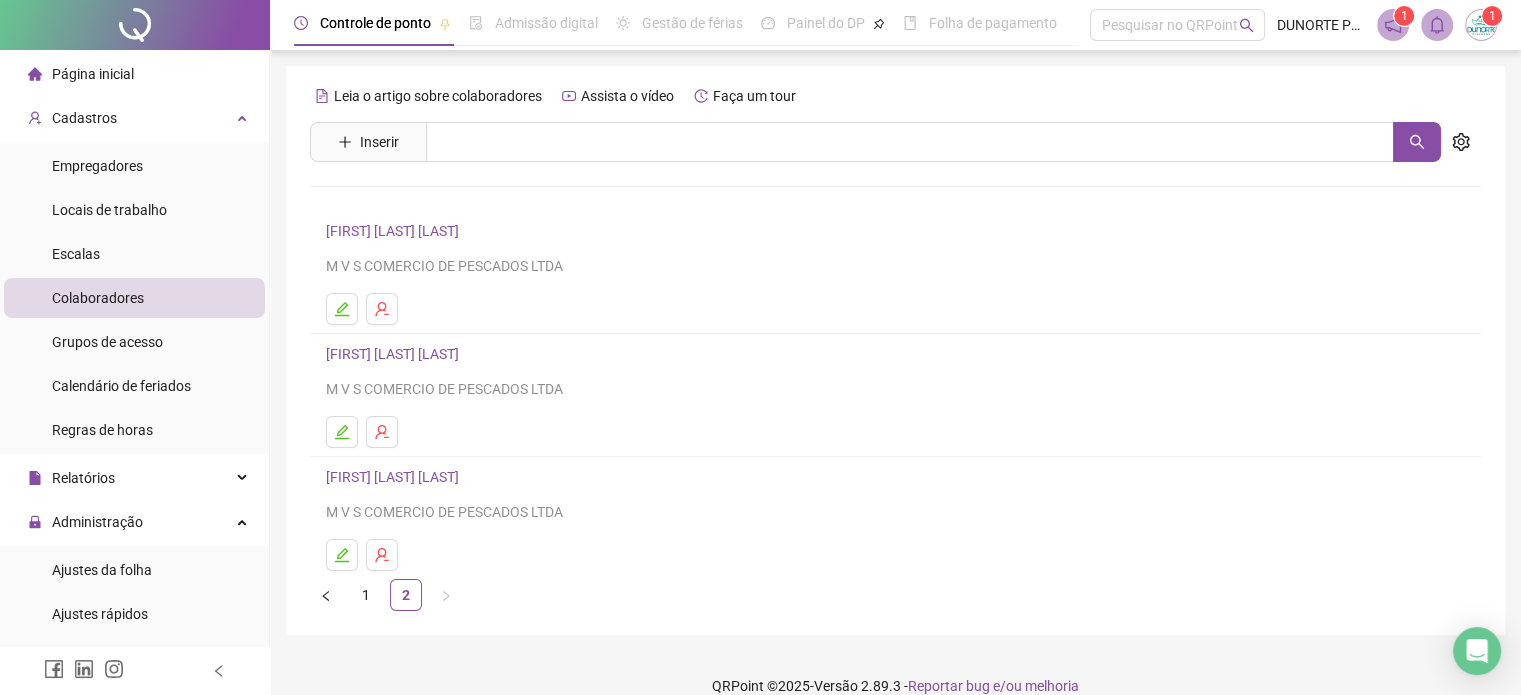 click on "[FIRST] [LAST] [LAST]" at bounding box center (395, 231) 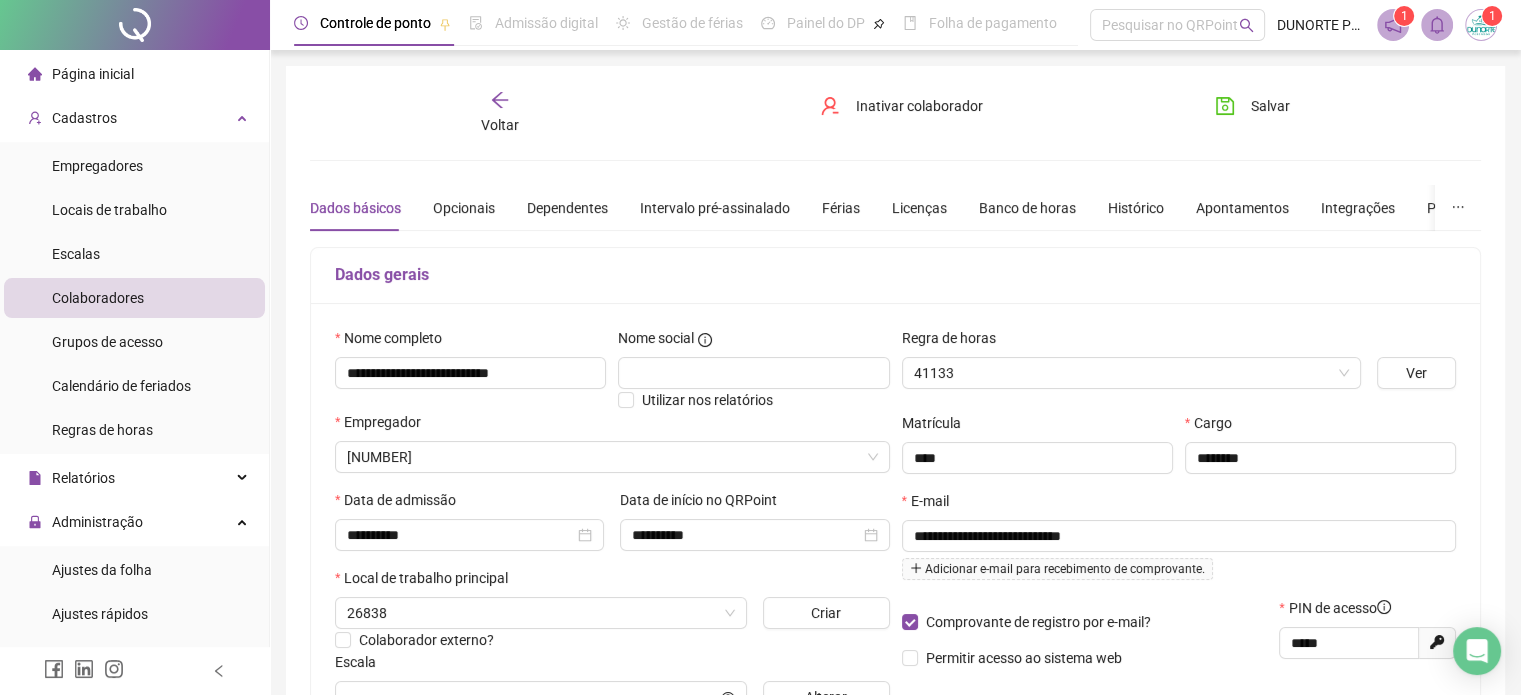 type on "********" 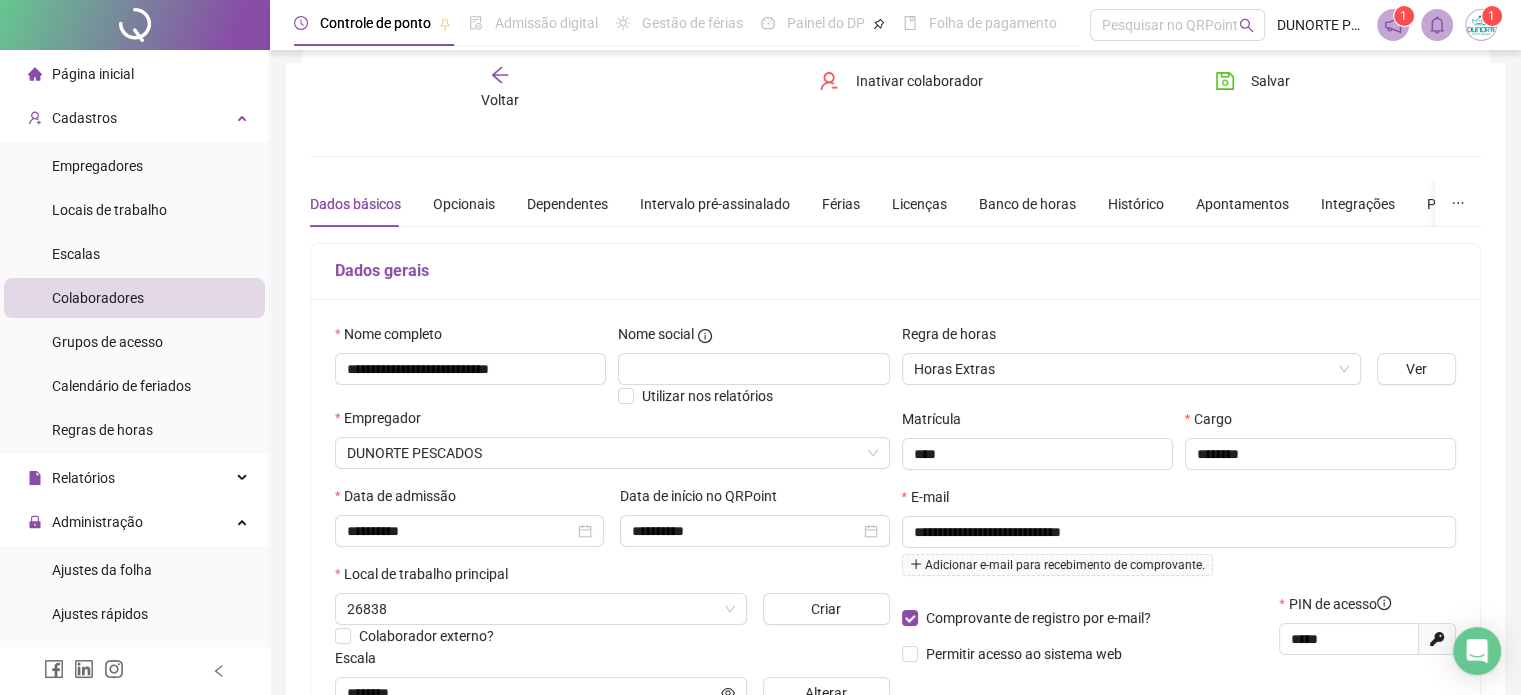 scroll, scrollTop: 0, scrollLeft: 0, axis: both 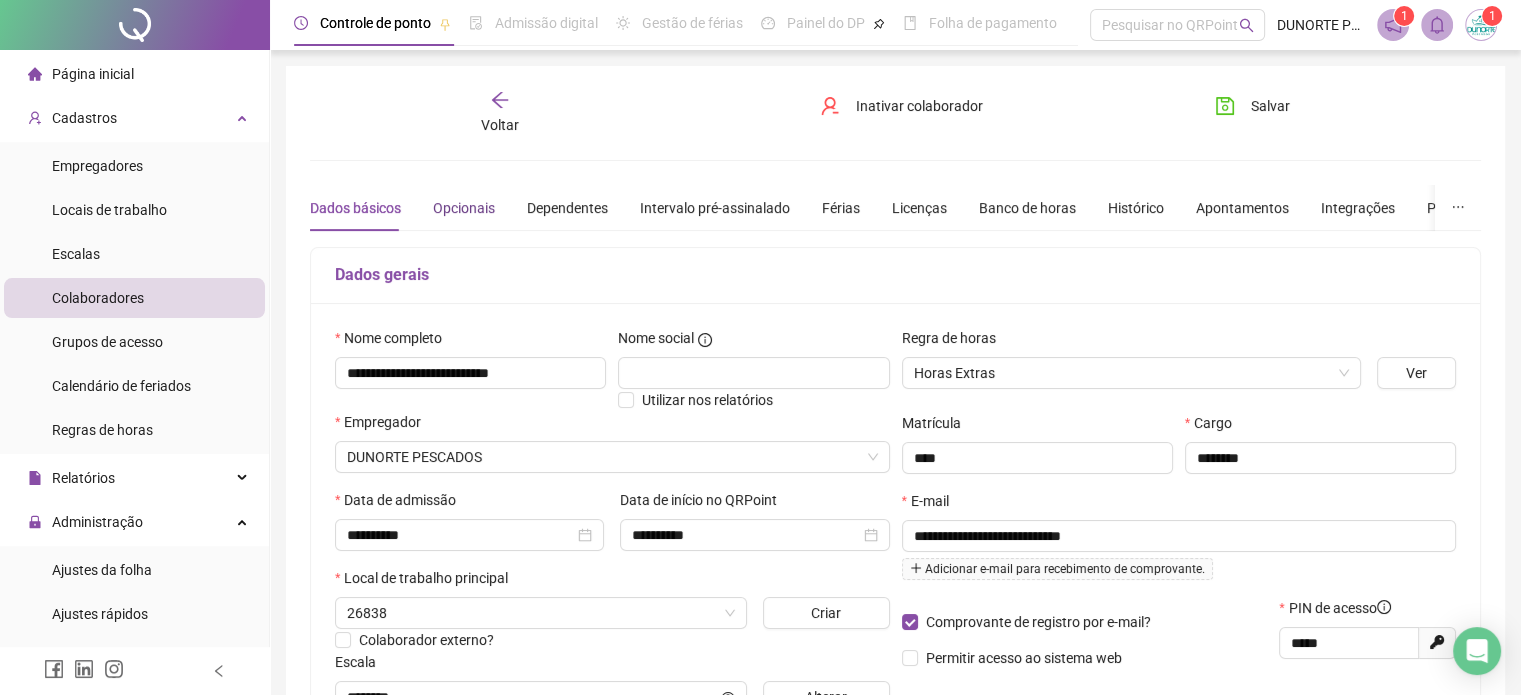 click on "Opcionais" at bounding box center (464, 208) 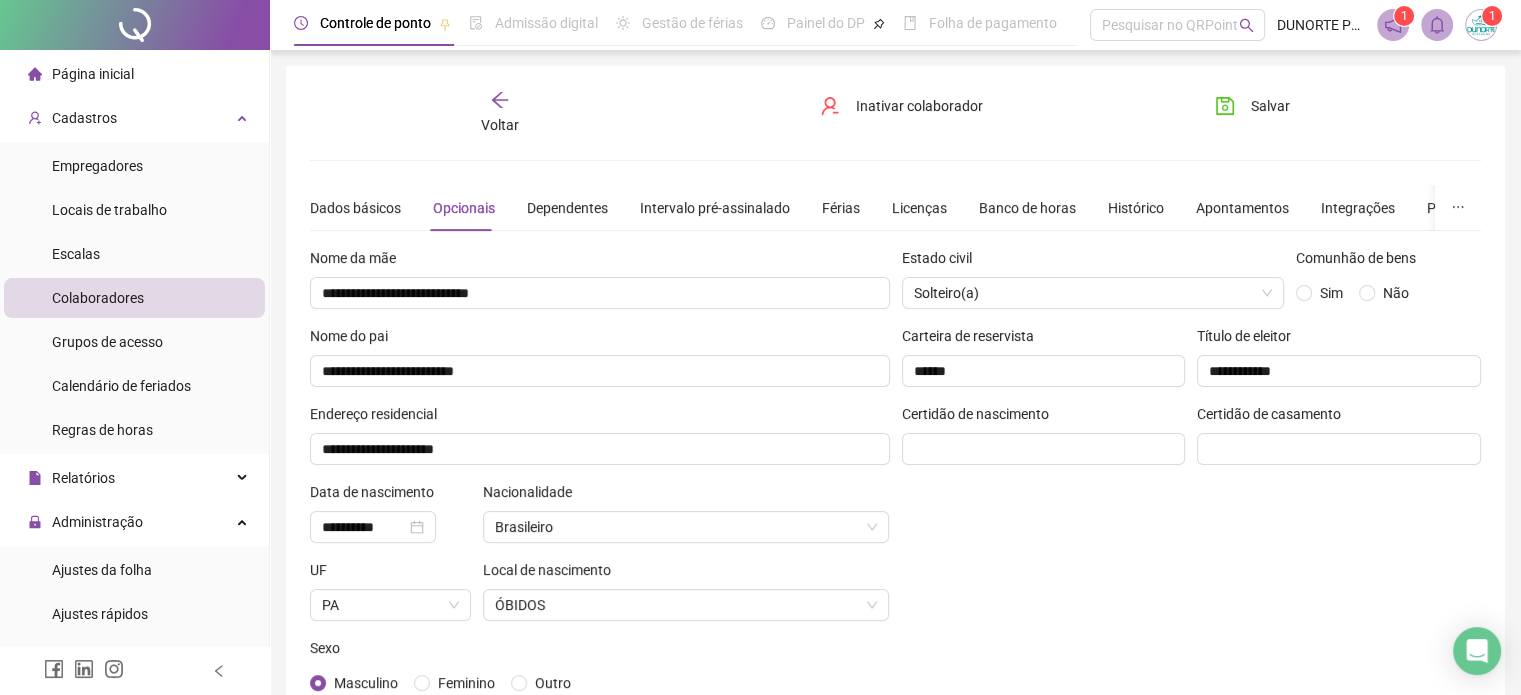 click on "Página inicial" at bounding box center [81, 74] 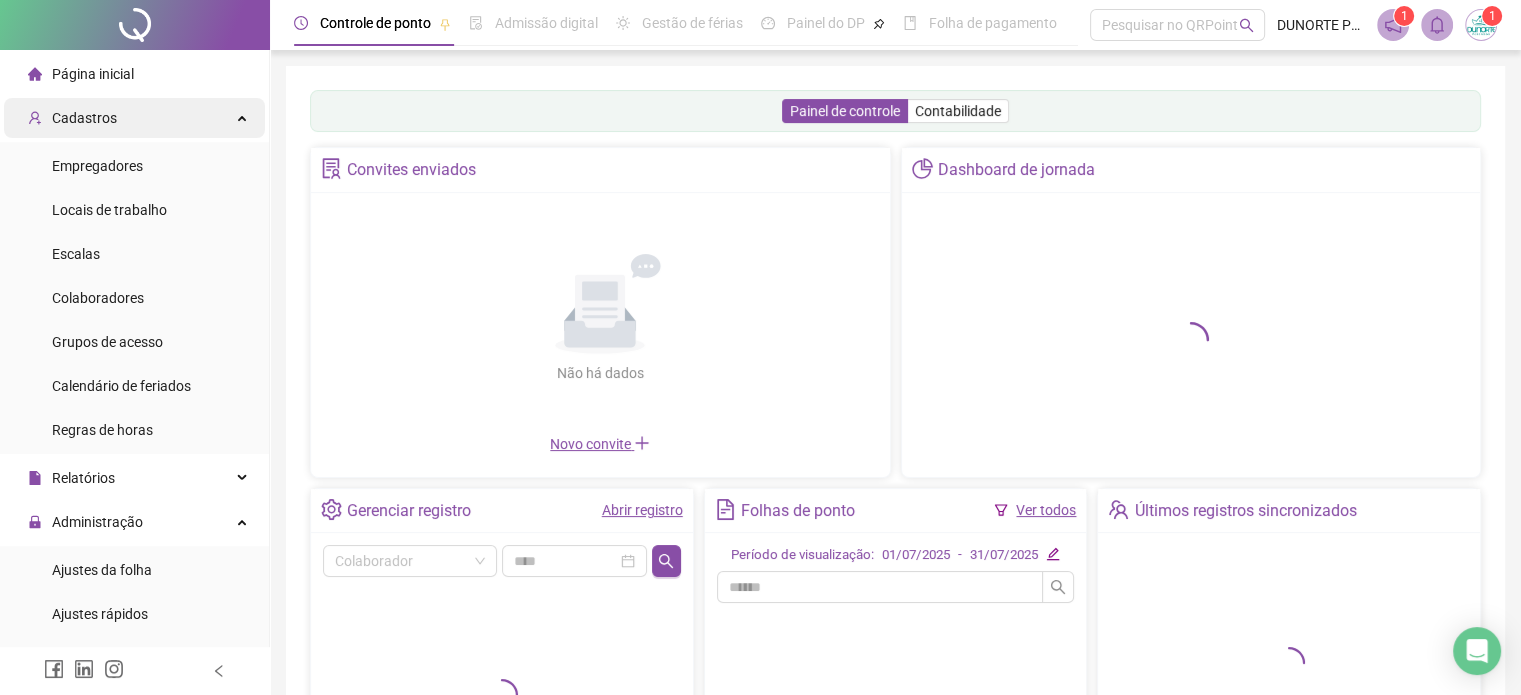 click at bounding box center (244, 116) 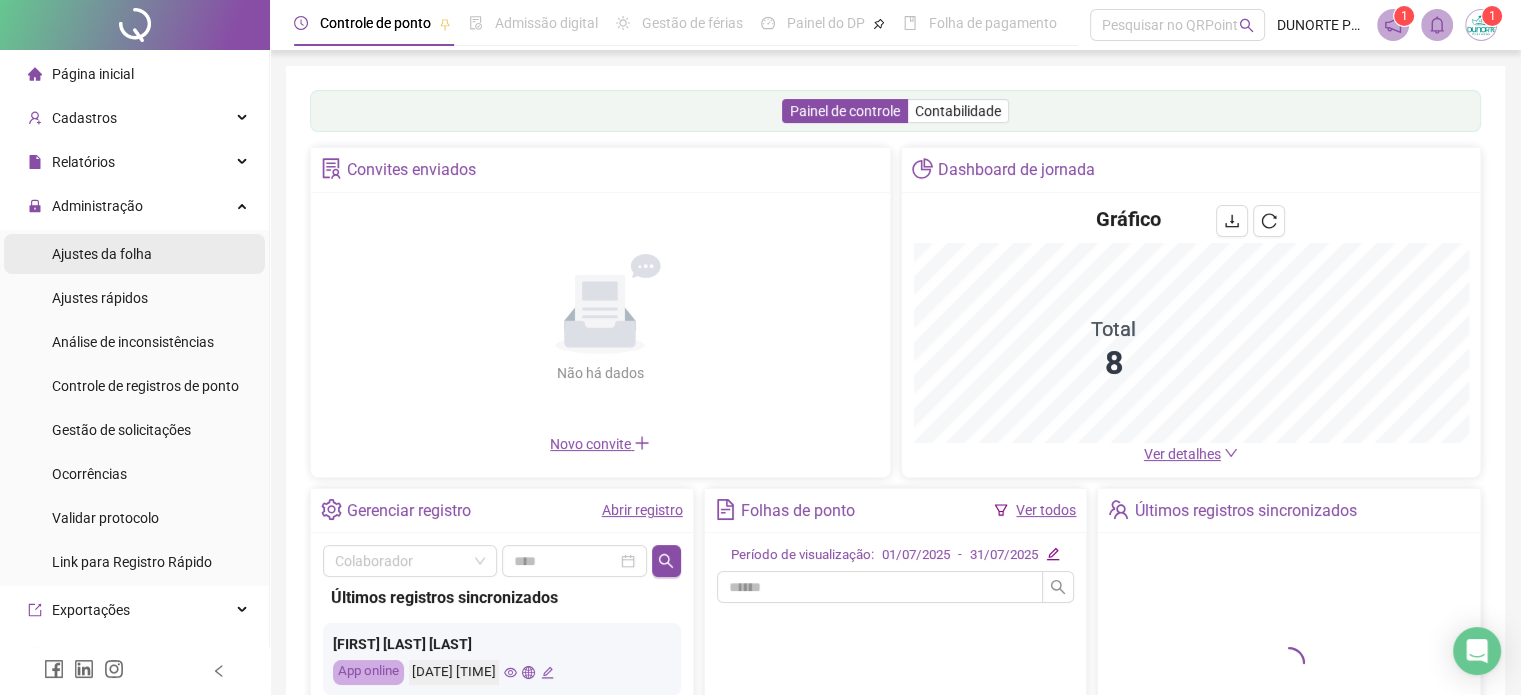 click on "Ajustes da folha" at bounding box center (102, 254) 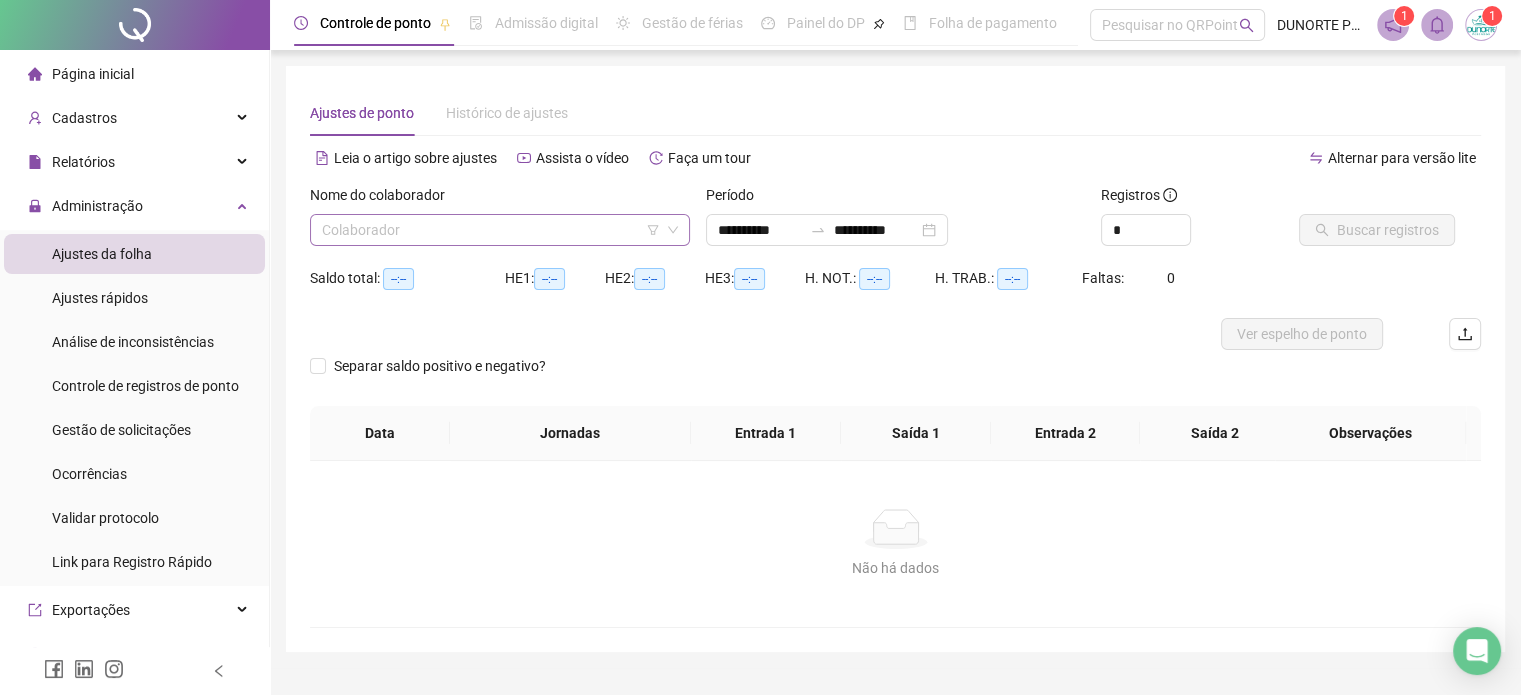 click at bounding box center [491, 230] 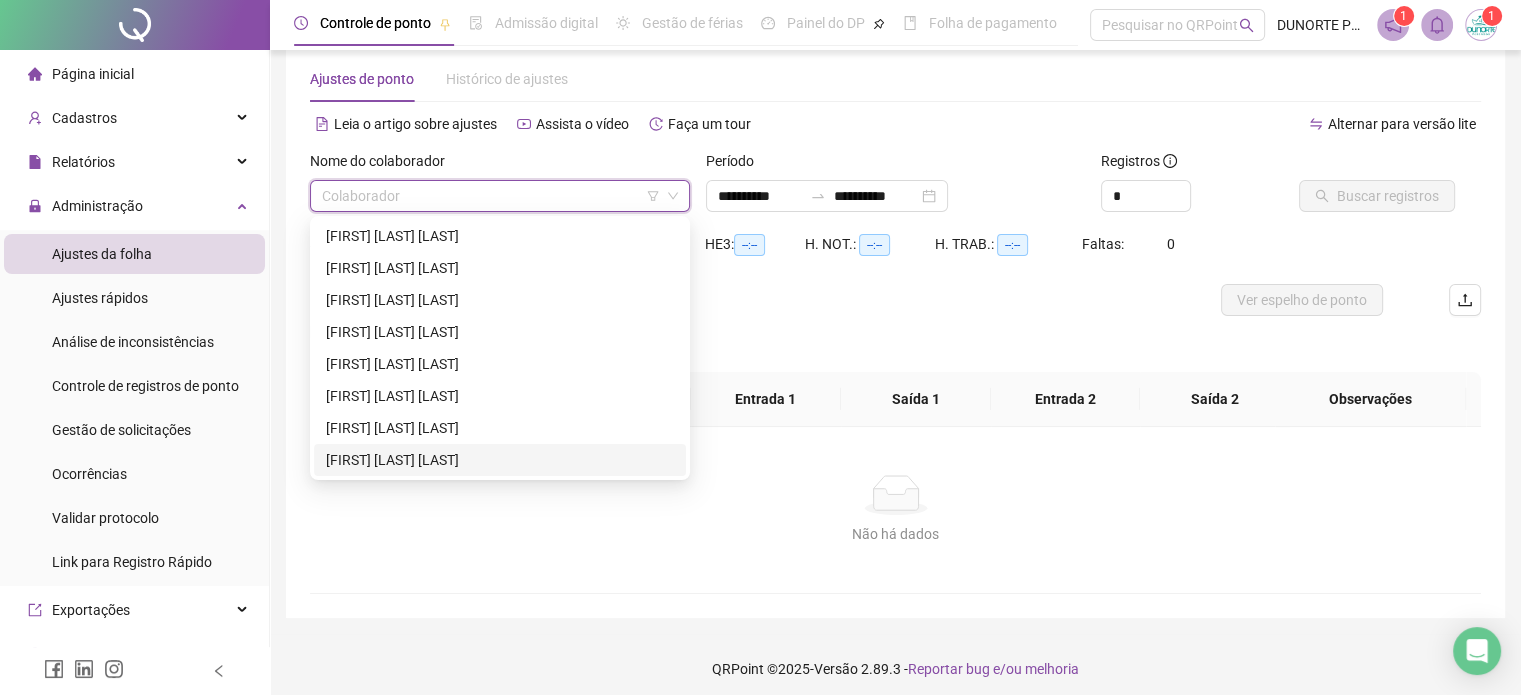 scroll, scrollTop: 42, scrollLeft: 0, axis: vertical 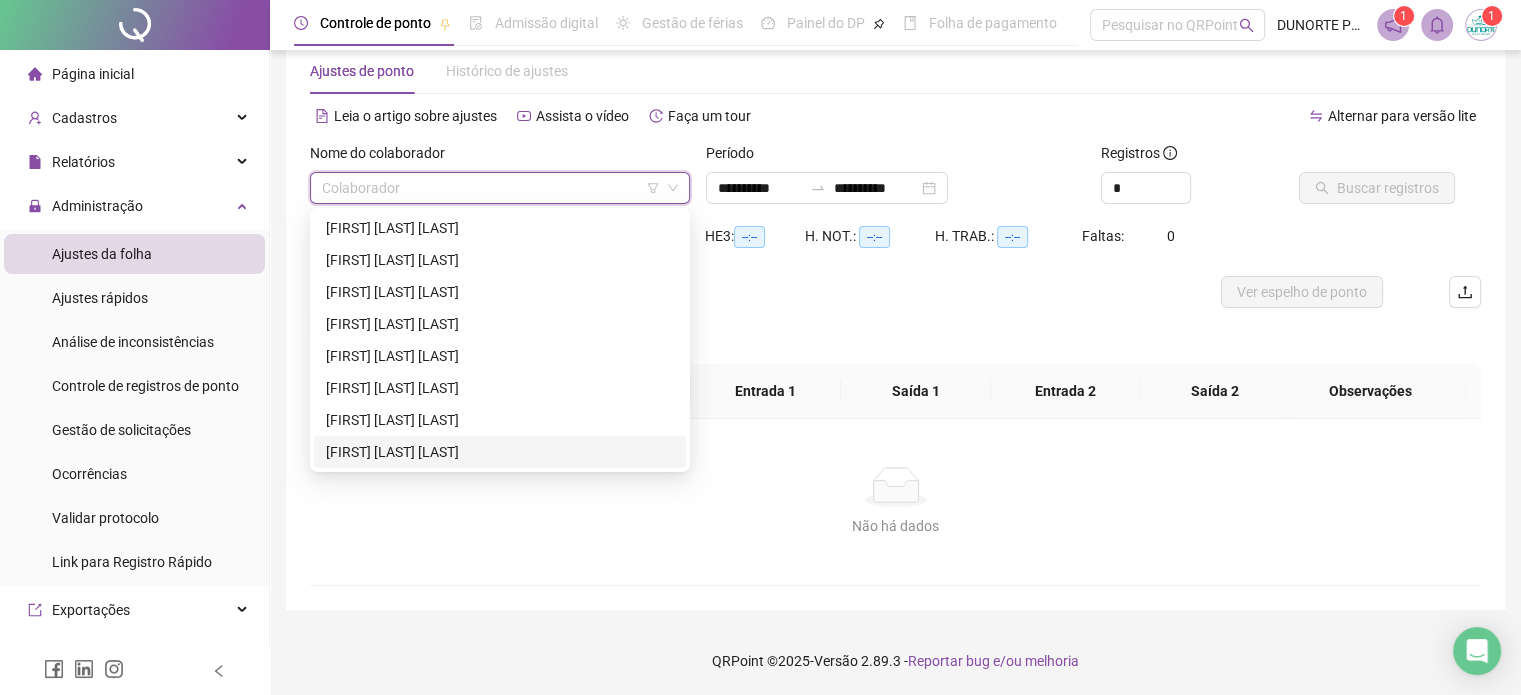click on "[FIRST] [LAST] [LAST]" at bounding box center [500, 452] 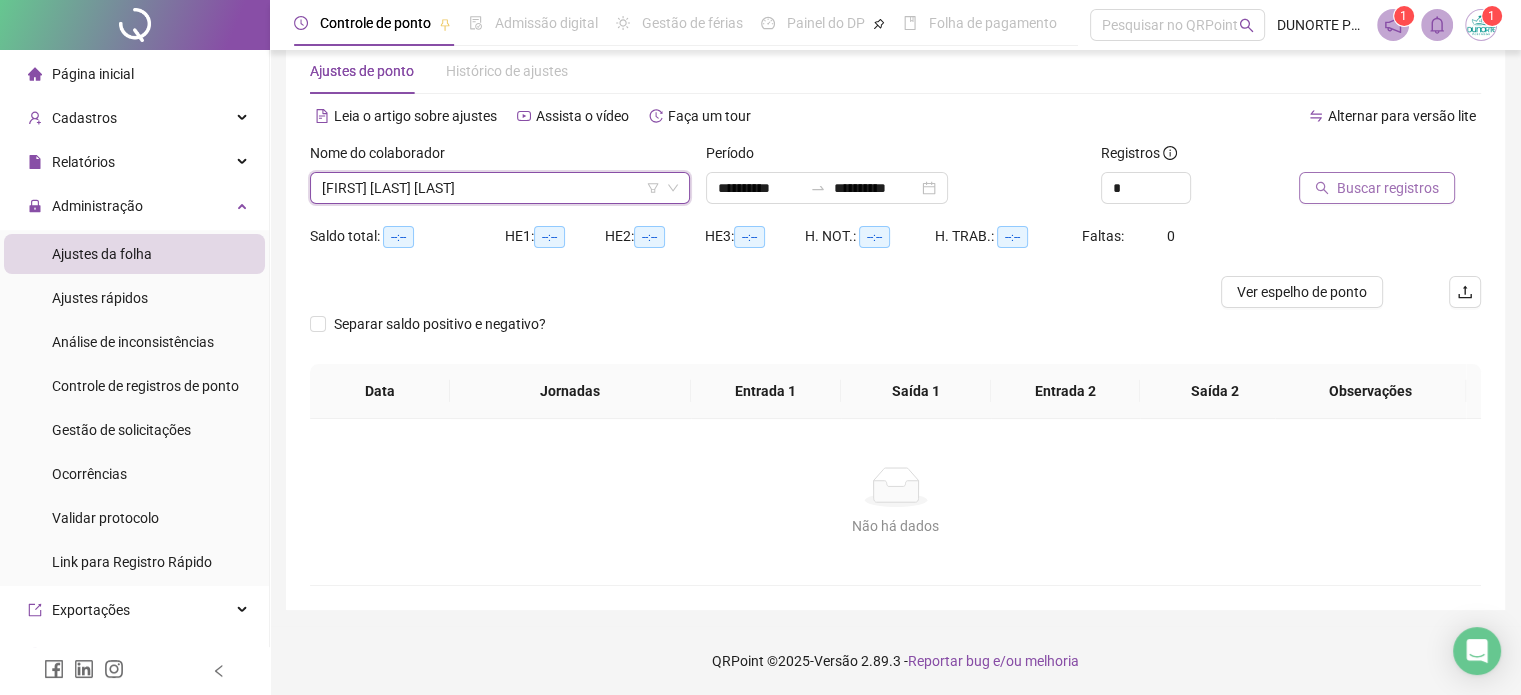 click on "Buscar registros" at bounding box center [1388, 188] 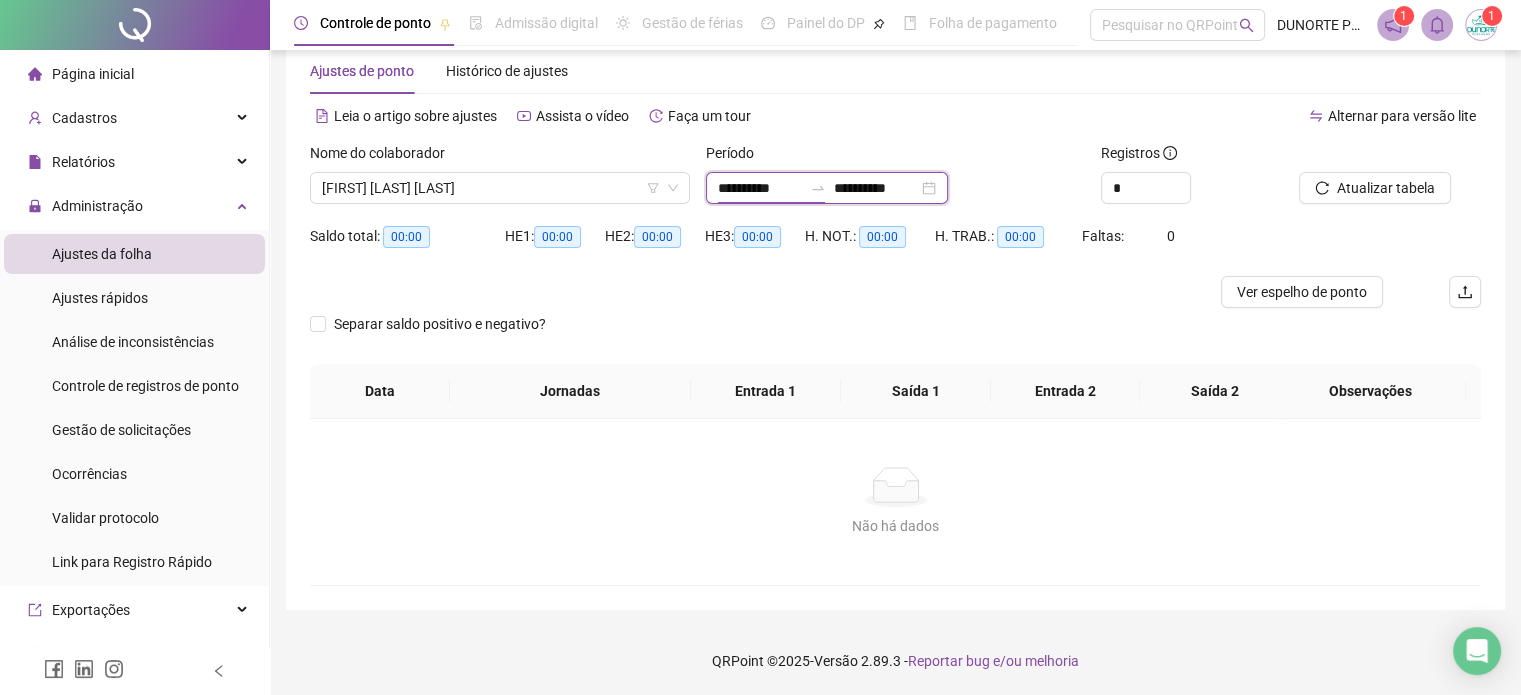 click on "**********" at bounding box center (760, 188) 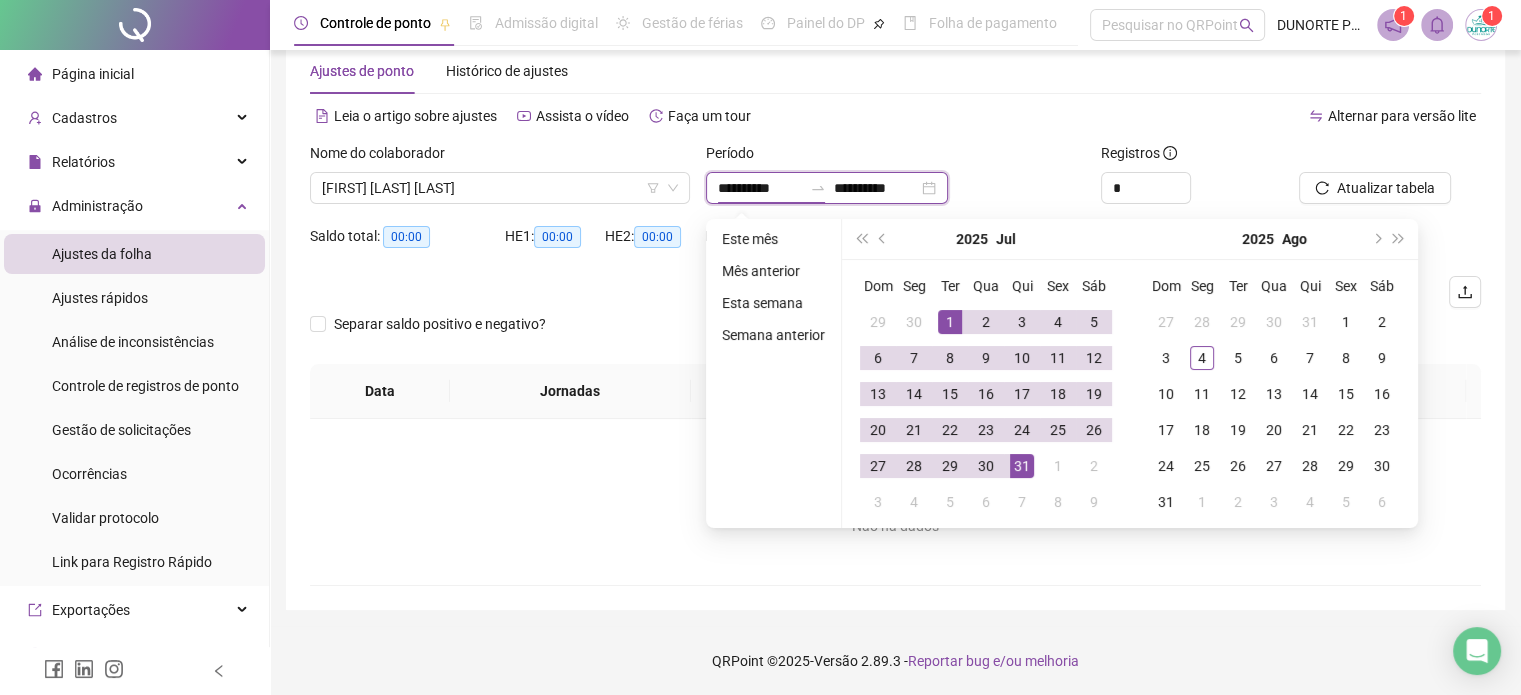 type on "**********" 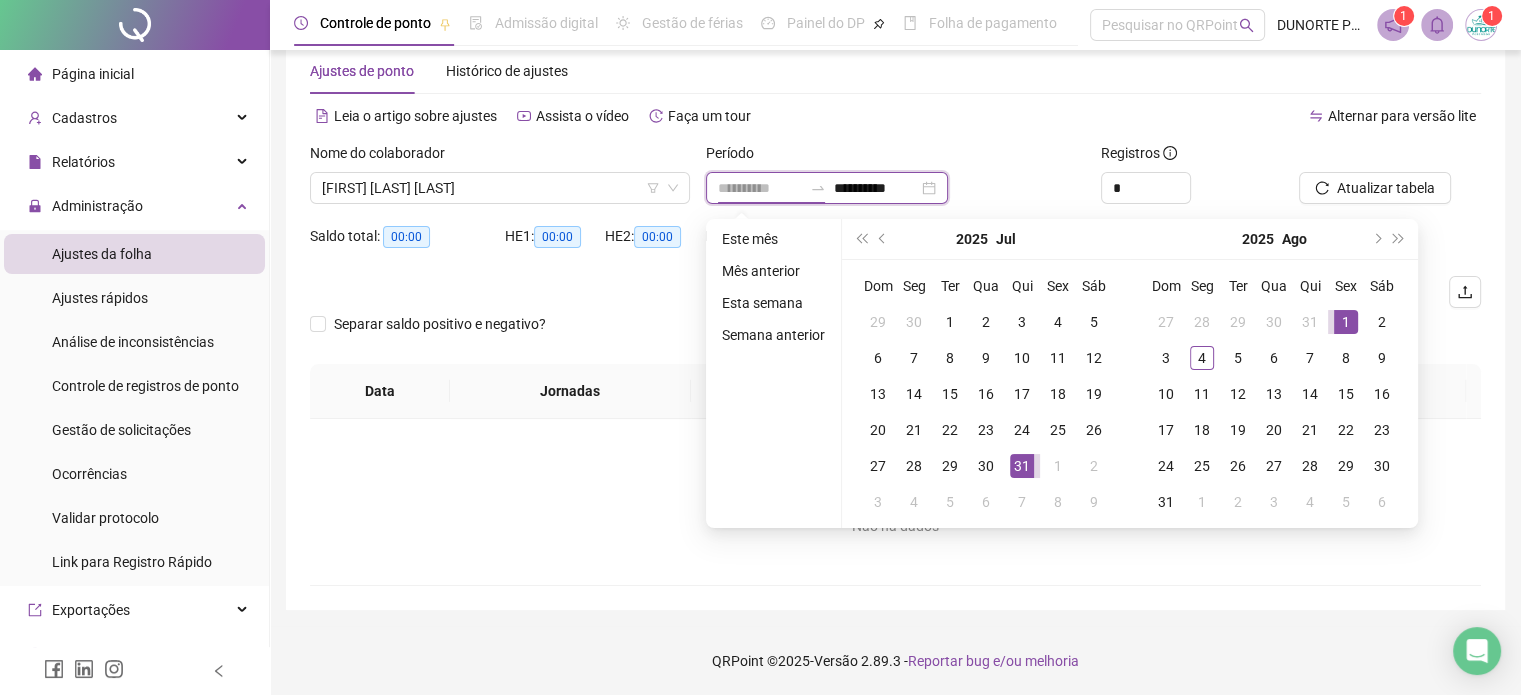 type on "**********" 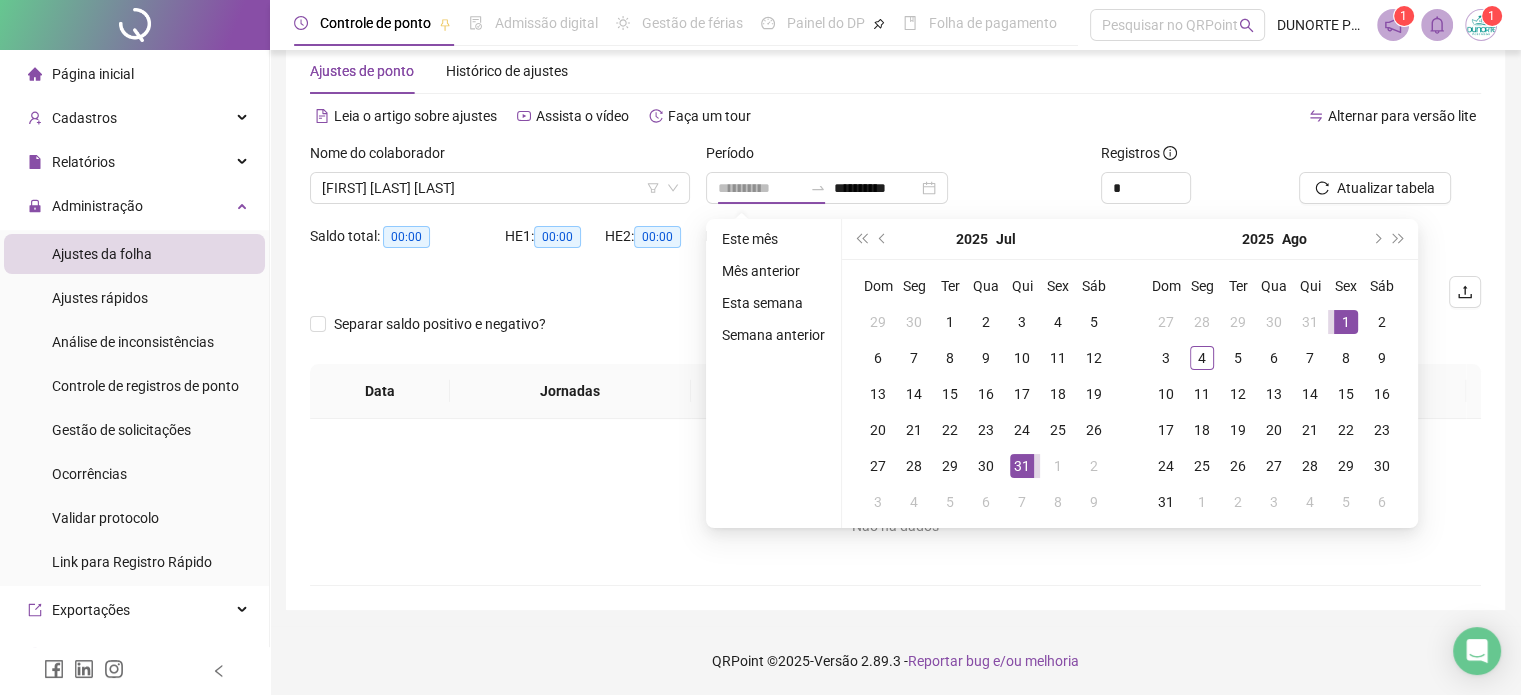 click on "1" at bounding box center [1346, 322] 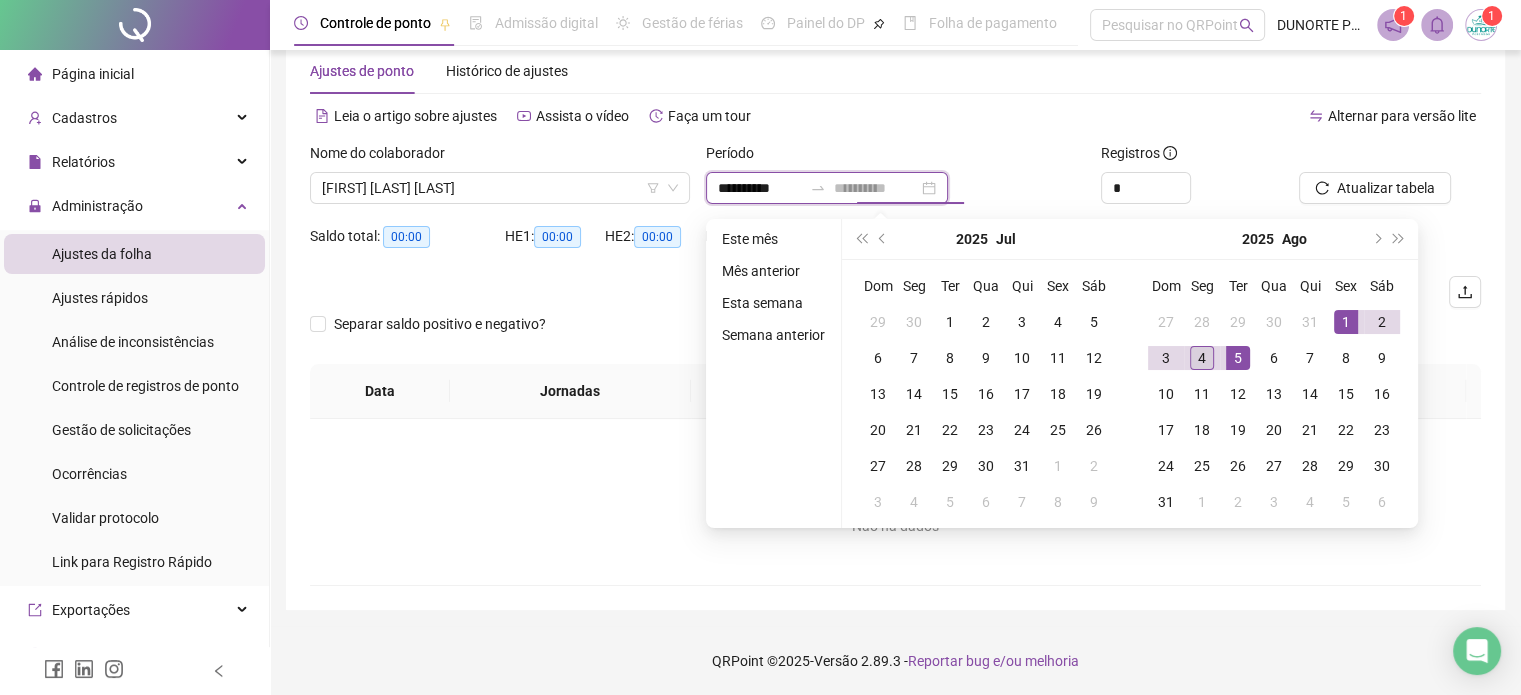 type on "**********" 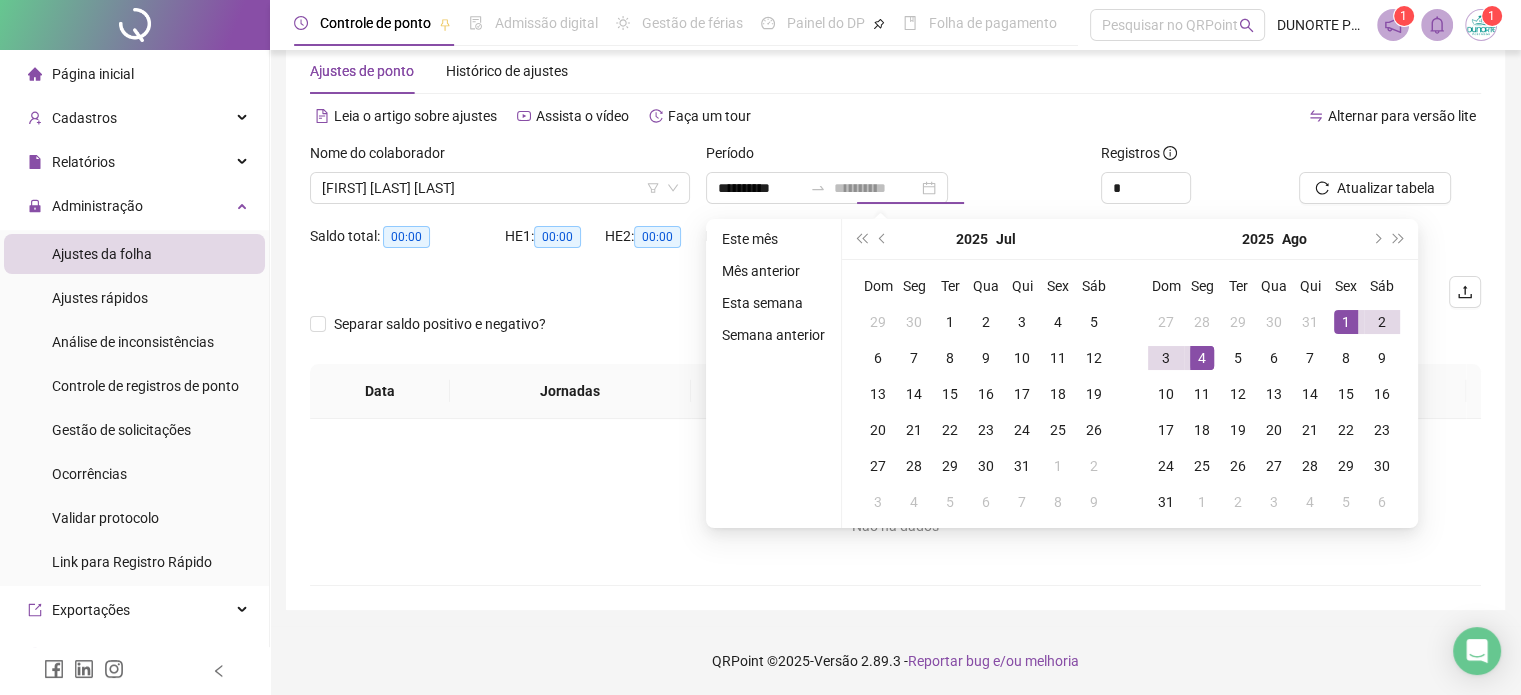 click on "4" at bounding box center (1202, 358) 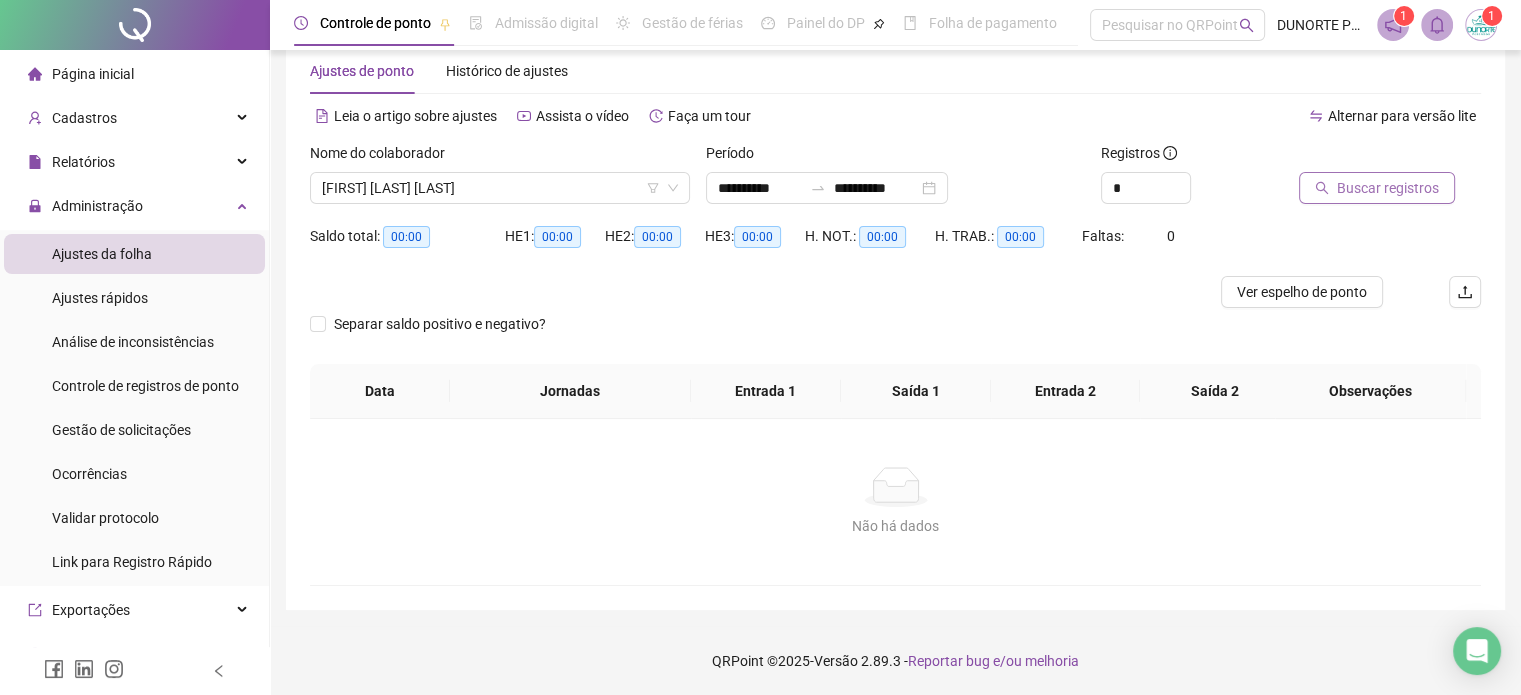 click on "Buscar registros" at bounding box center (1388, 188) 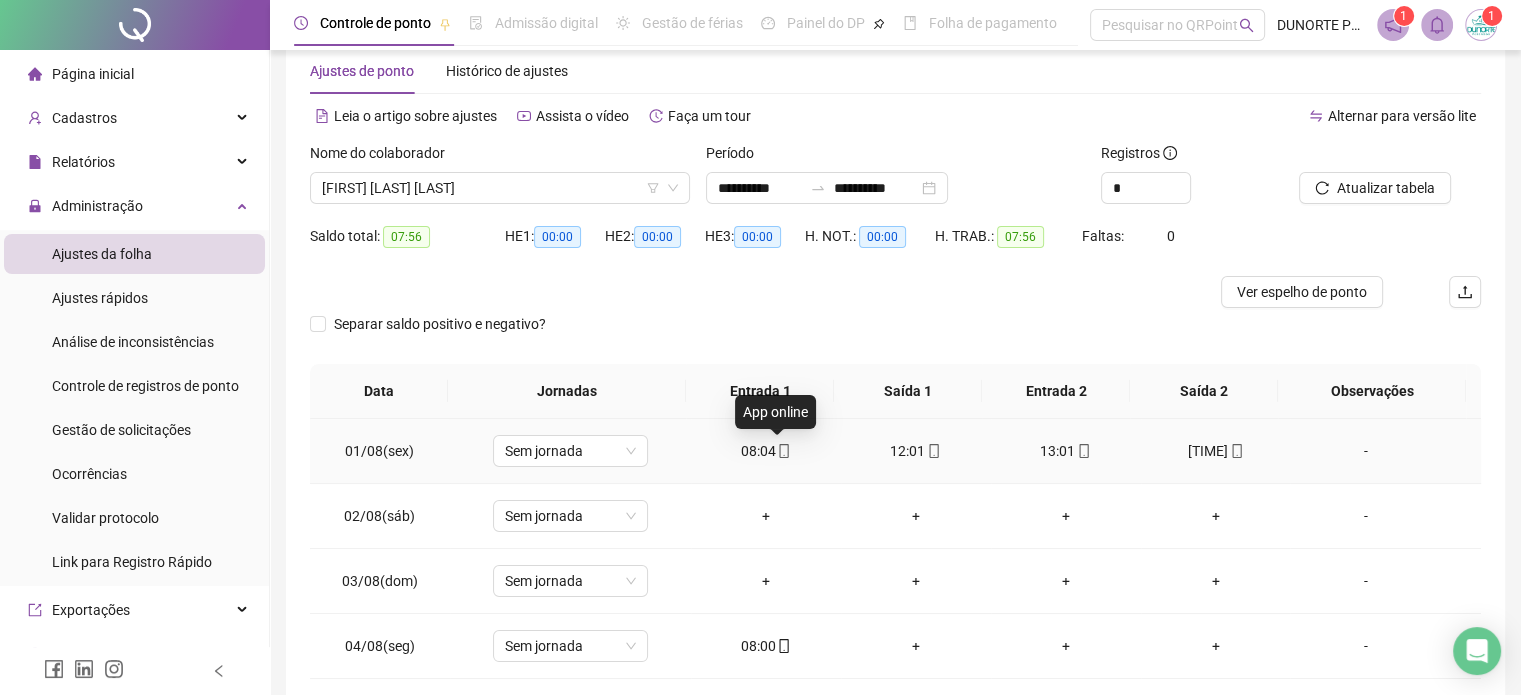 click 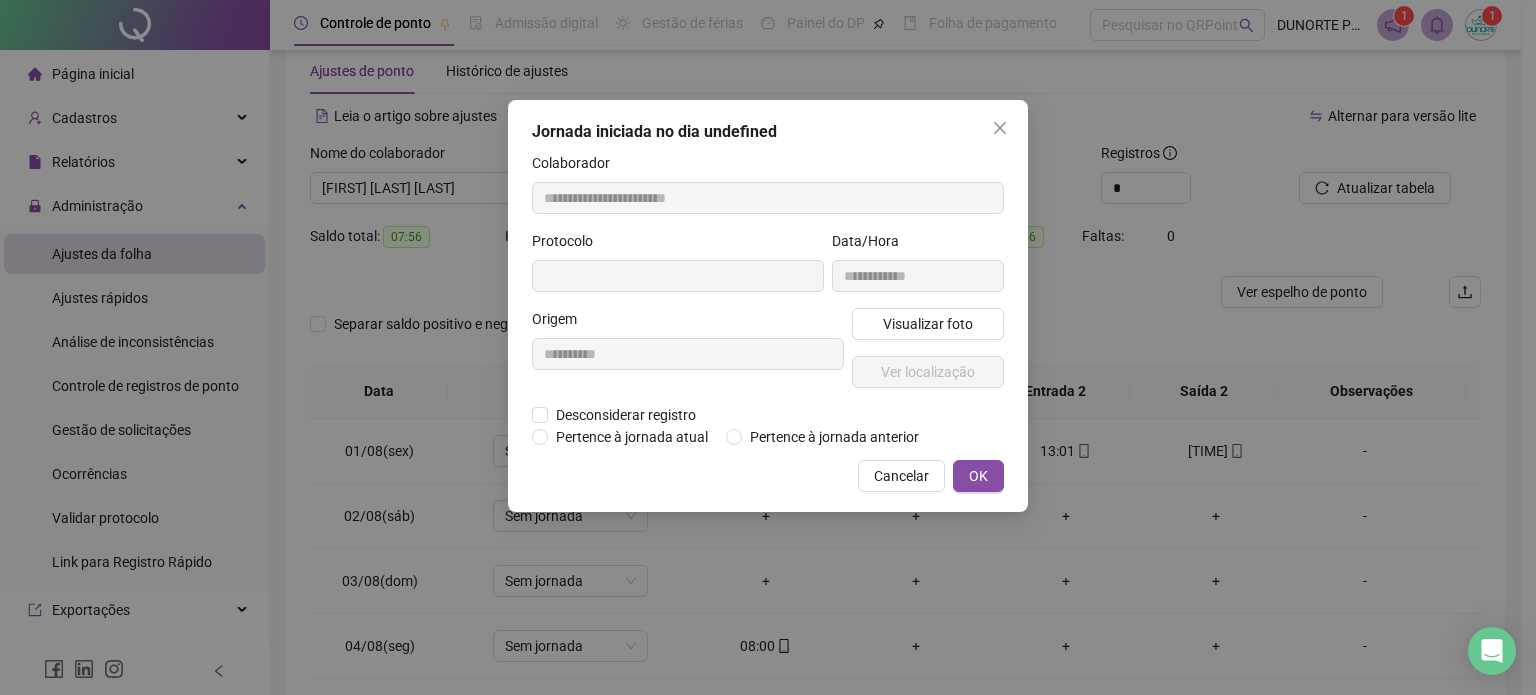 type on "**********" 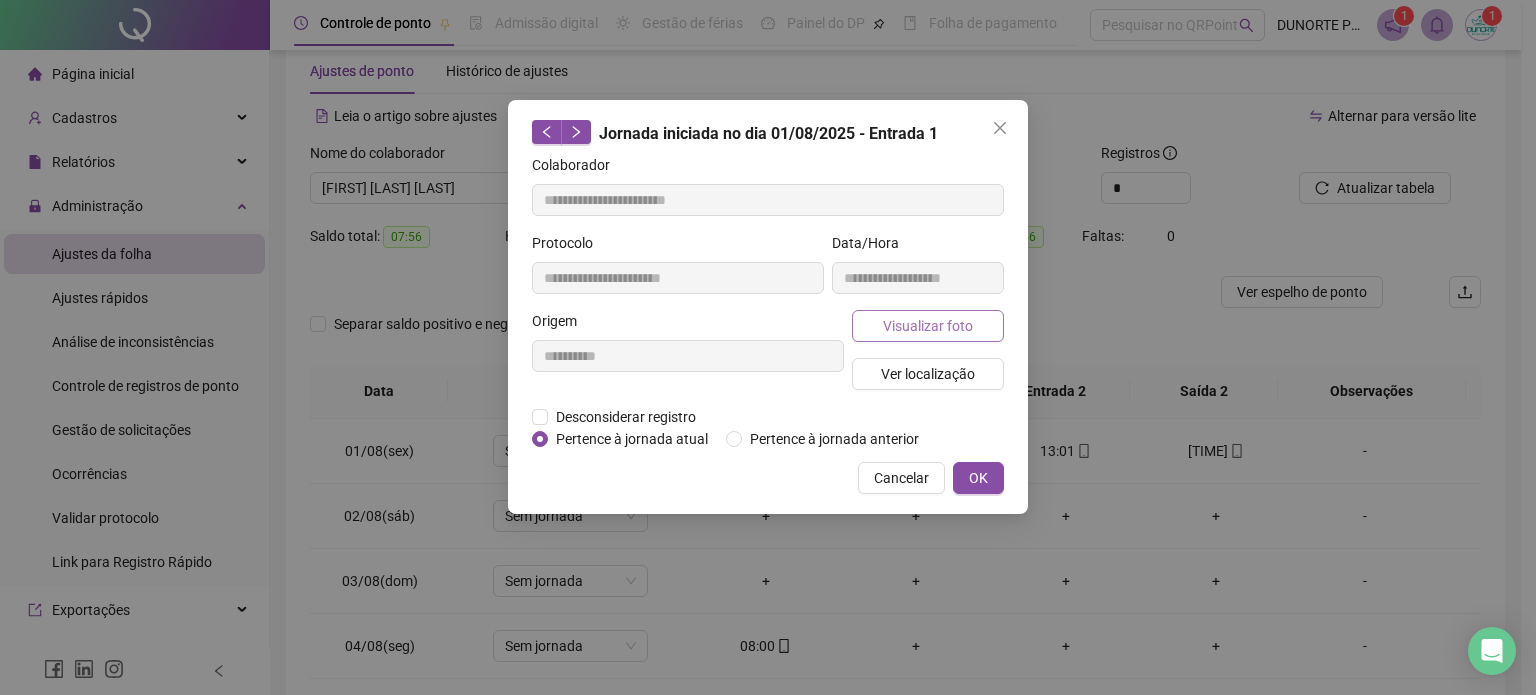 click on "Visualizar foto" at bounding box center (928, 326) 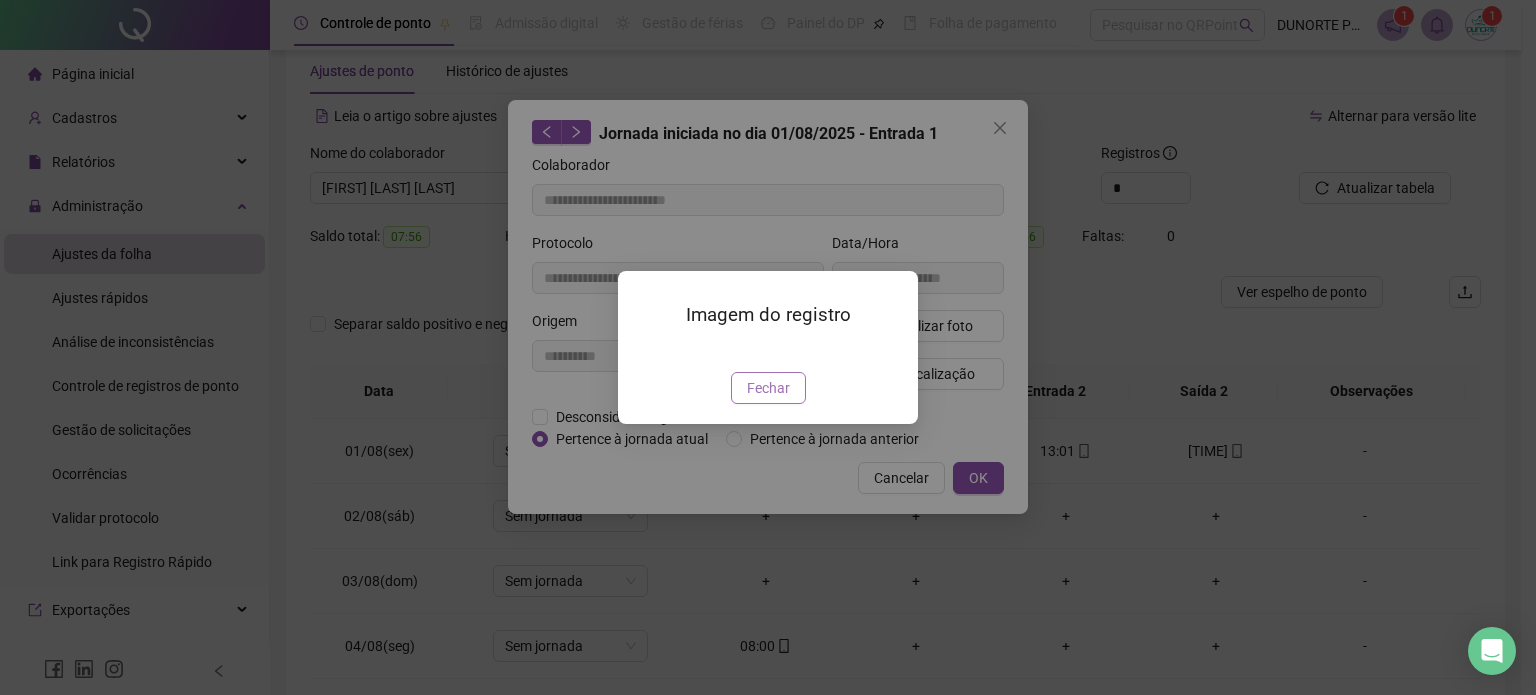 click on "Fechar" at bounding box center [768, 388] 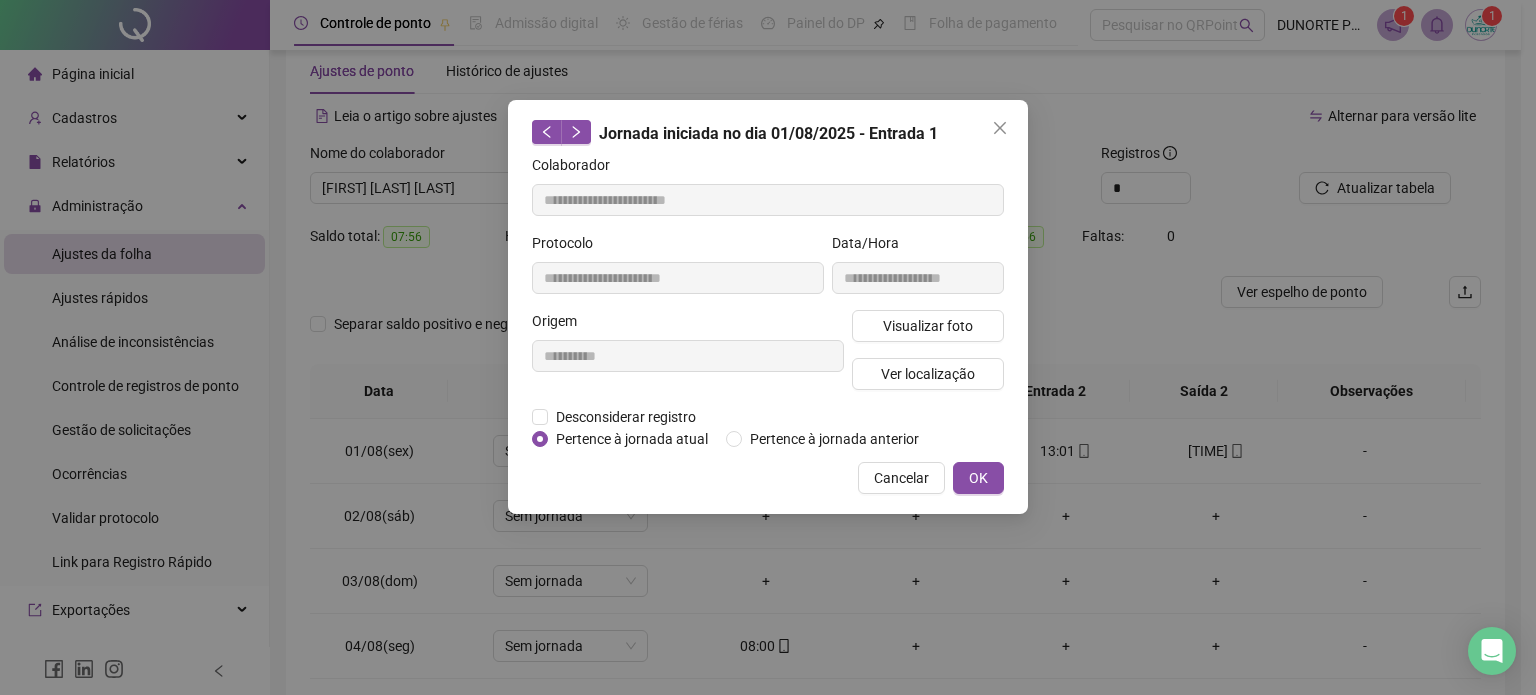 click on "Cancelar" at bounding box center (901, 478) 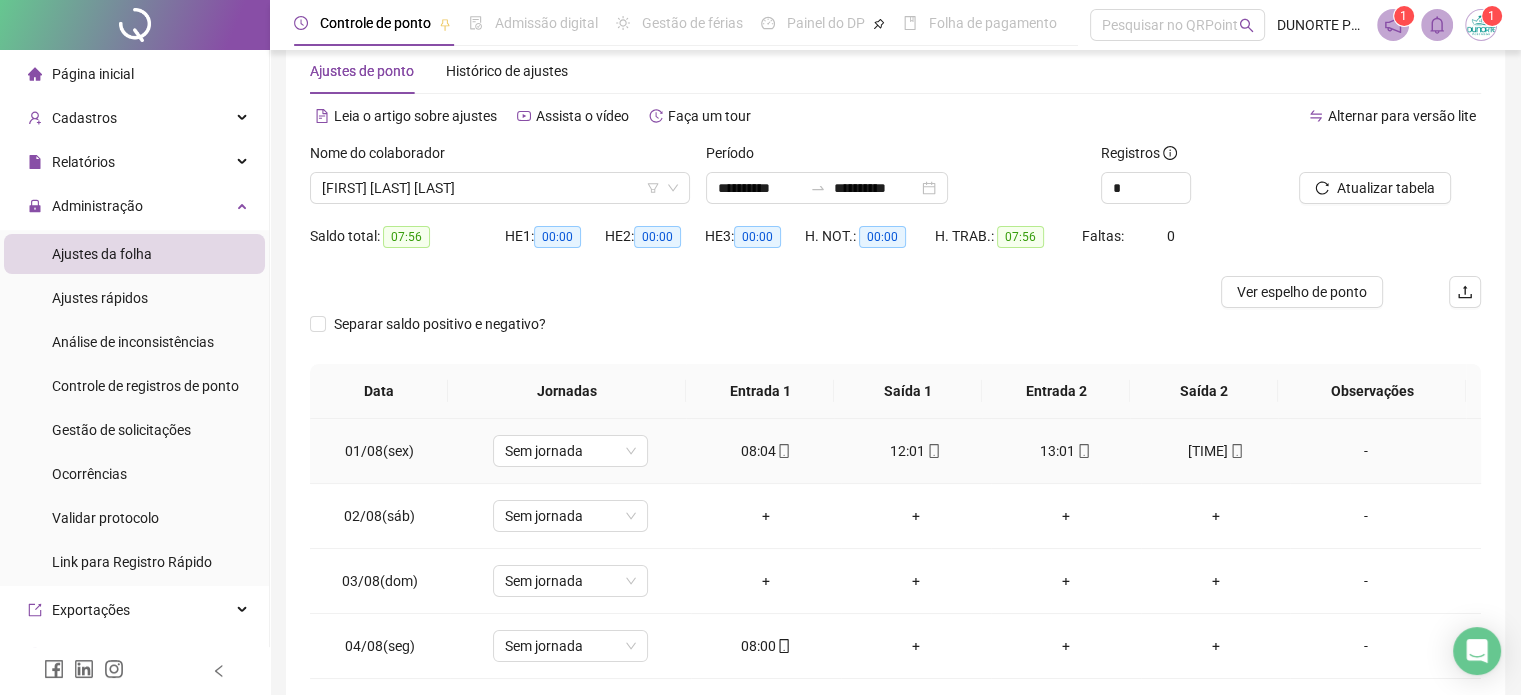 click 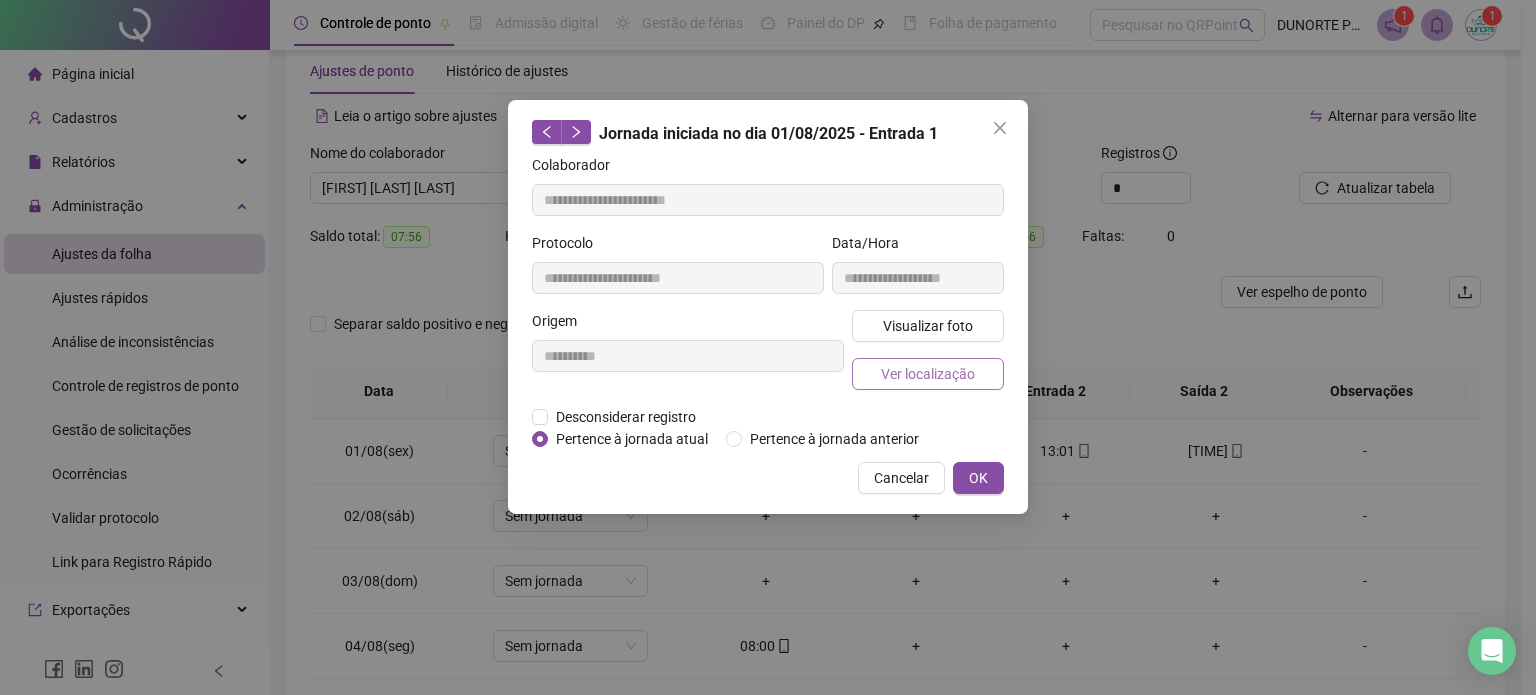 type on "**********" 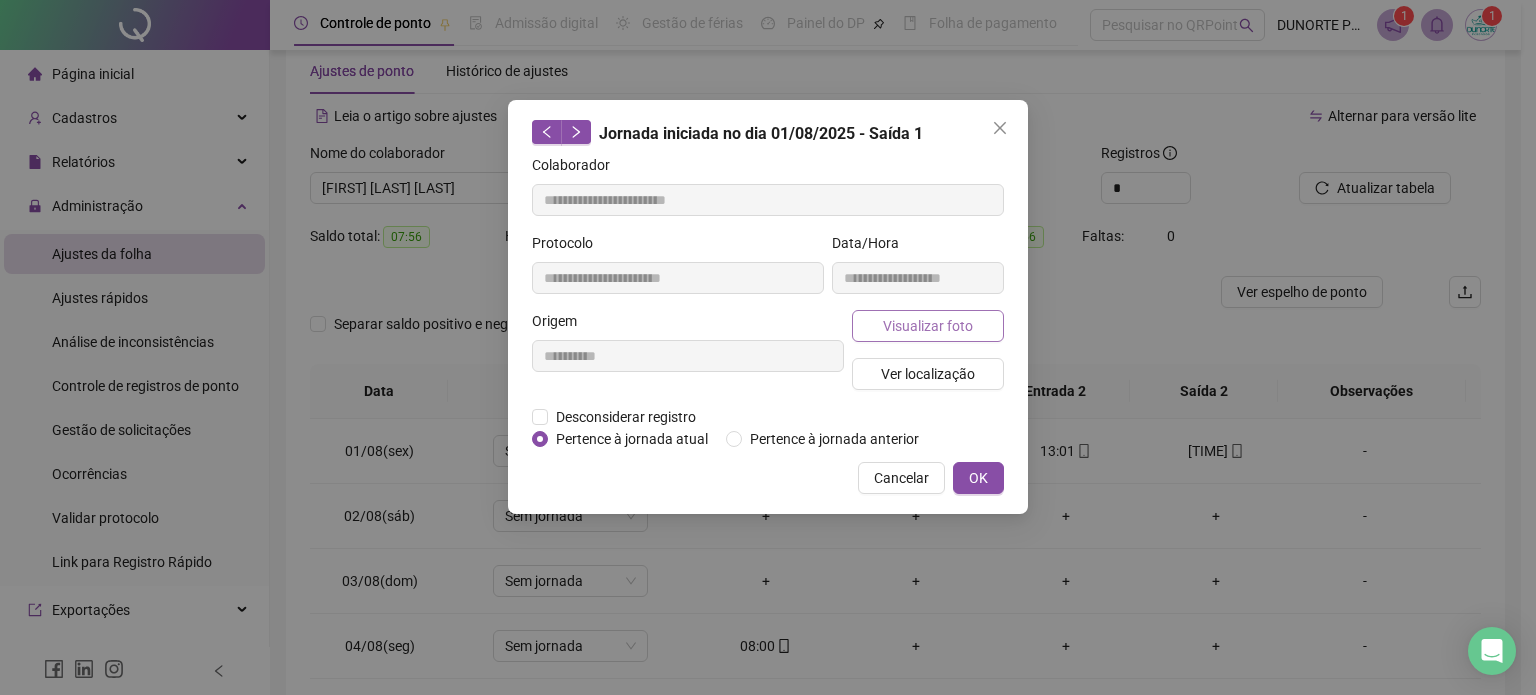 click on "Visualizar foto" at bounding box center [928, 326] 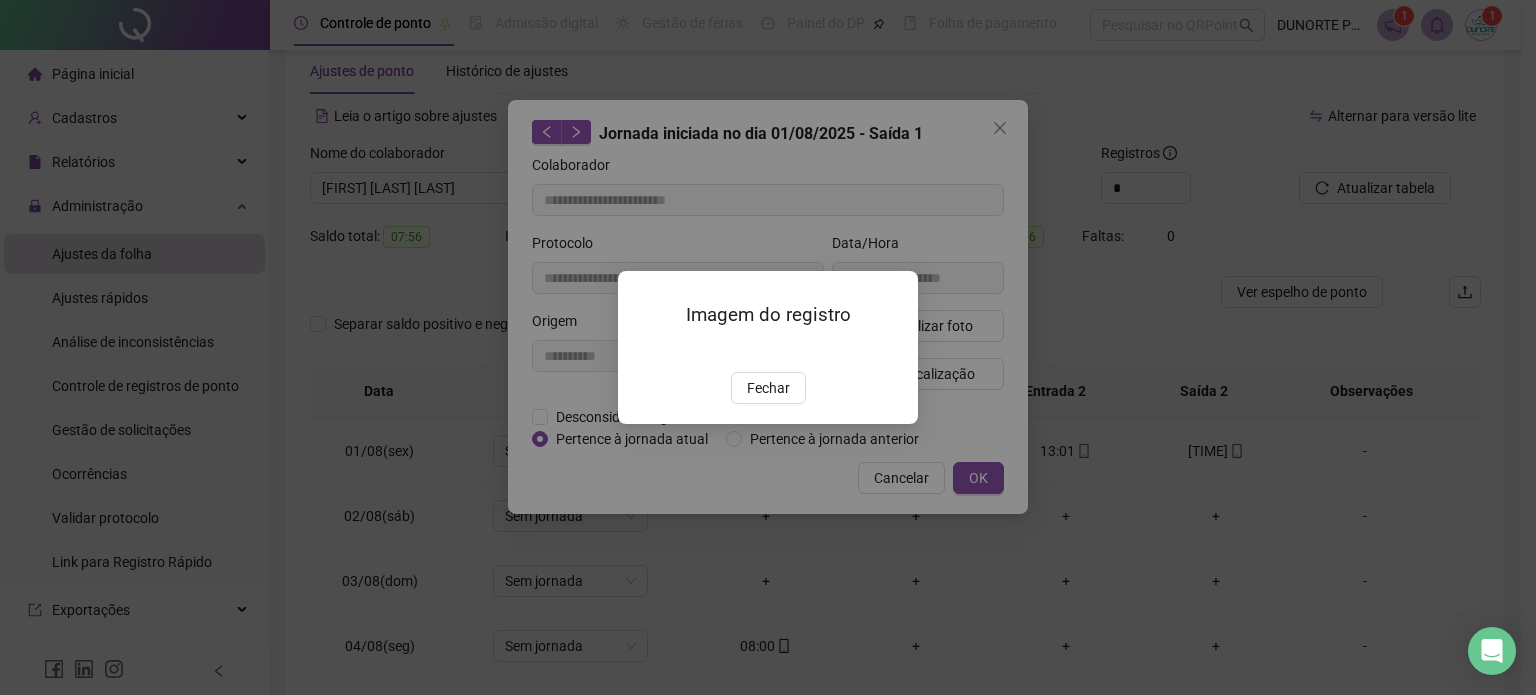 drag, startPoint x: 790, startPoint y: 504, endPoint x: 866, endPoint y: 488, distance: 77.665955 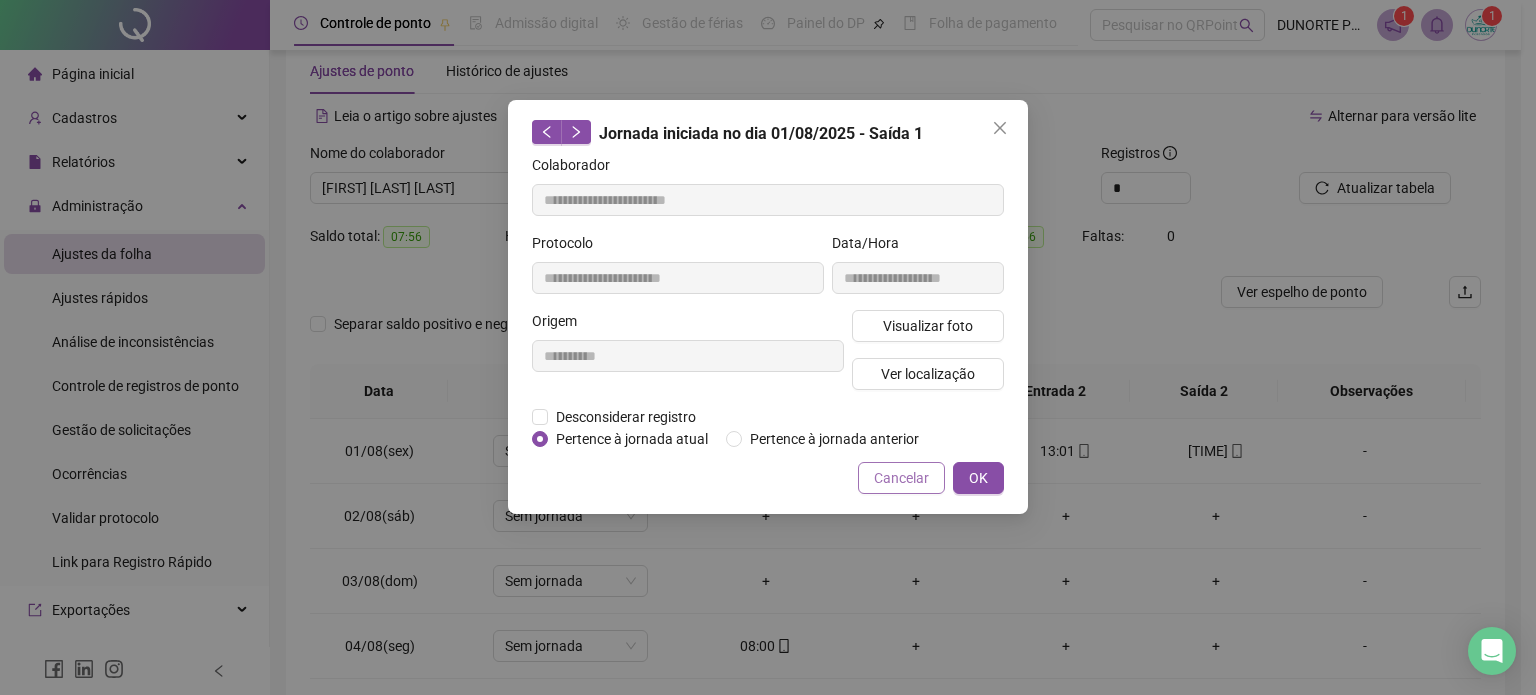 click on "Cancelar" at bounding box center (901, 478) 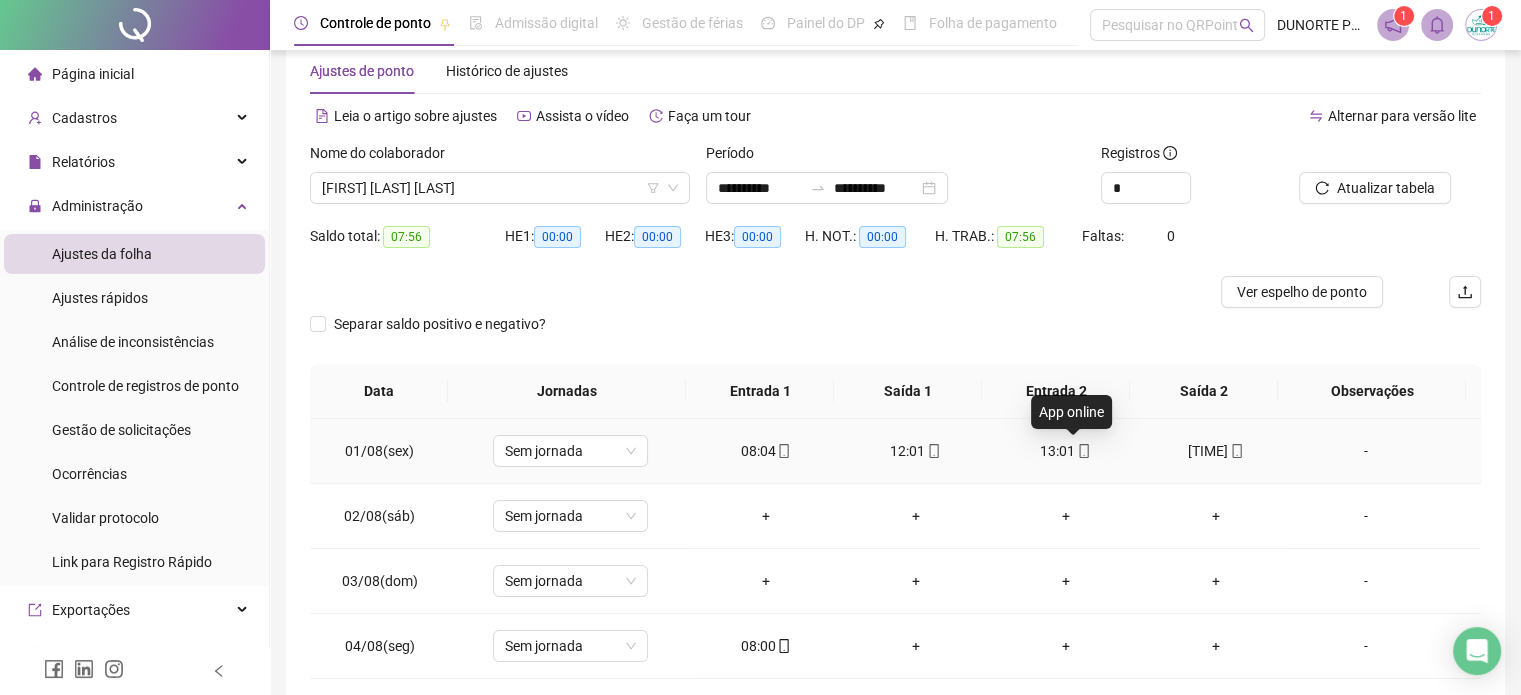click 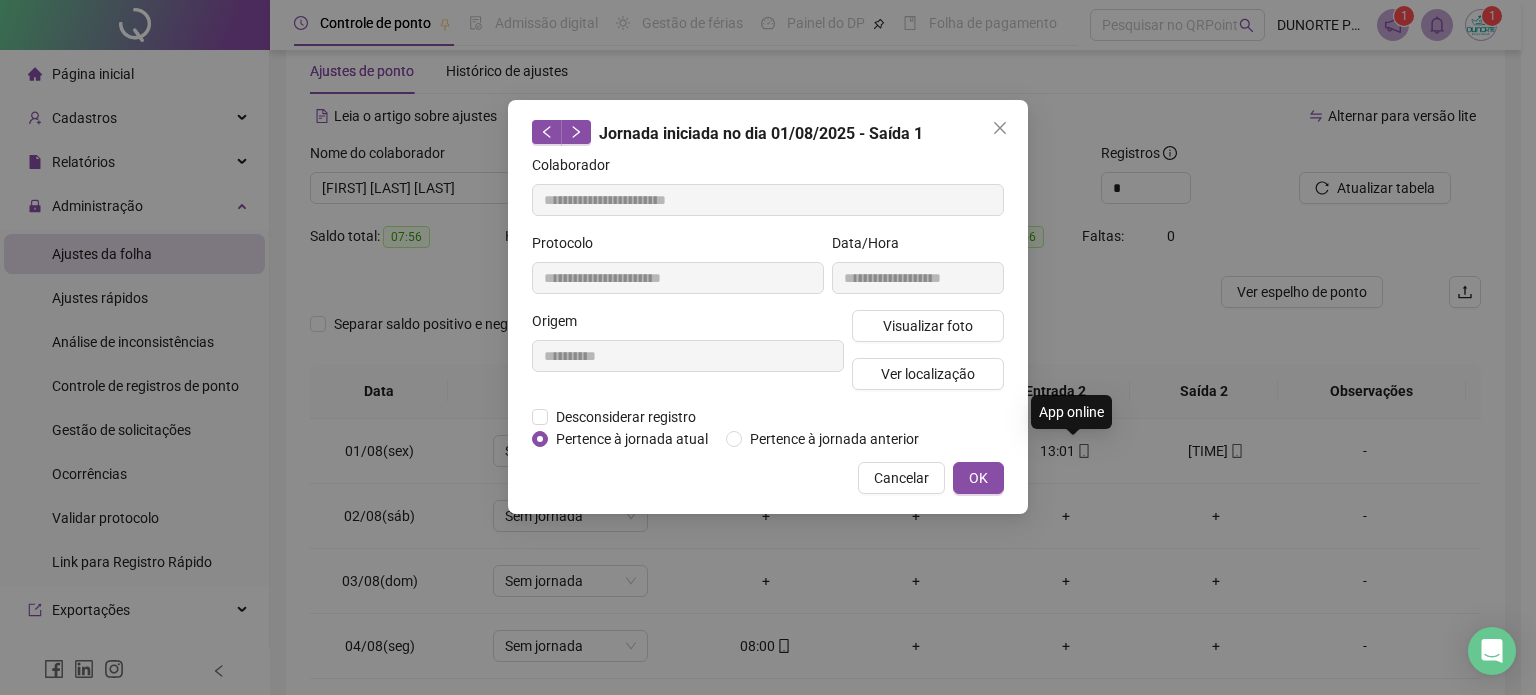 type on "**********" 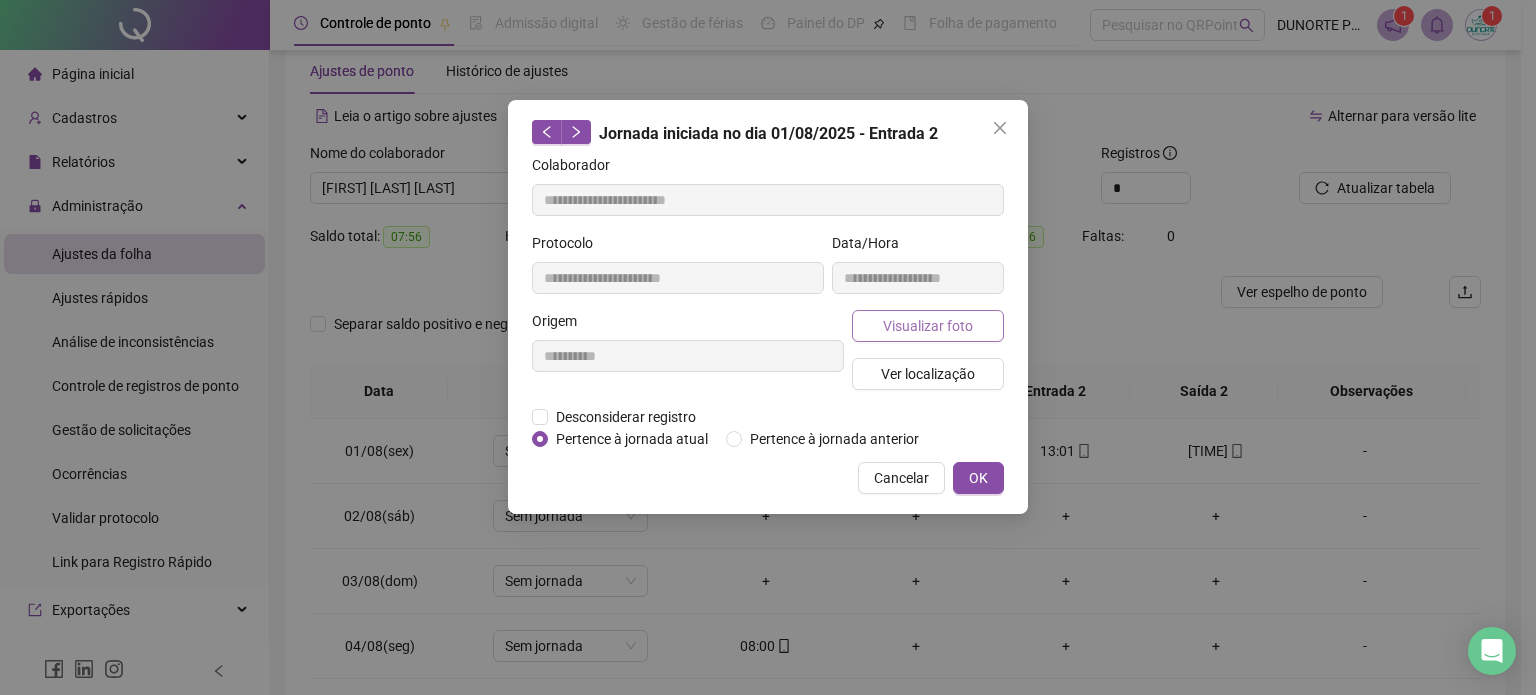 click on "Visualizar foto" at bounding box center [928, 326] 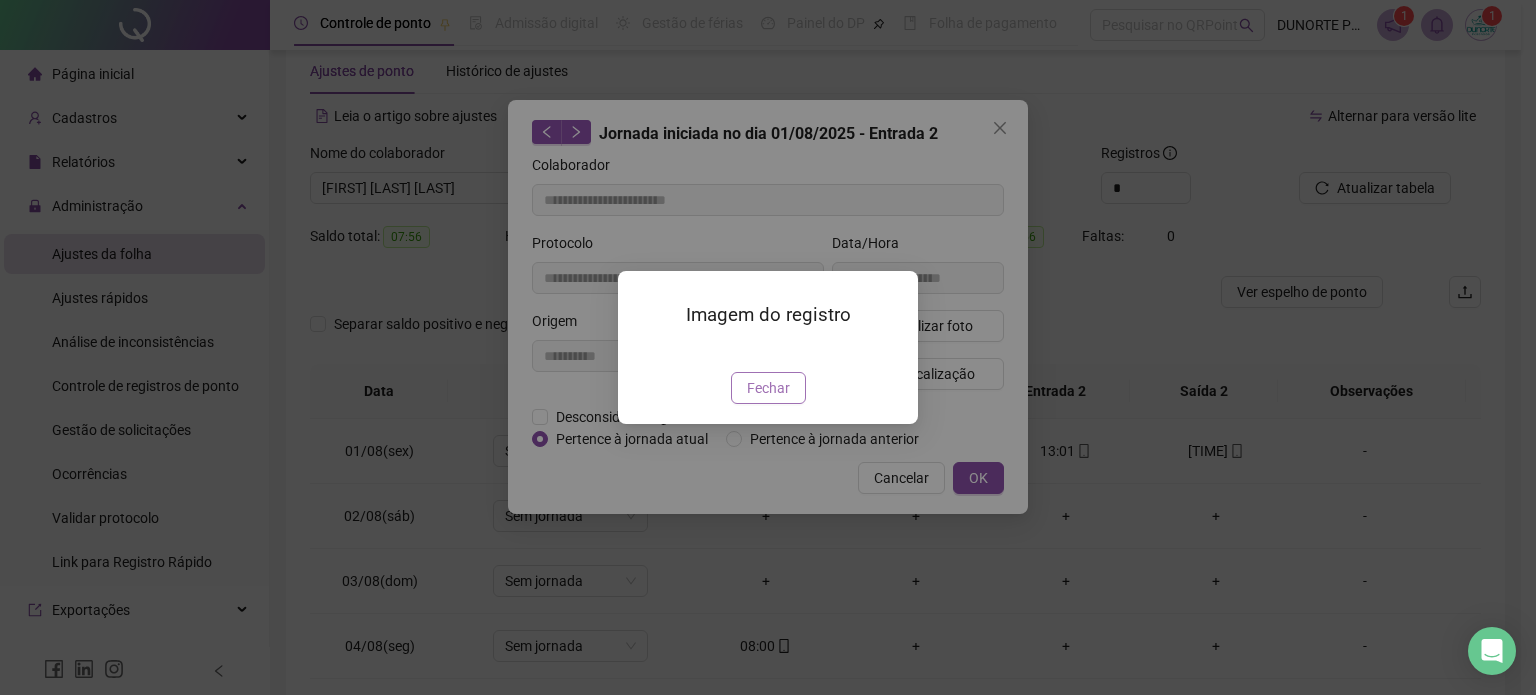 click on "Fechar" at bounding box center [768, 388] 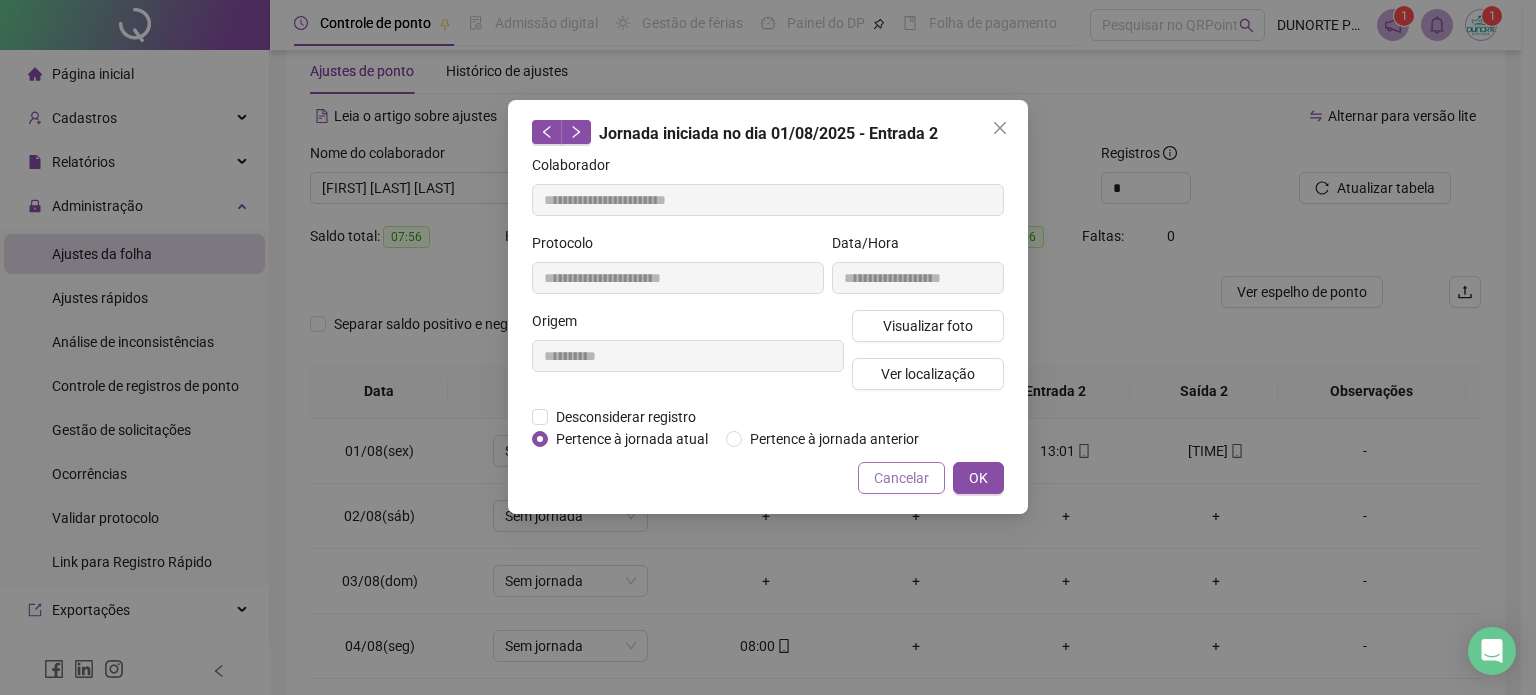 click on "Cancelar" at bounding box center [901, 478] 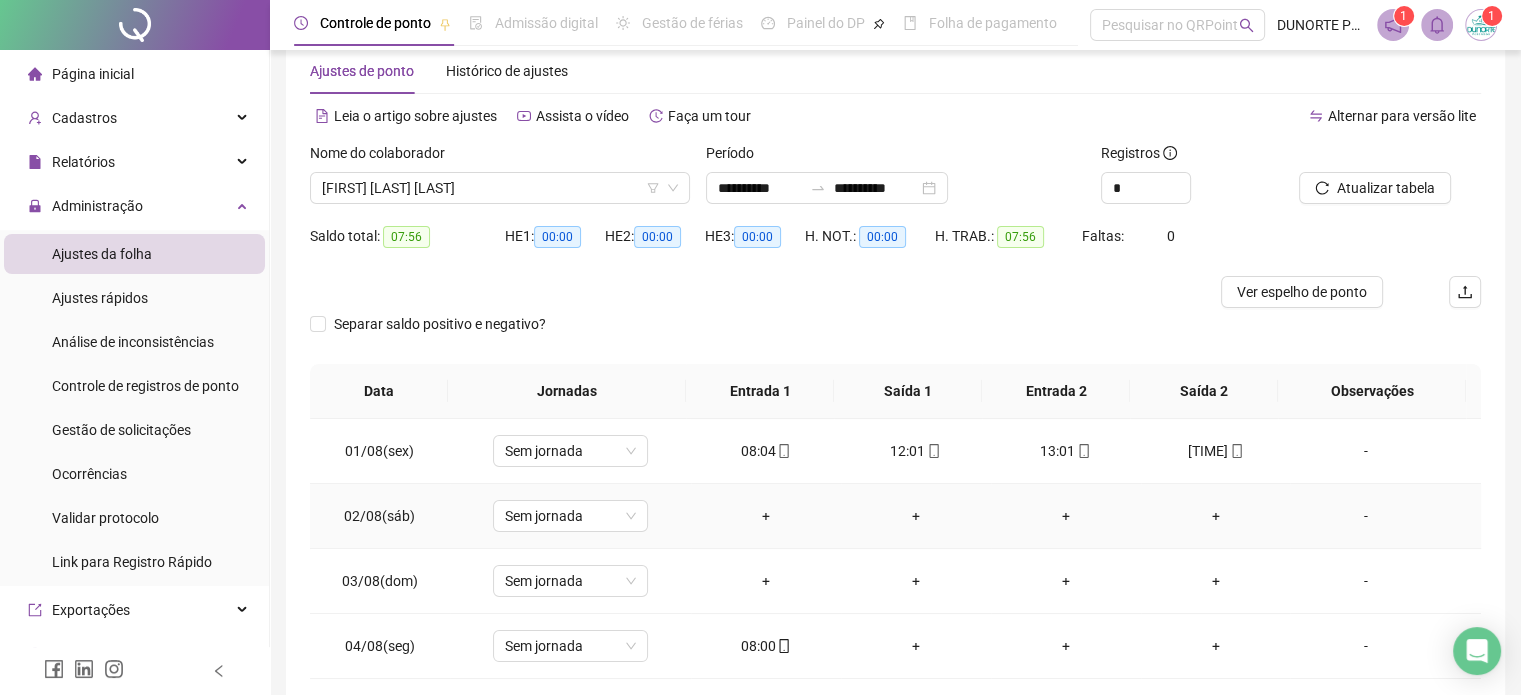 scroll, scrollTop: 135, scrollLeft: 0, axis: vertical 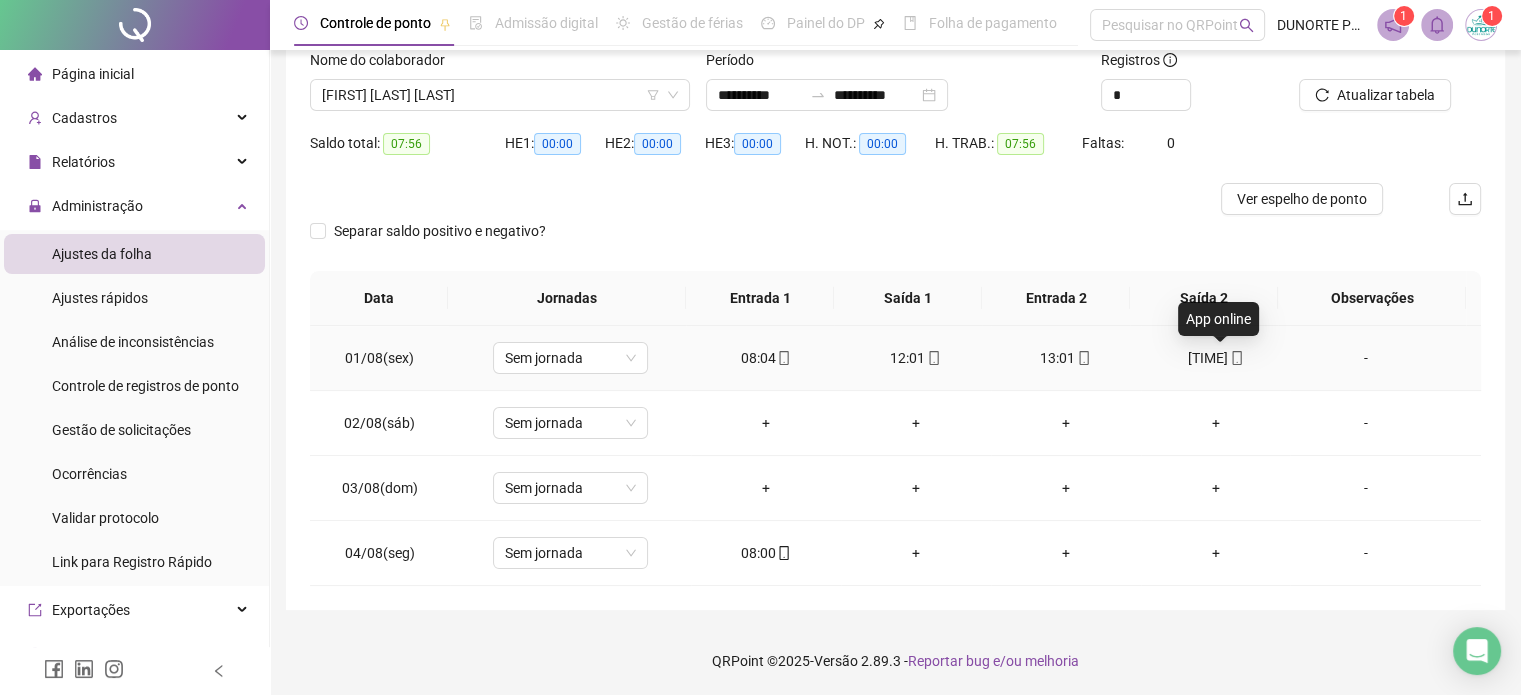 click 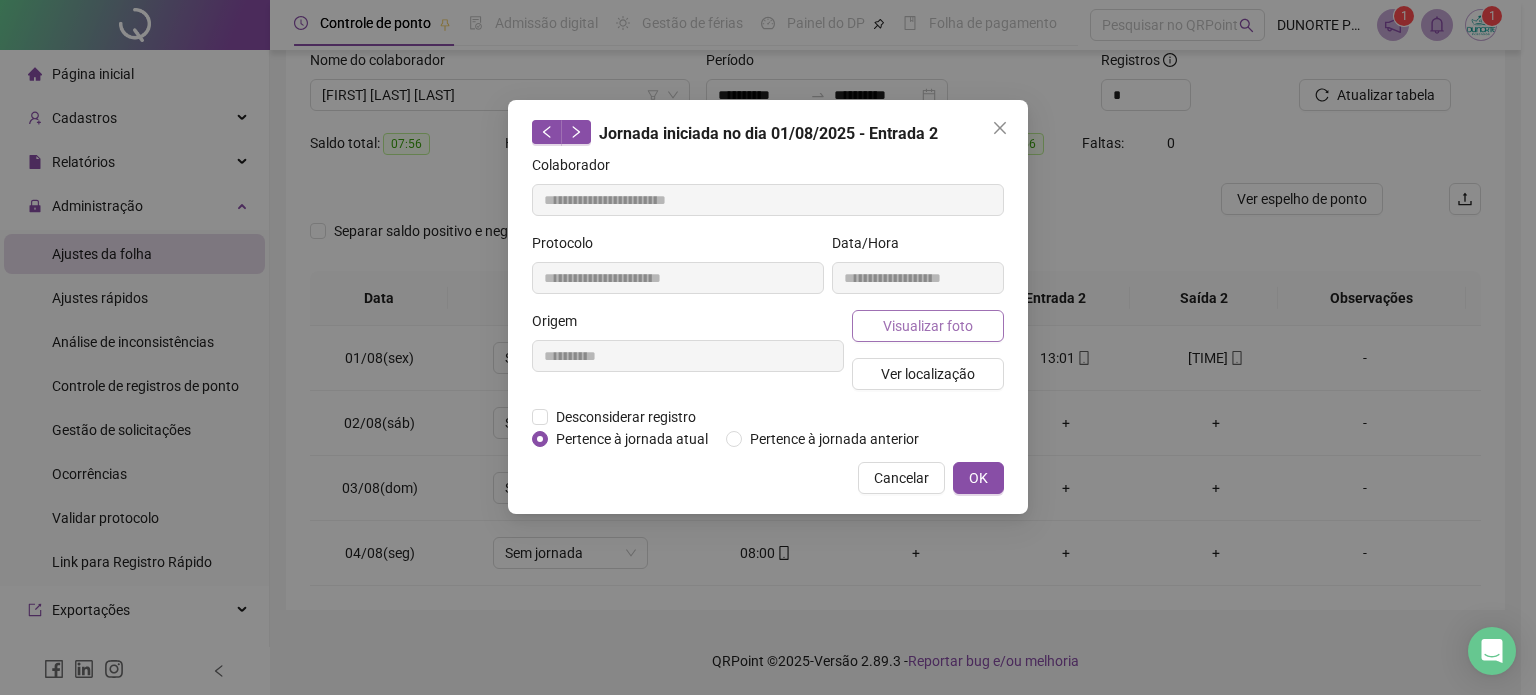 click on "Visualizar foto" at bounding box center (928, 326) 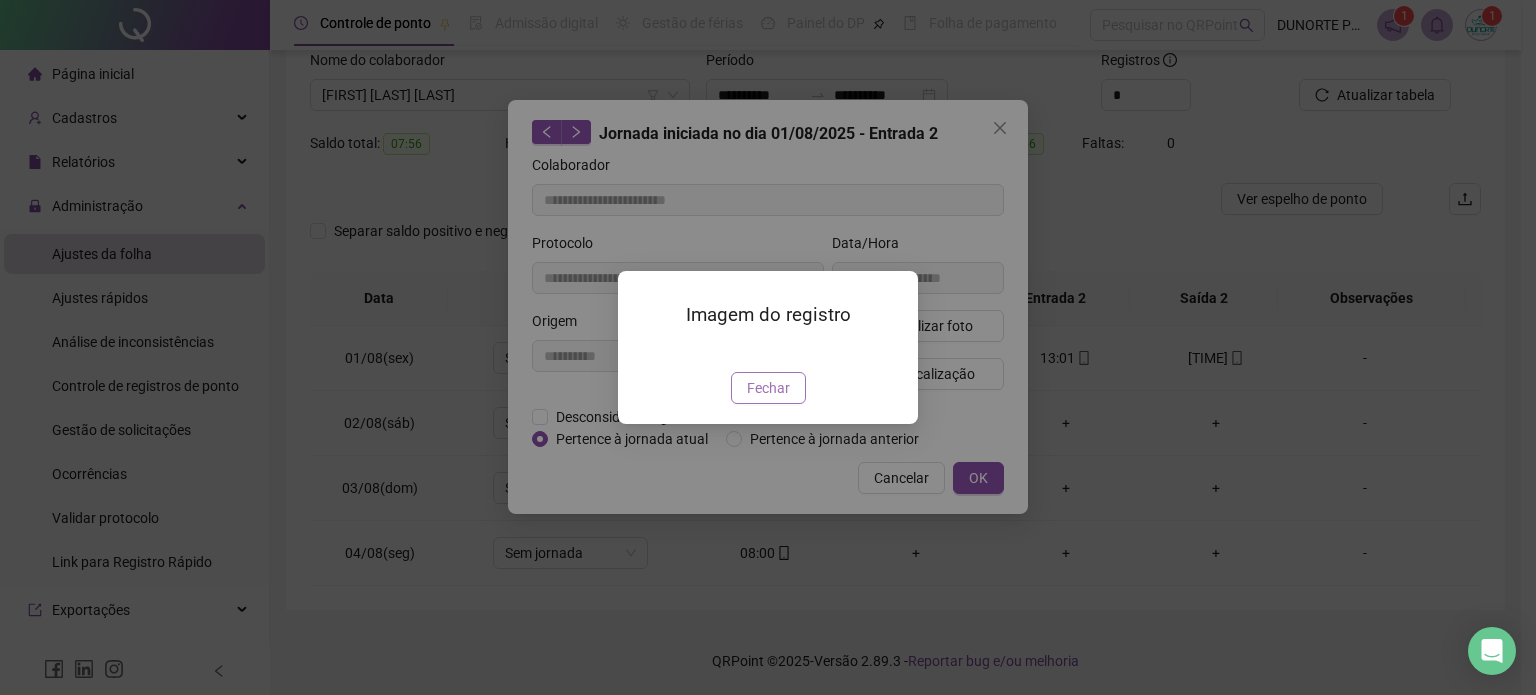 type on "**********" 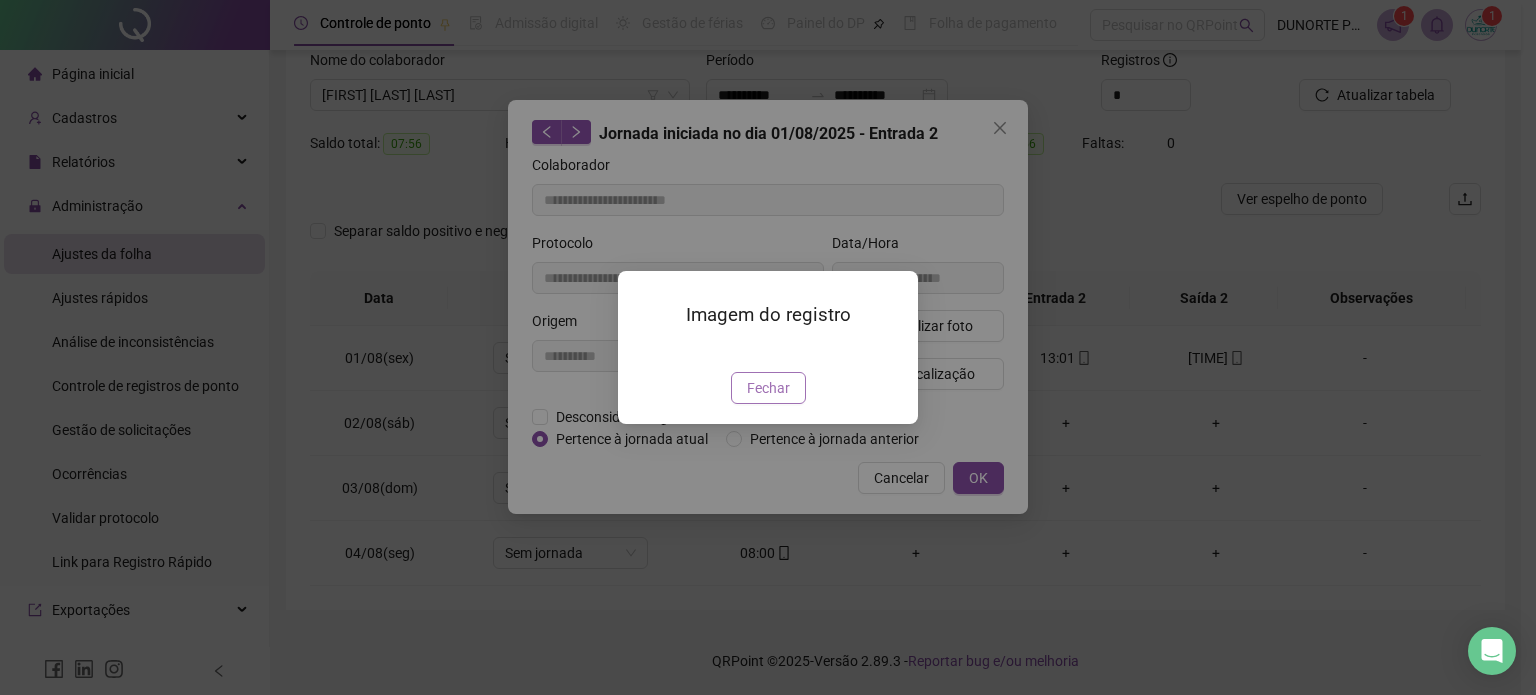 type on "**********" 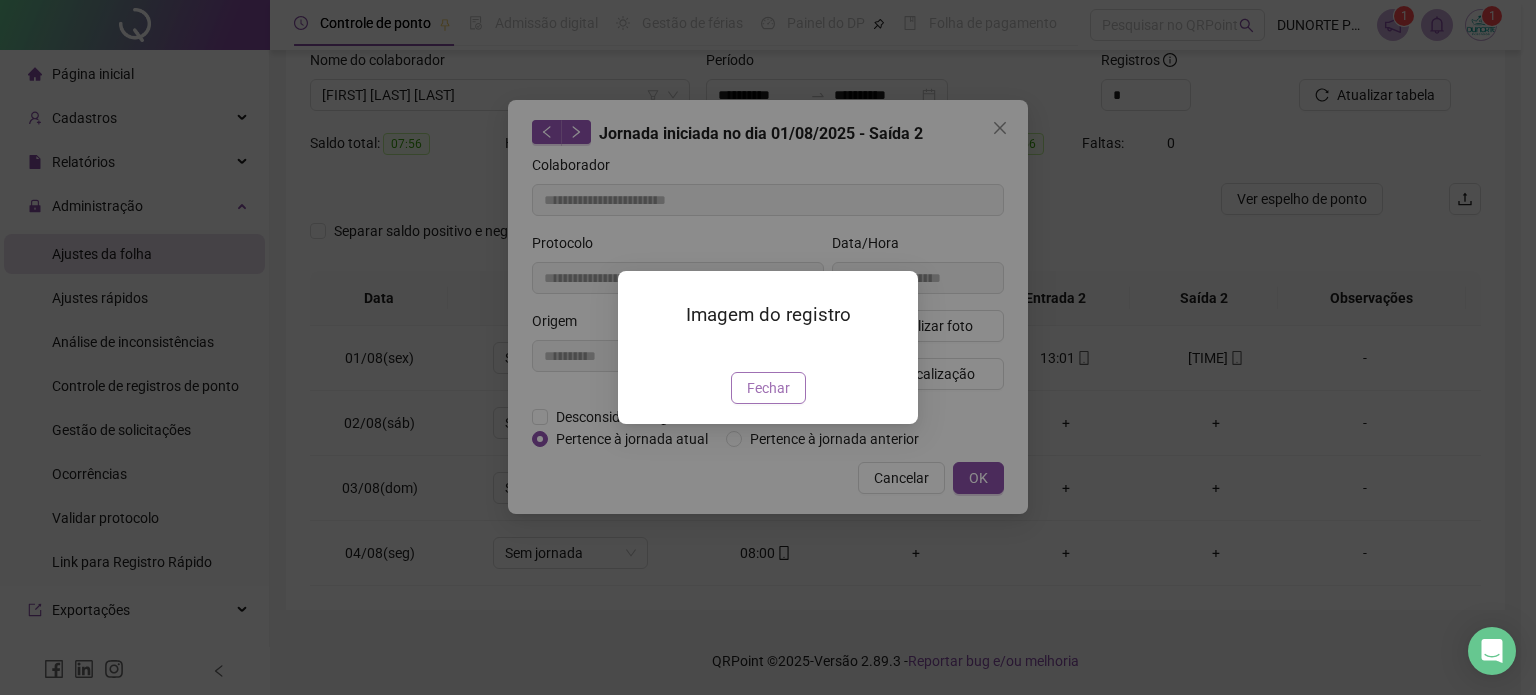 click on "Fechar" at bounding box center (768, 388) 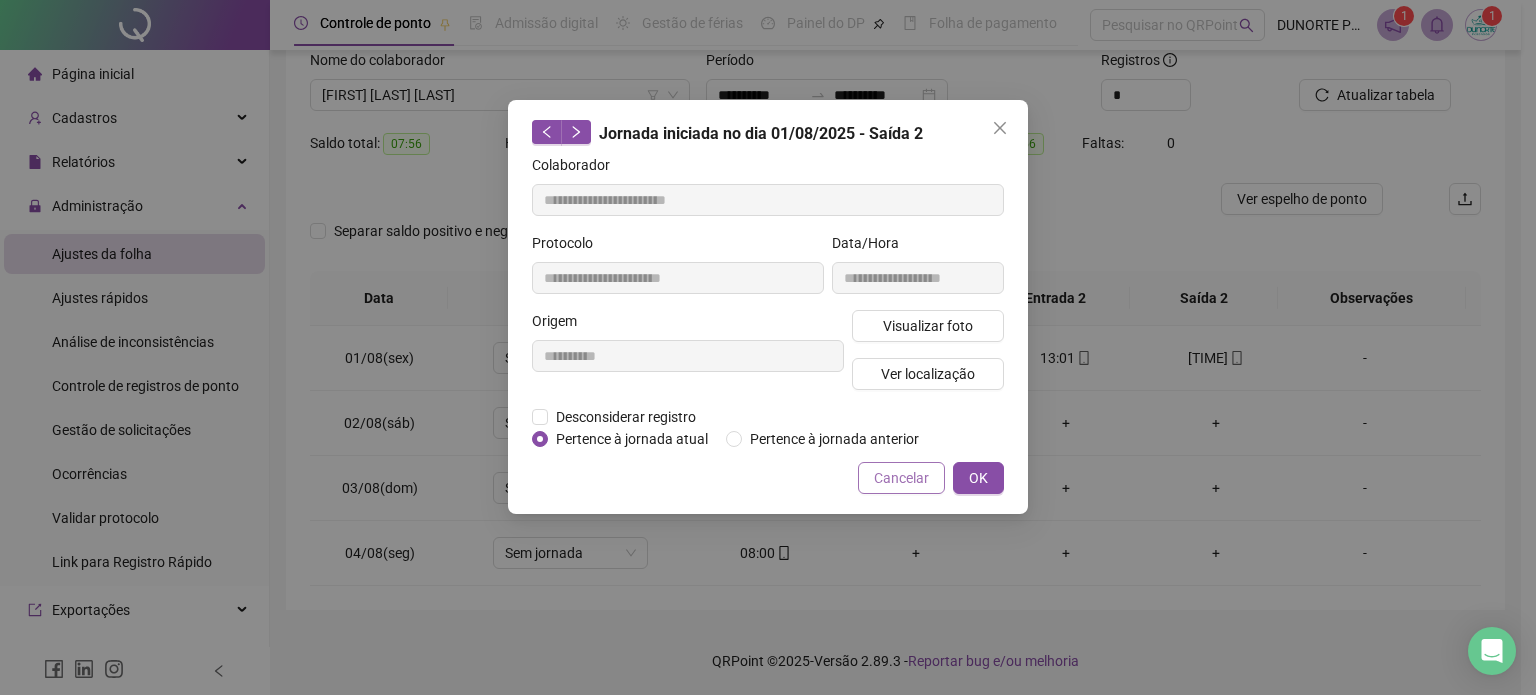 click on "Cancelar" at bounding box center [901, 478] 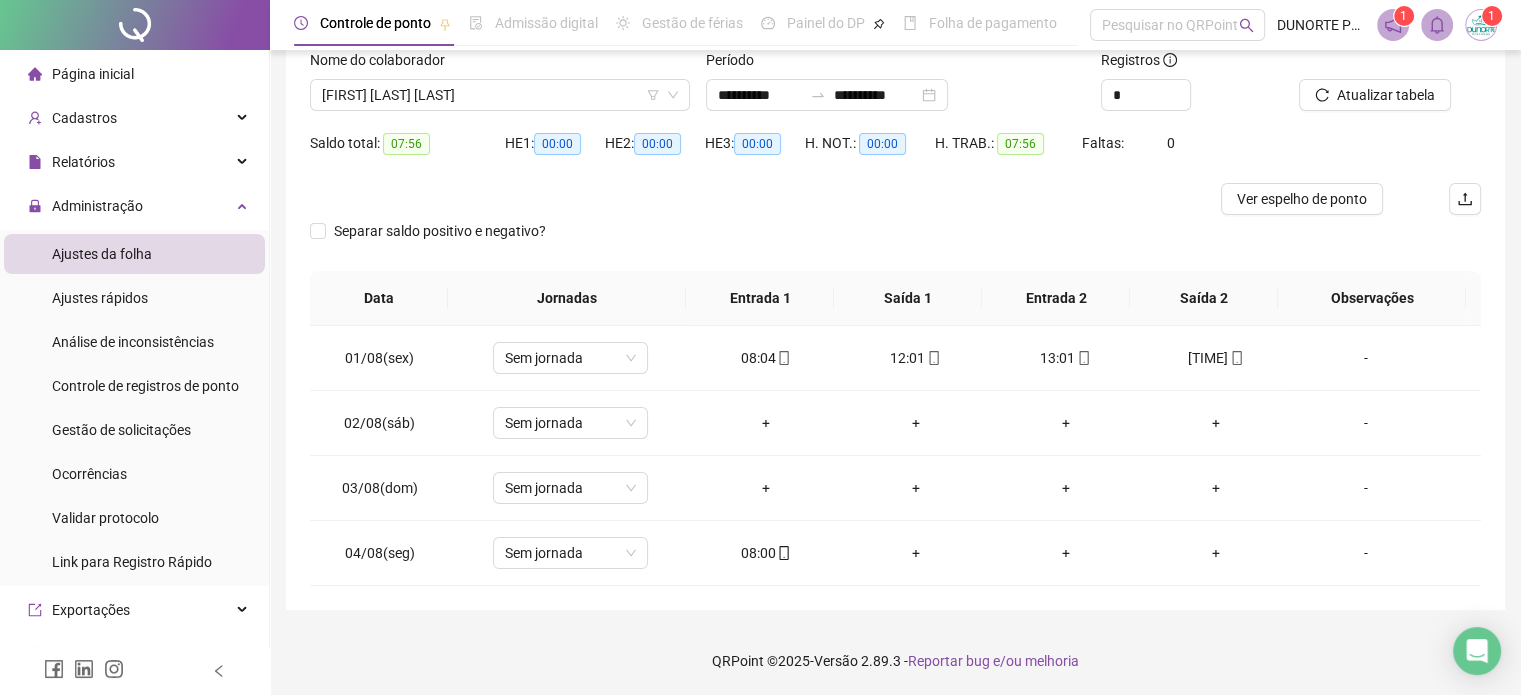 scroll, scrollTop: 0, scrollLeft: 0, axis: both 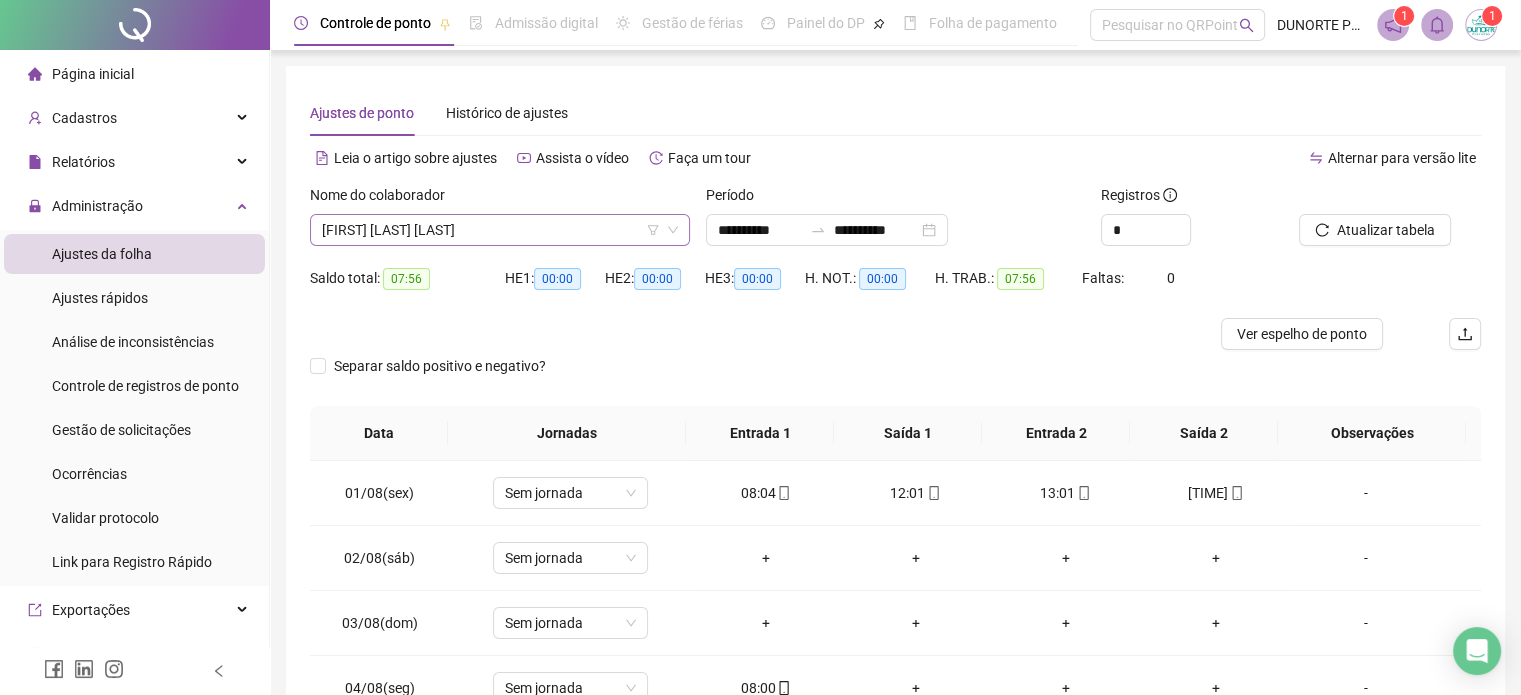 click on "[FIRST] [LAST] [LAST]" at bounding box center (500, 230) 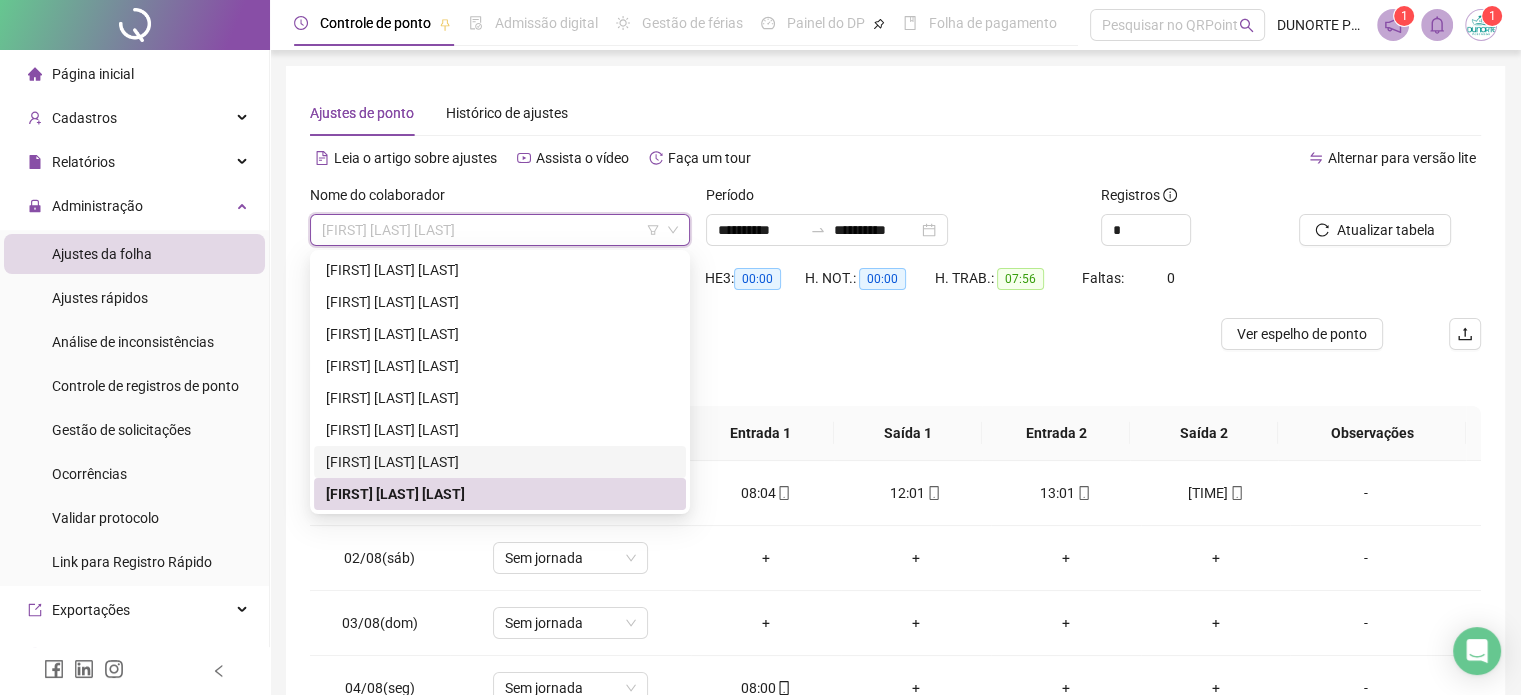 click on "[FIRST] [LAST] [LAST]" at bounding box center [500, 462] 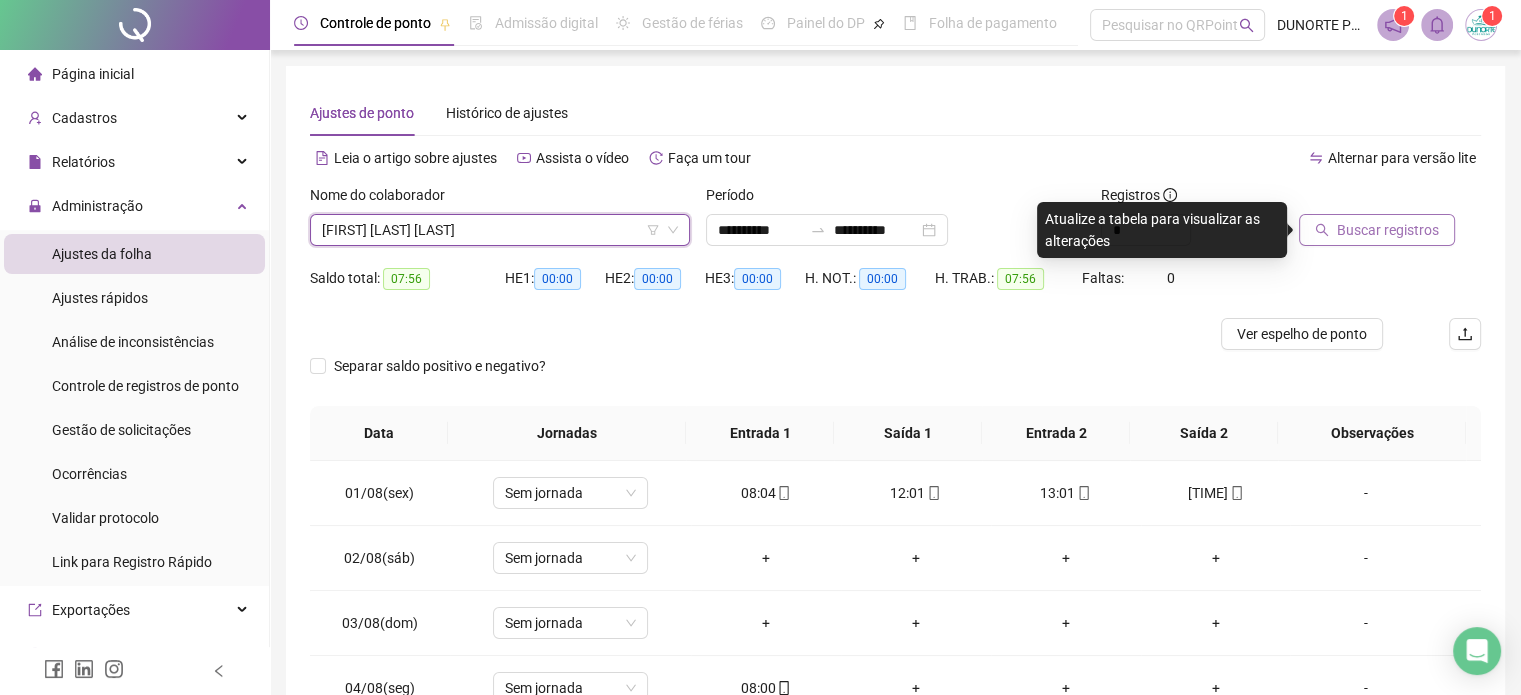click on "Buscar registros" at bounding box center (1388, 230) 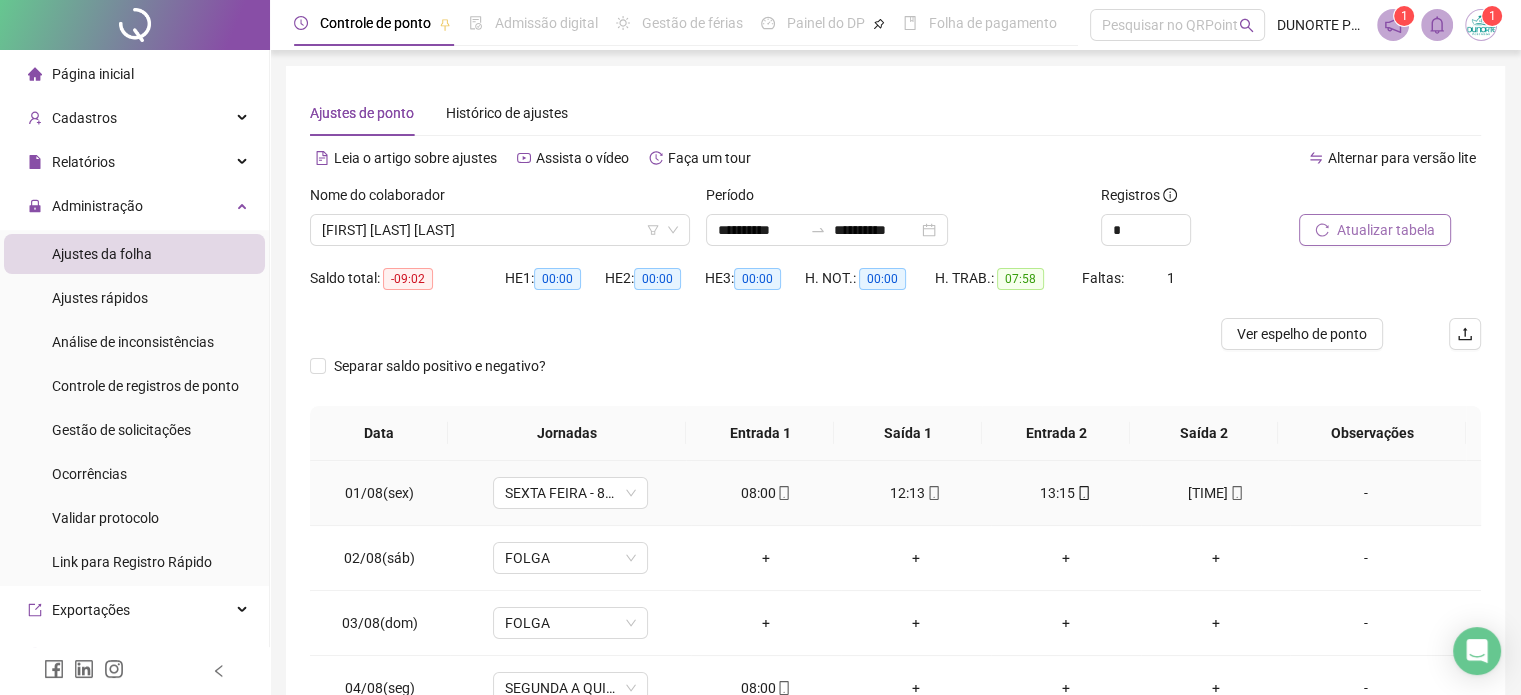 click at bounding box center [1236, 493] 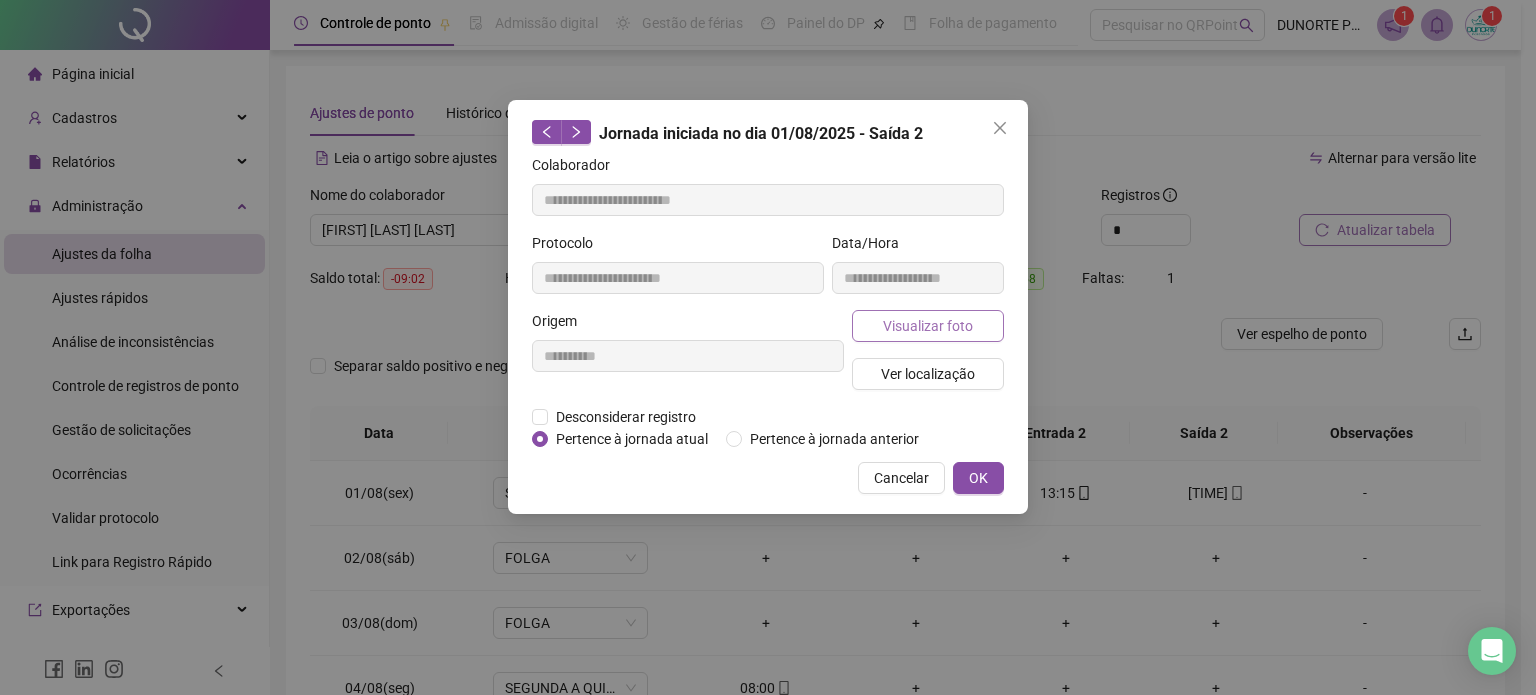 click on "Visualizar foto" at bounding box center (928, 326) 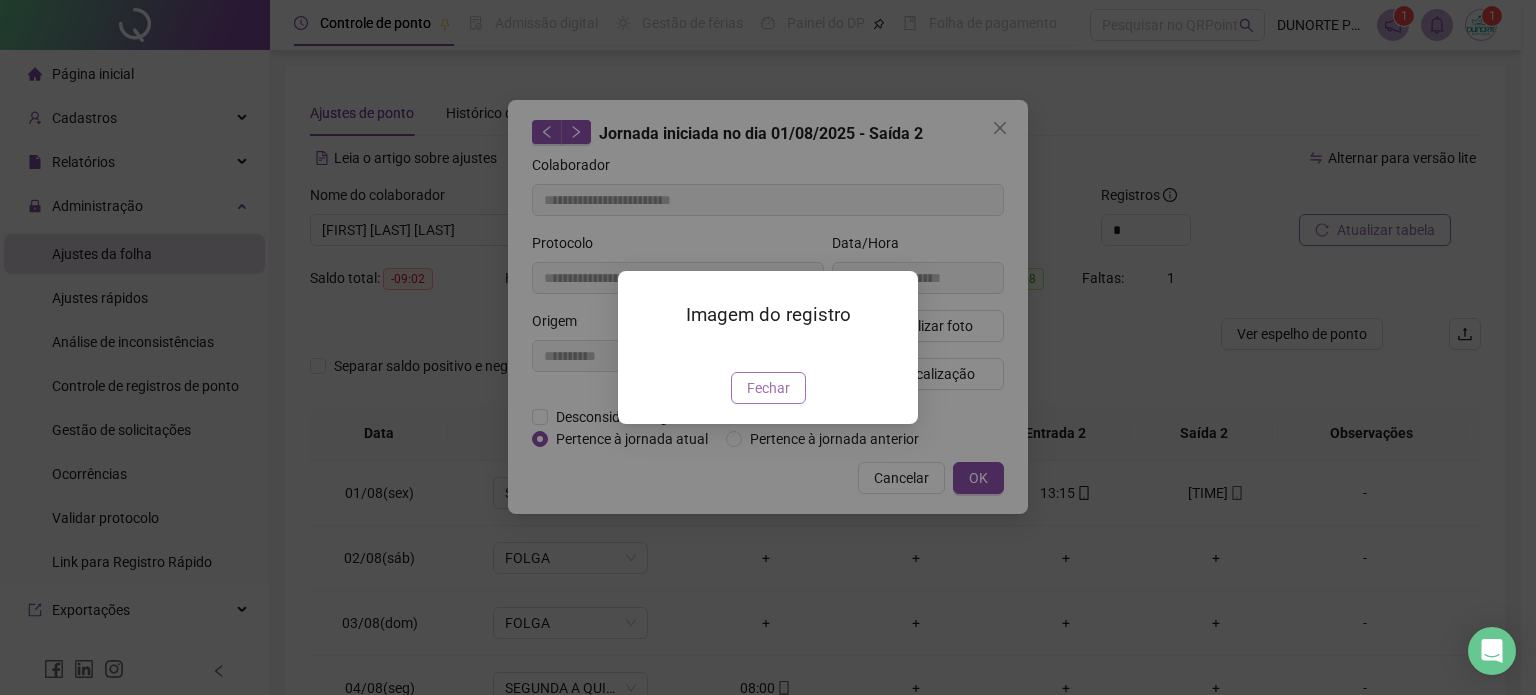 click on "Fechar" at bounding box center (768, 388) 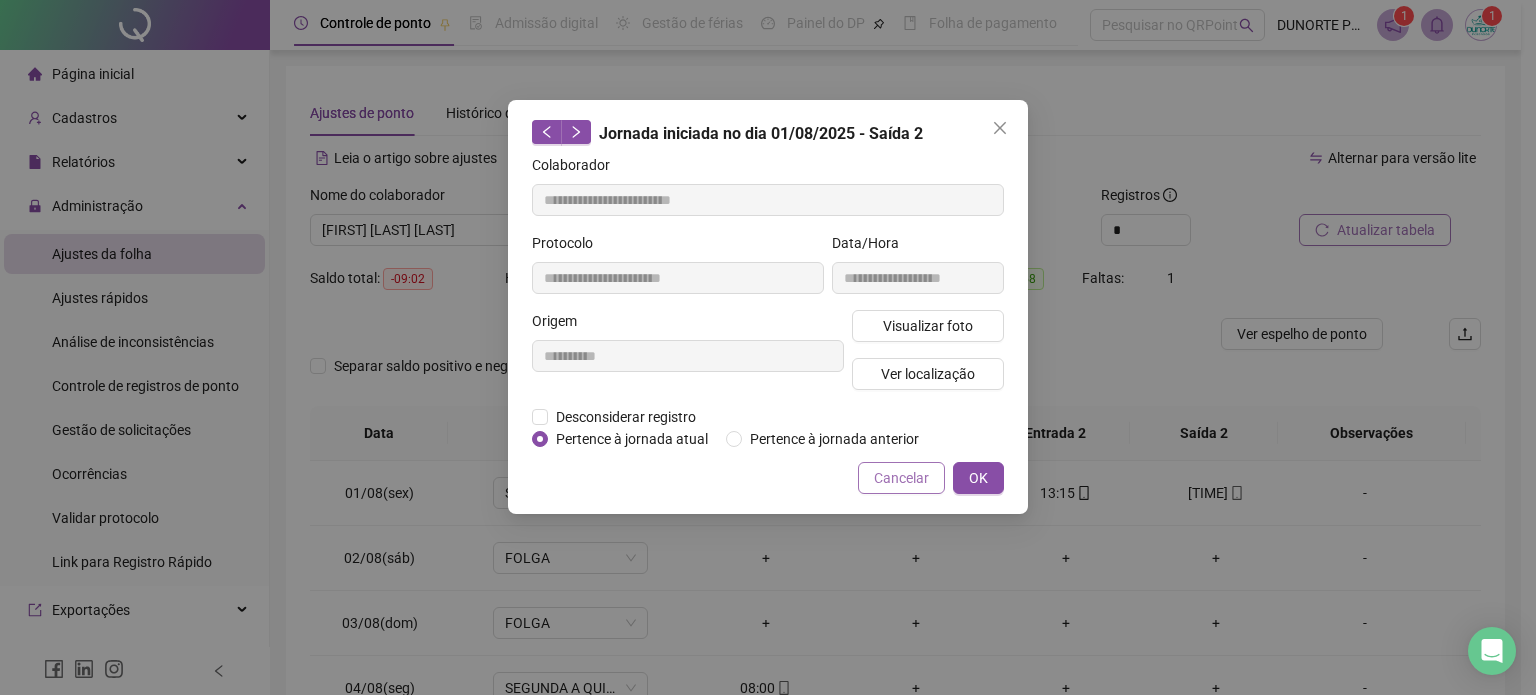 click on "Cancelar" at bounding box center (901, 478) 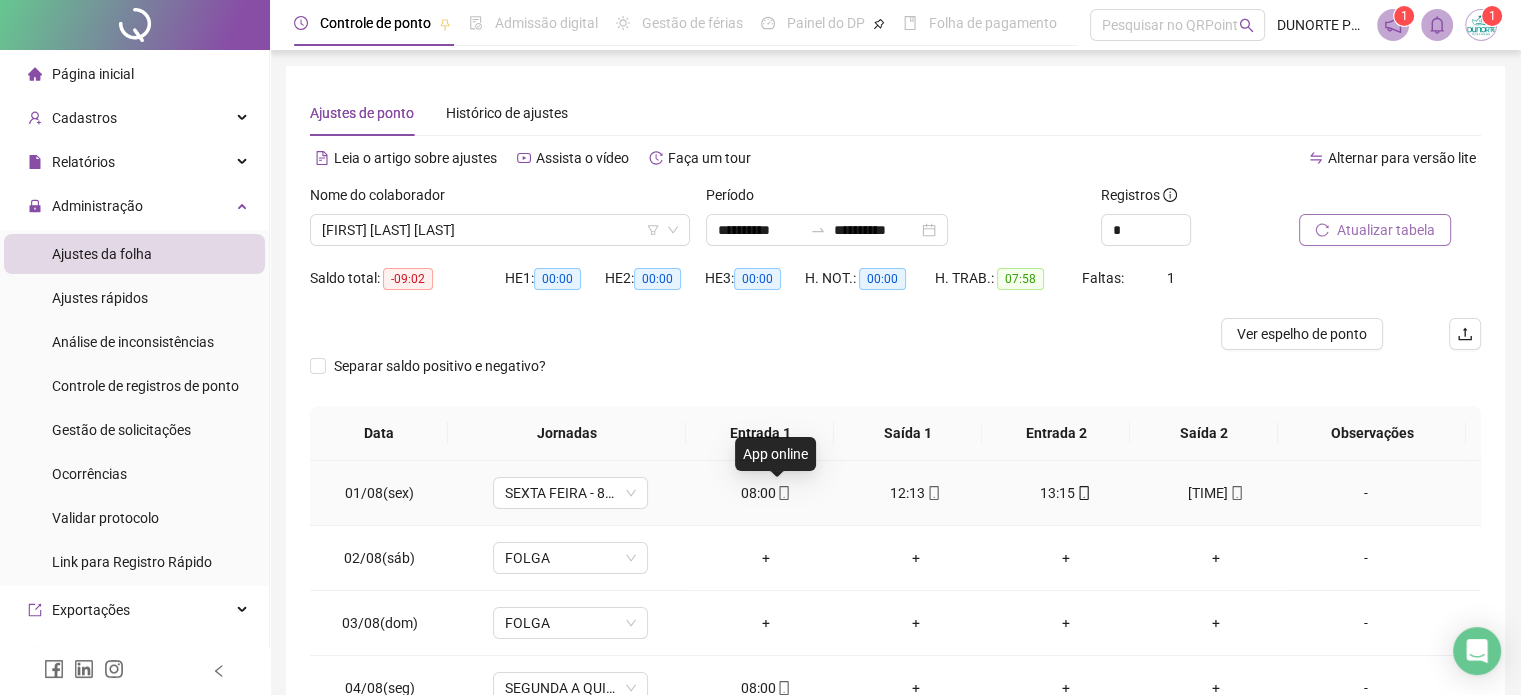 click at bounding box center [783, 493] 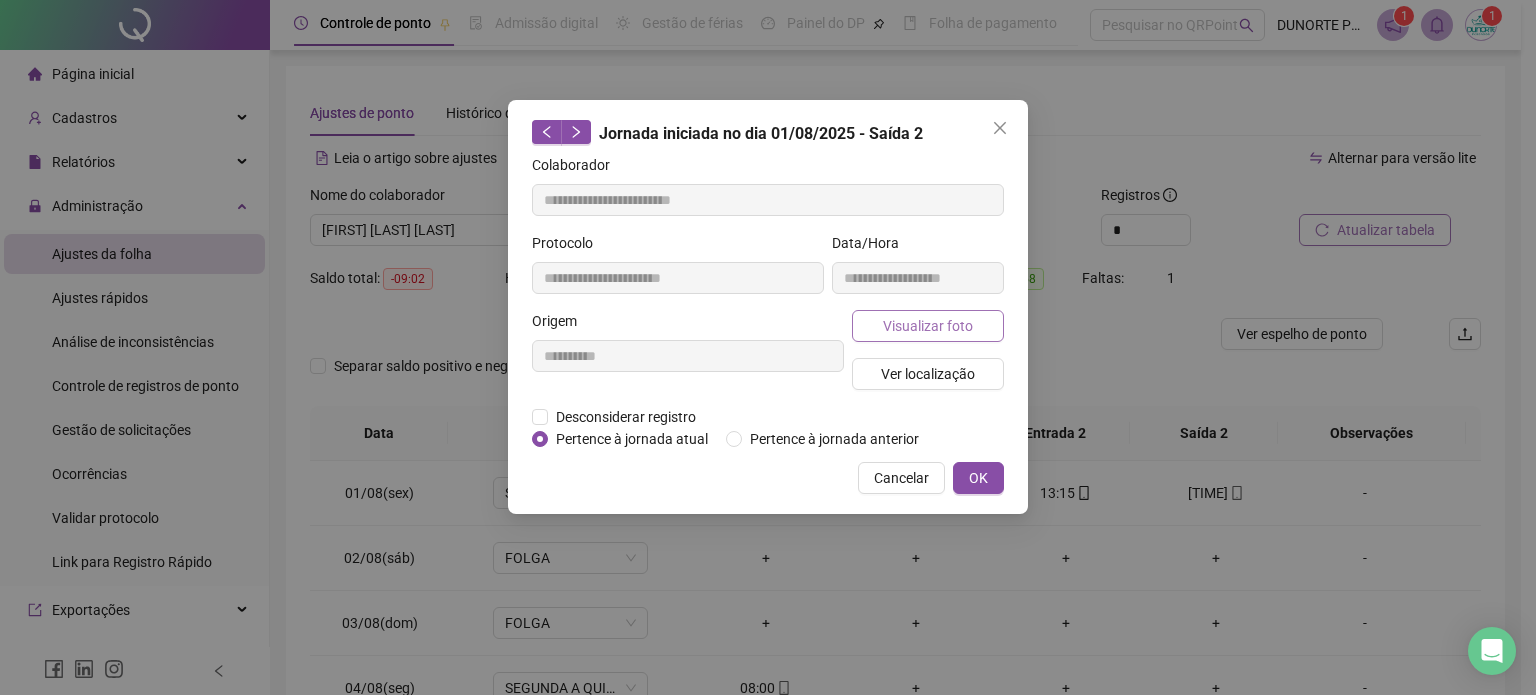 click on "Visualizar foto" at bounding box center [928, 326] 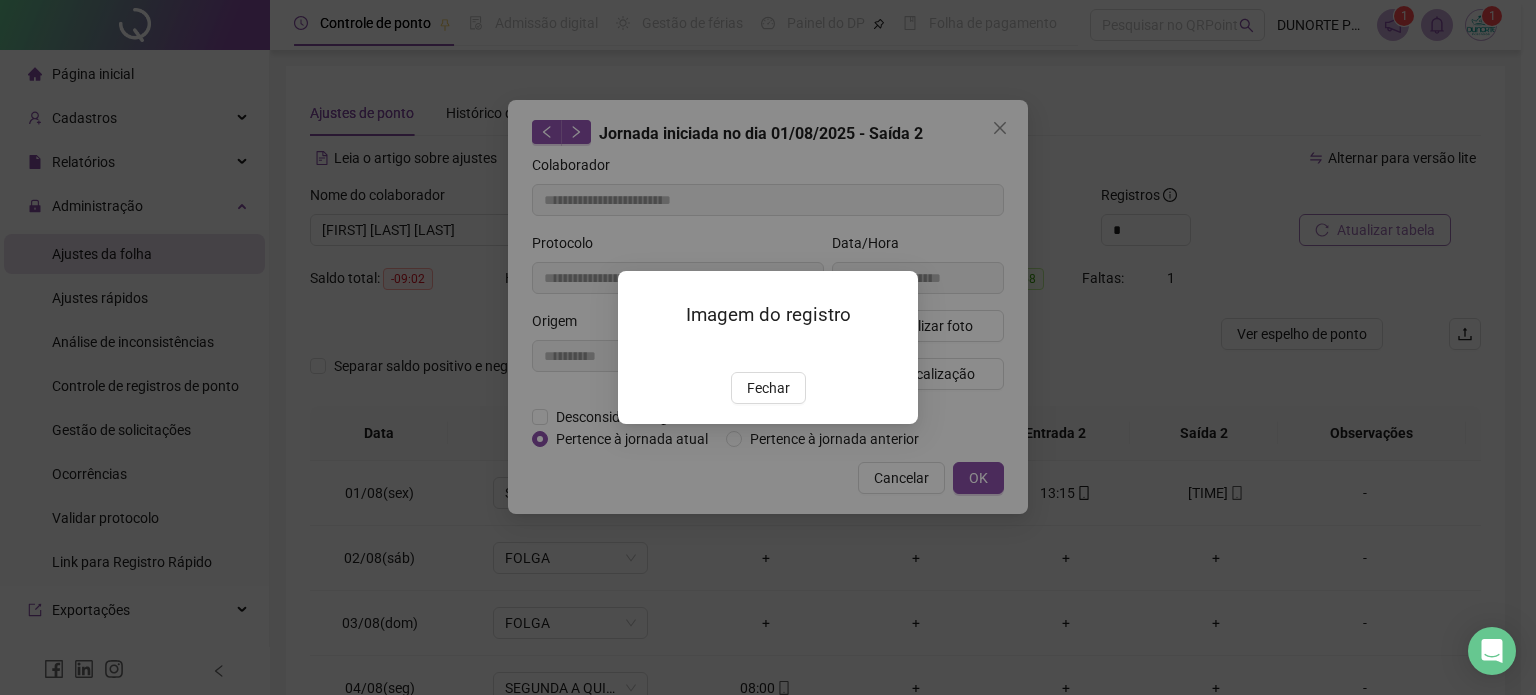 type on "**********" 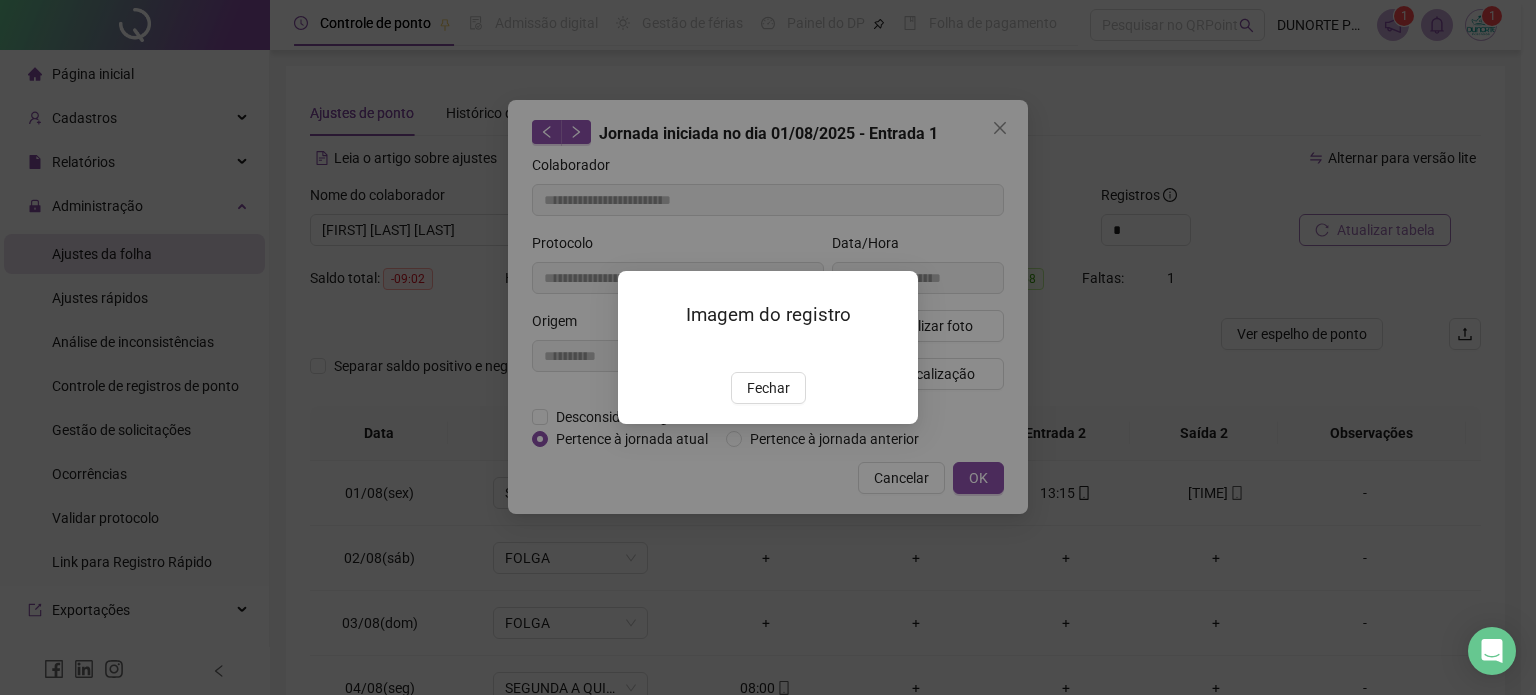 click on "Fechar" at bounding box center (768, 388) 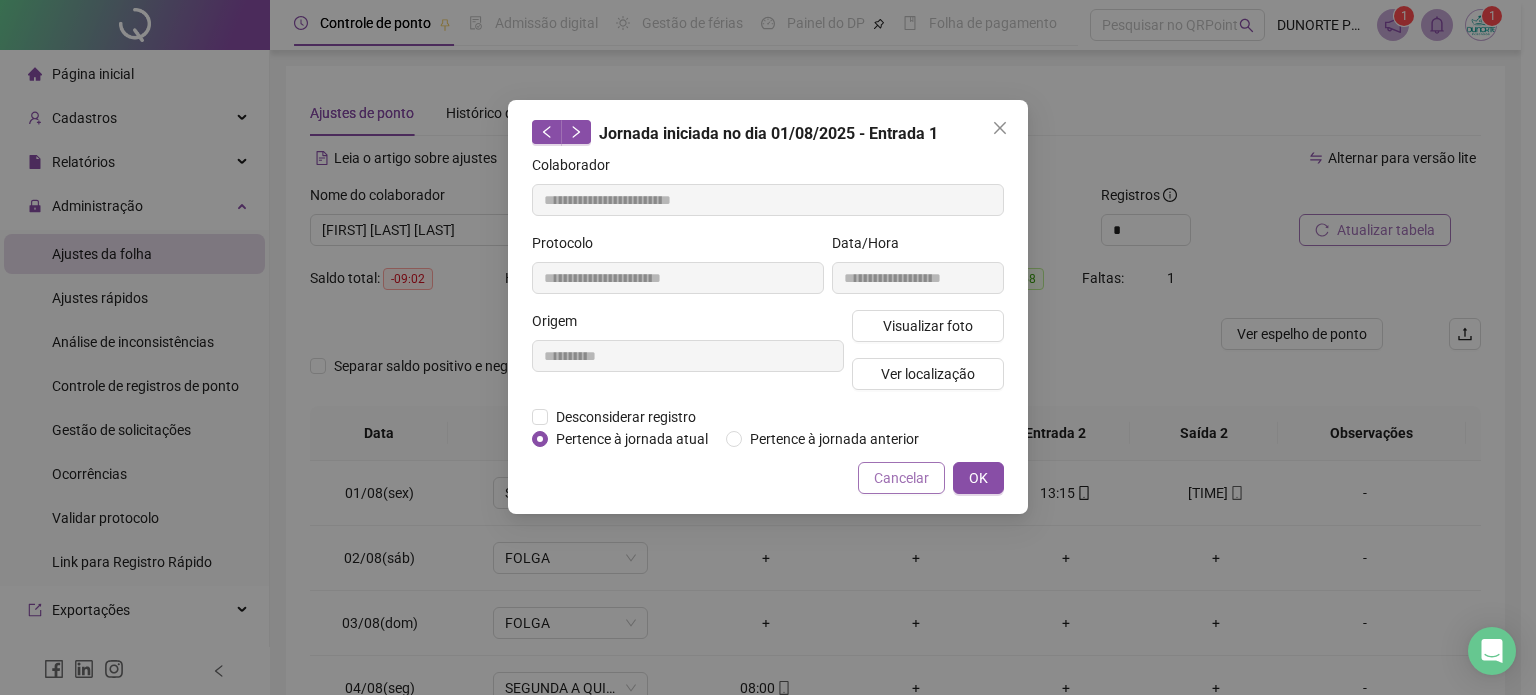 click on "Cancelar" at bounding box center [901, 478] 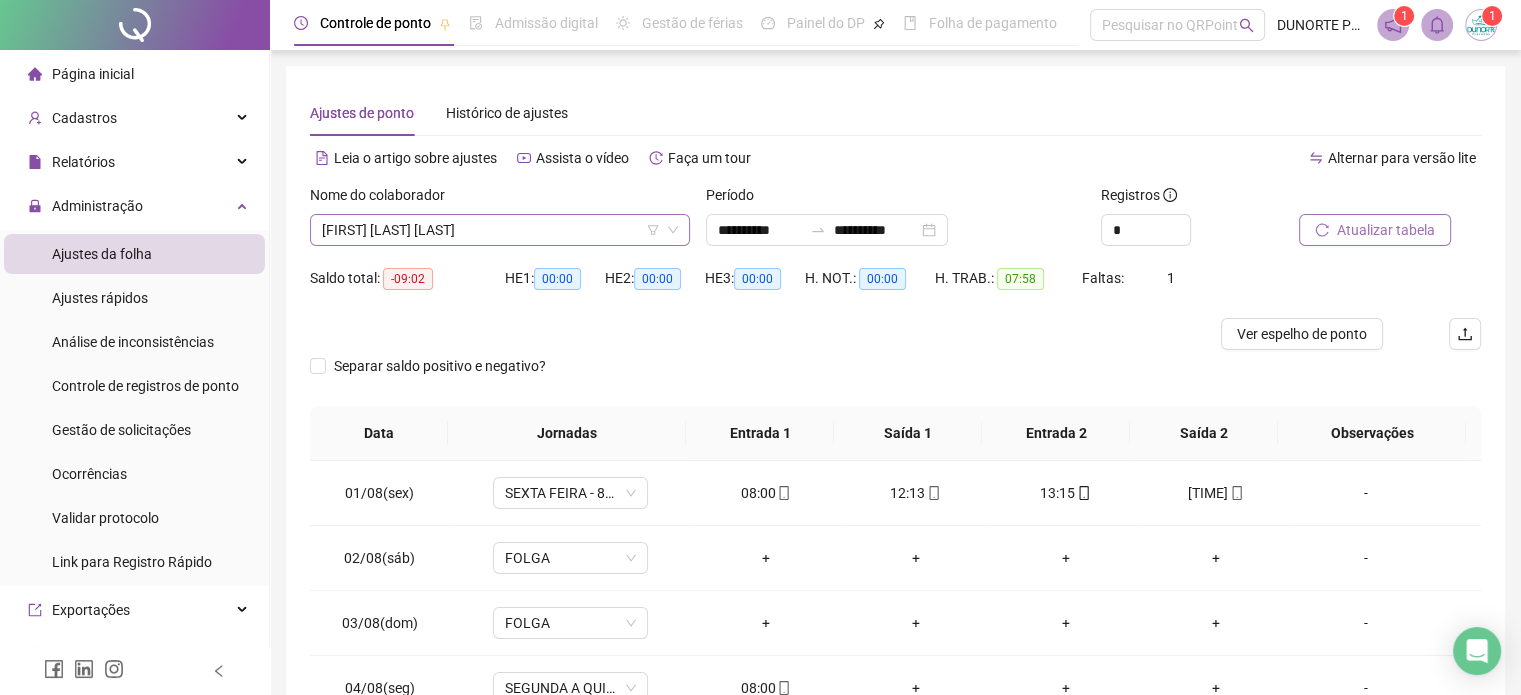 click on "[FIRST] [LAST] [LAST]" at bounding box center [500, 230] 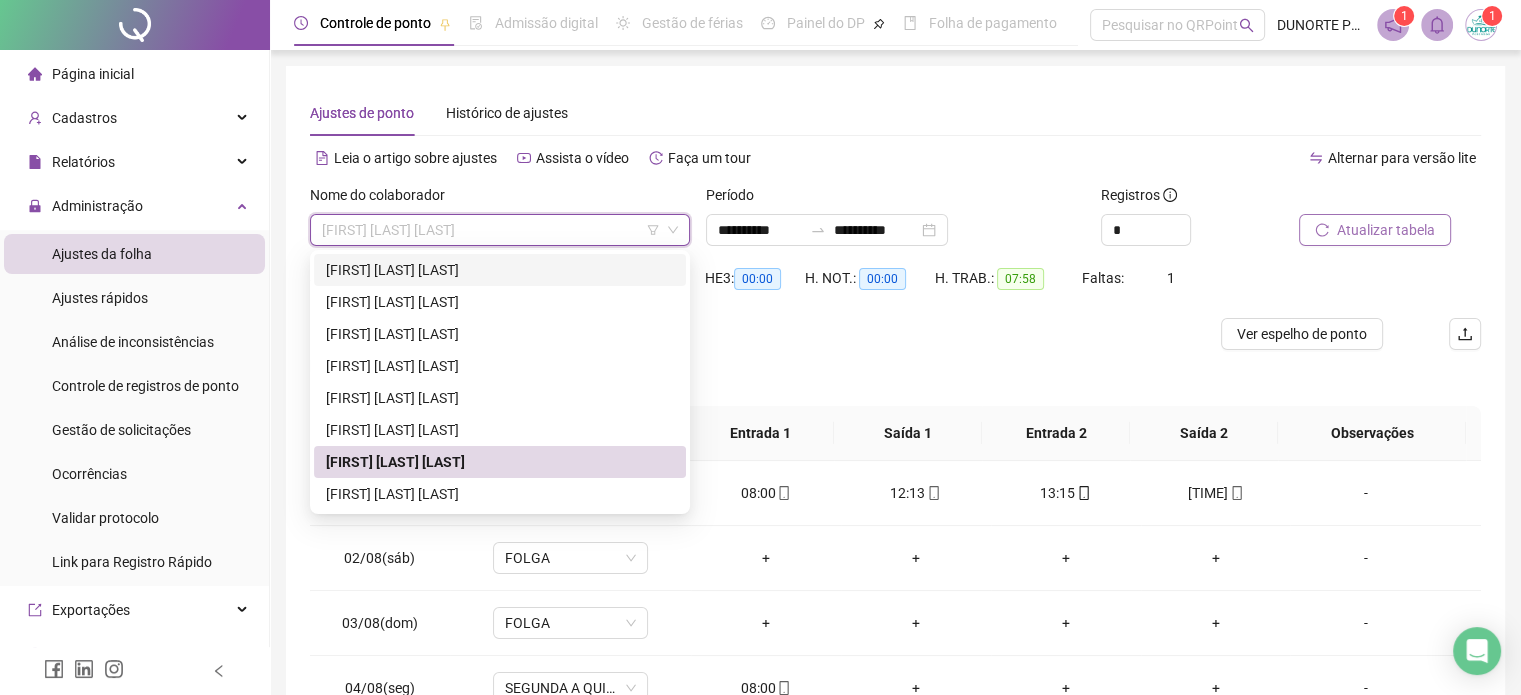 click on "[FIRST] [LAST] [LAST]" at bounding box center (500, 270) 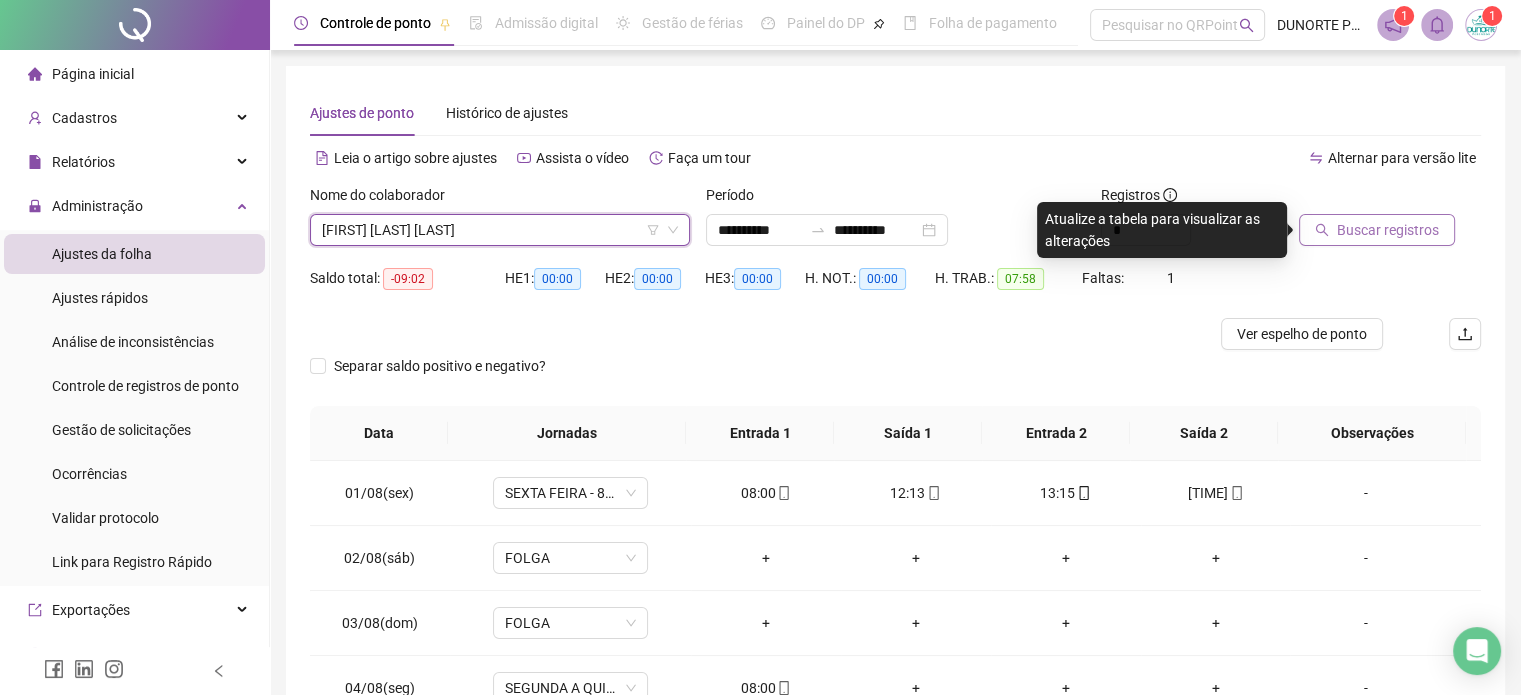 click on "Buscar registros" at bounding box center [1388, 230] 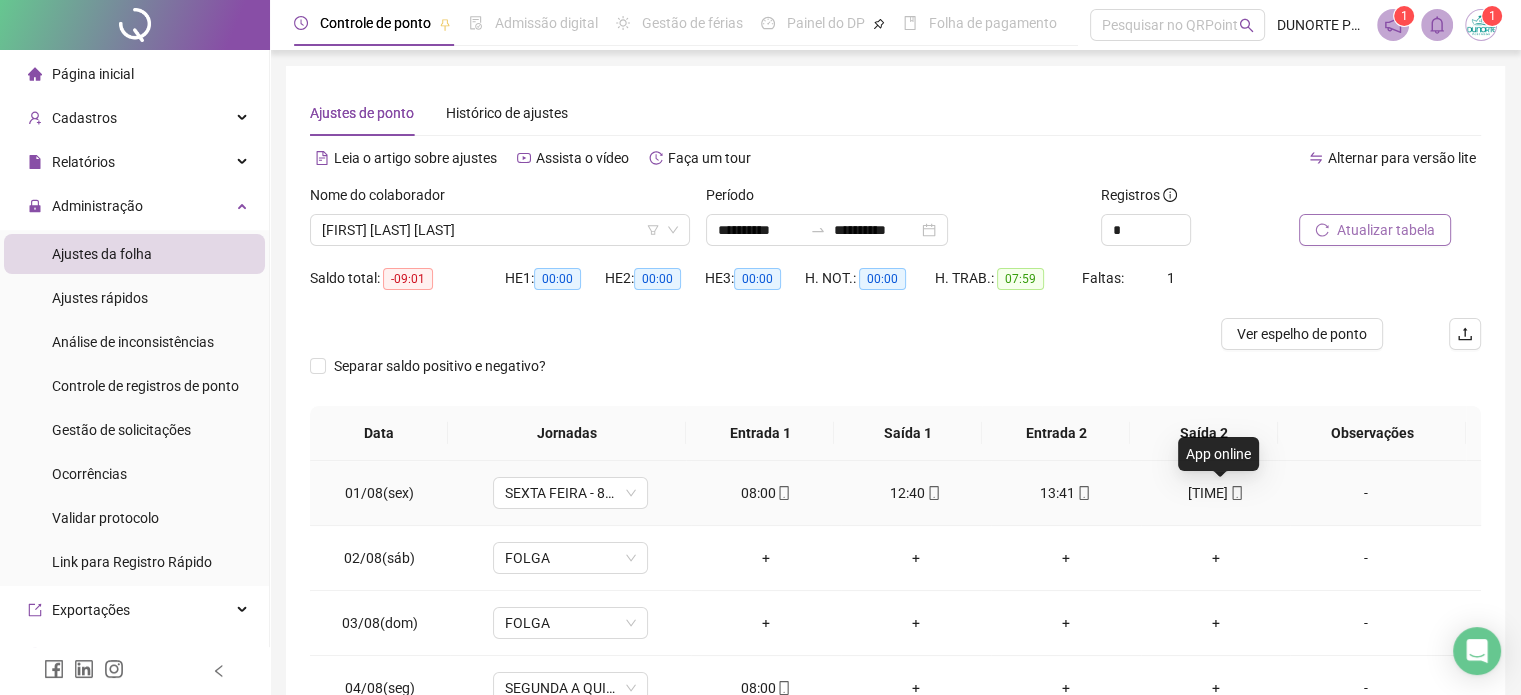 click 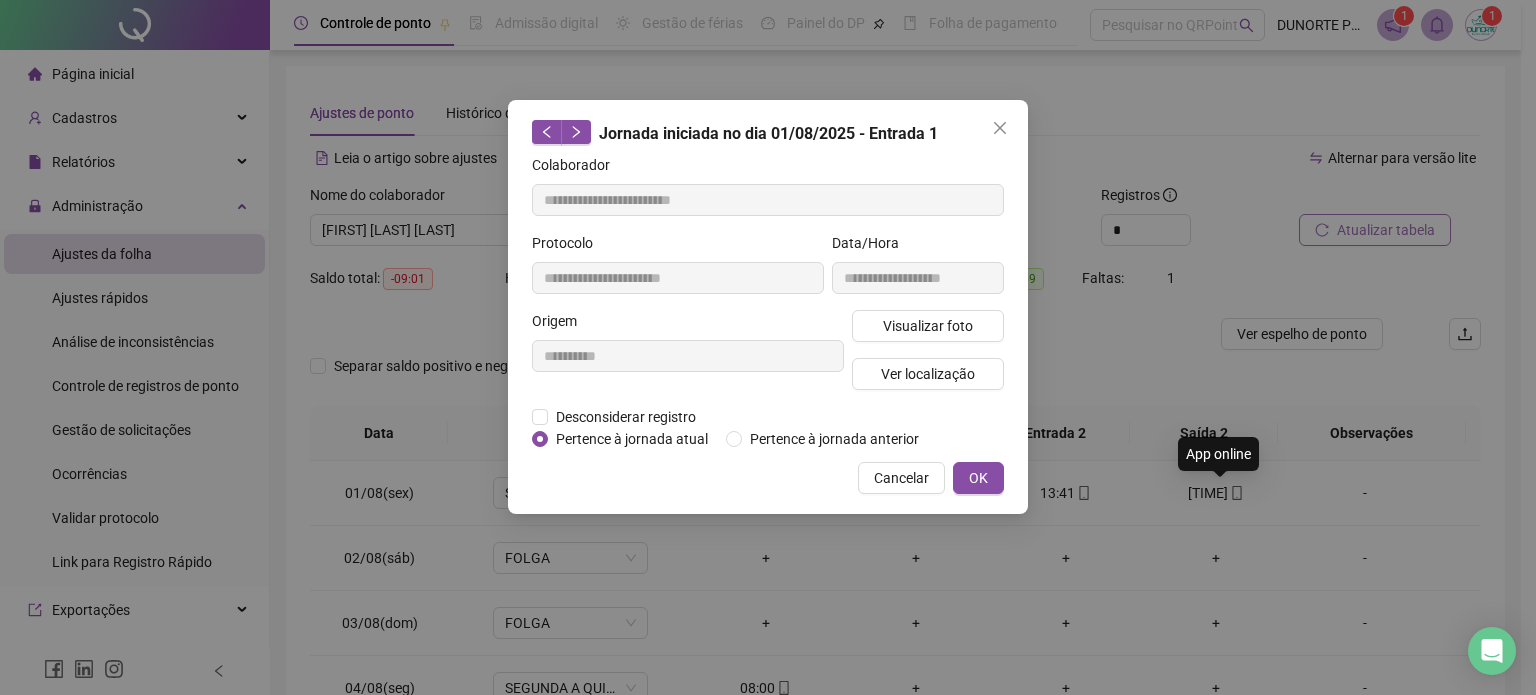 type on "**********" 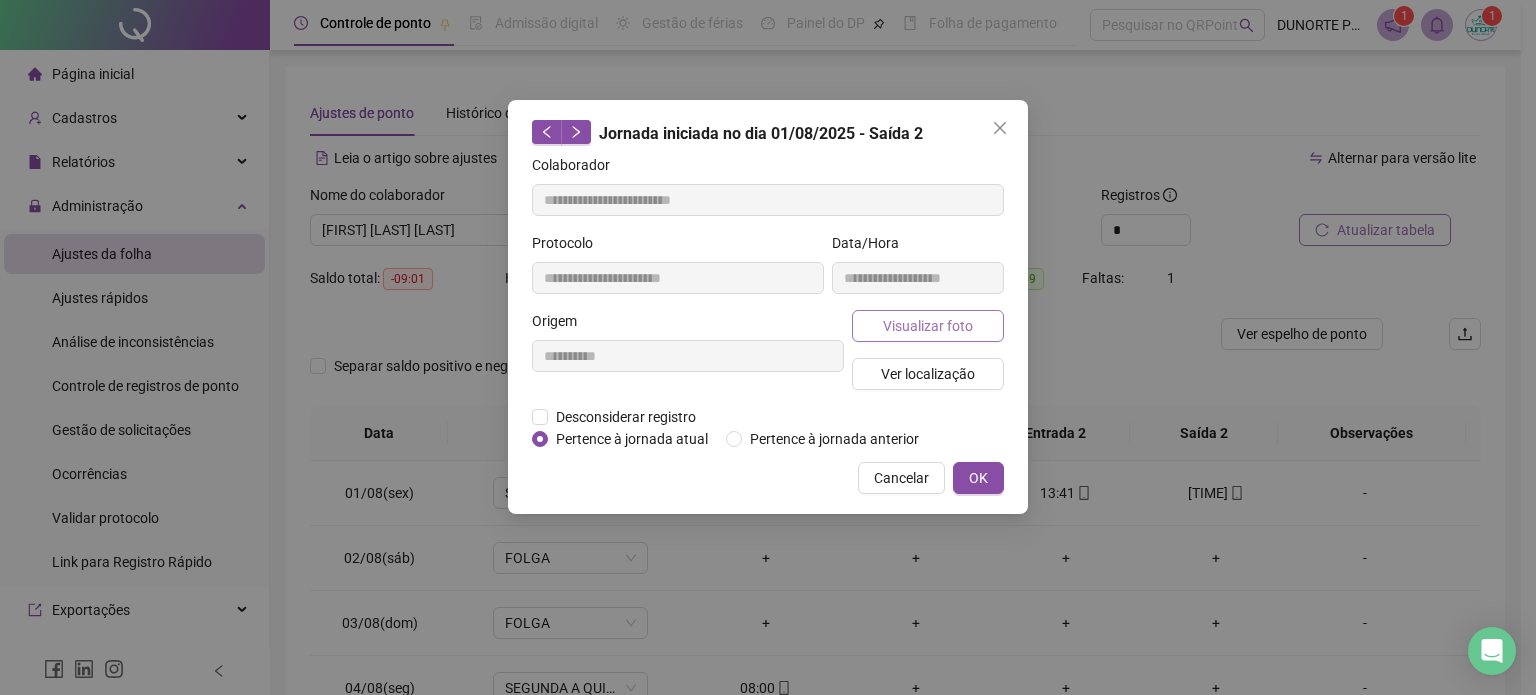 click on "Visualizar foto" at bounding box center [928, 326] 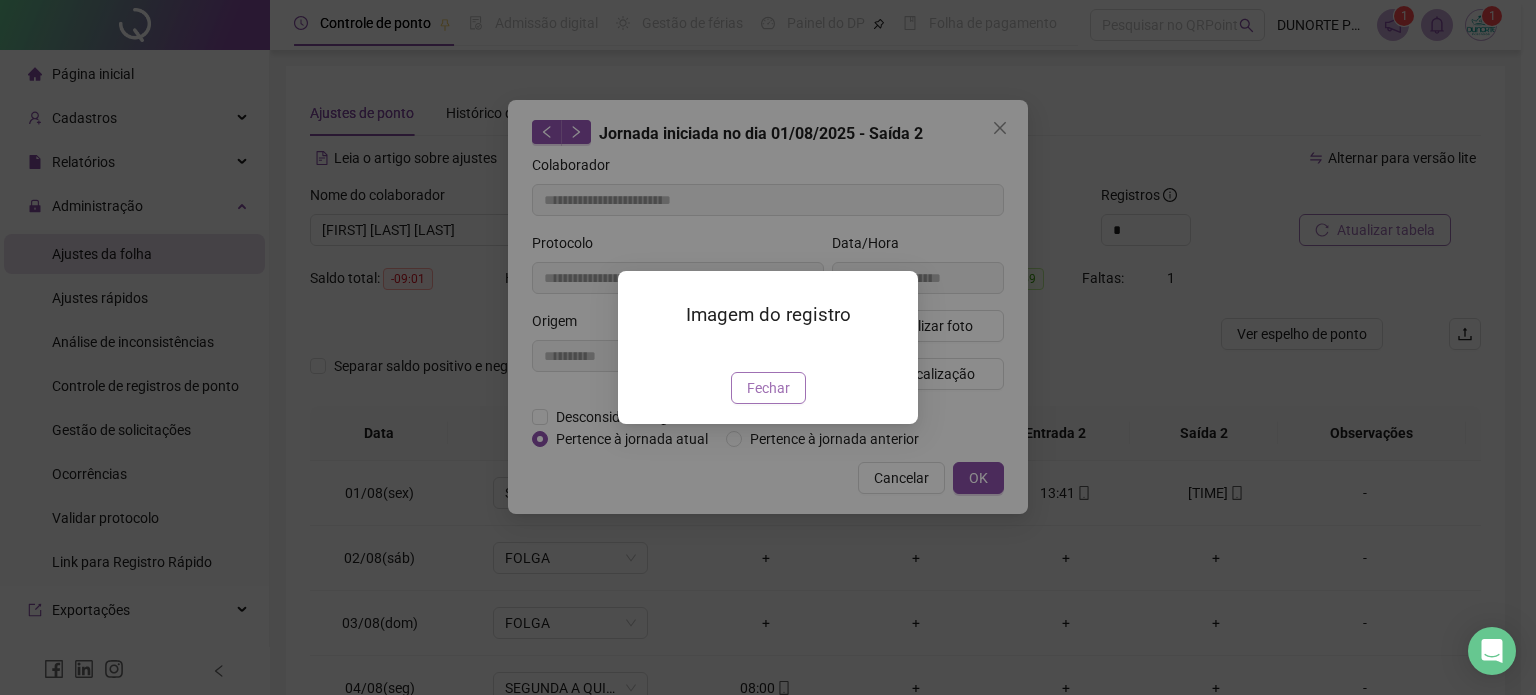 click on "Fechar" at bounding box center [768, 388] 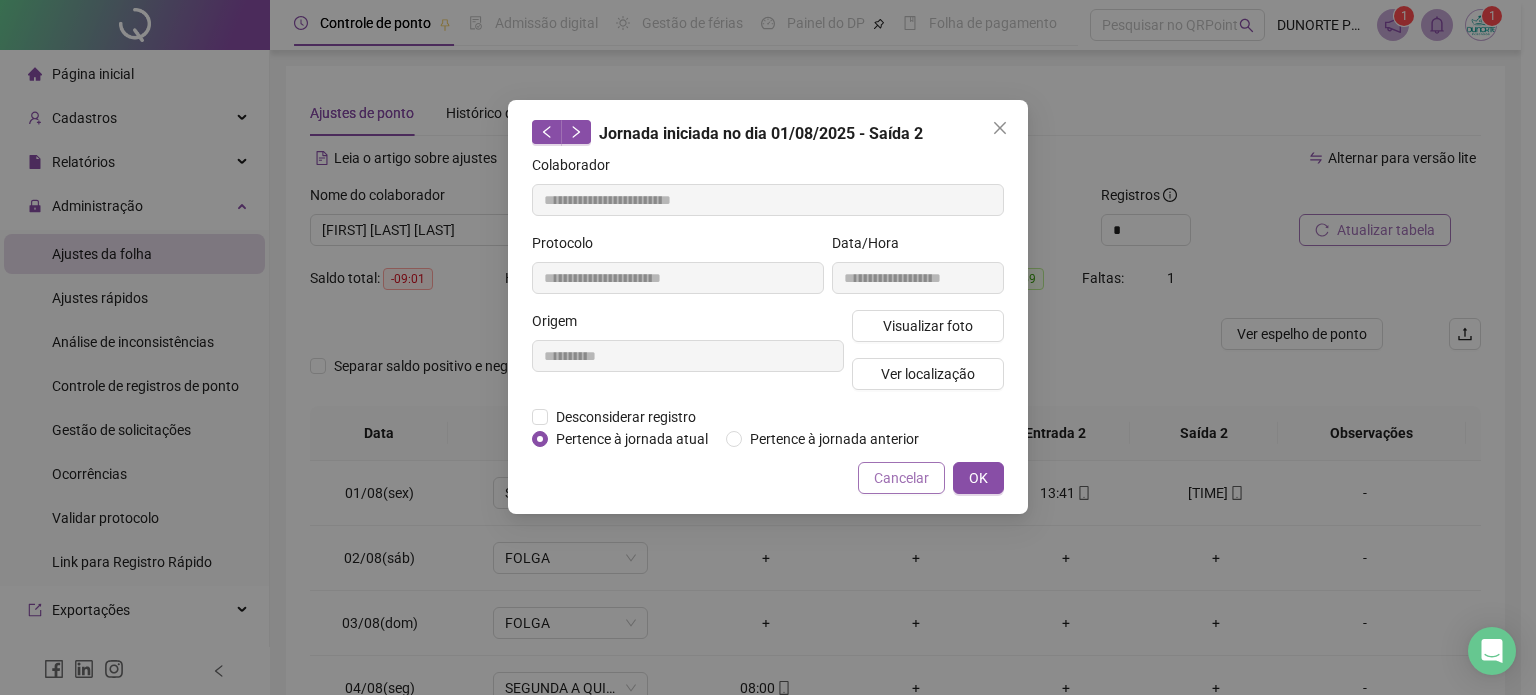 click on "Cancelar" at bounding box center (901, 478) 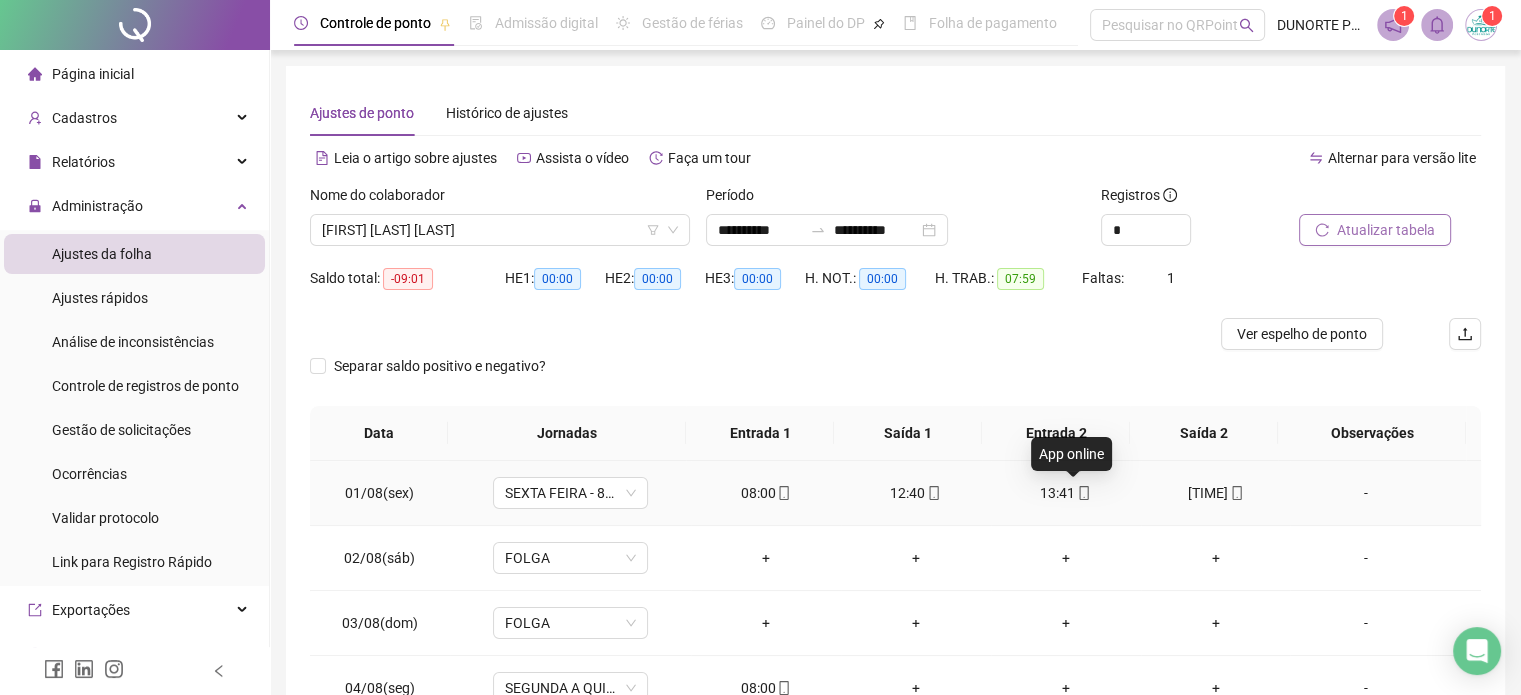 click 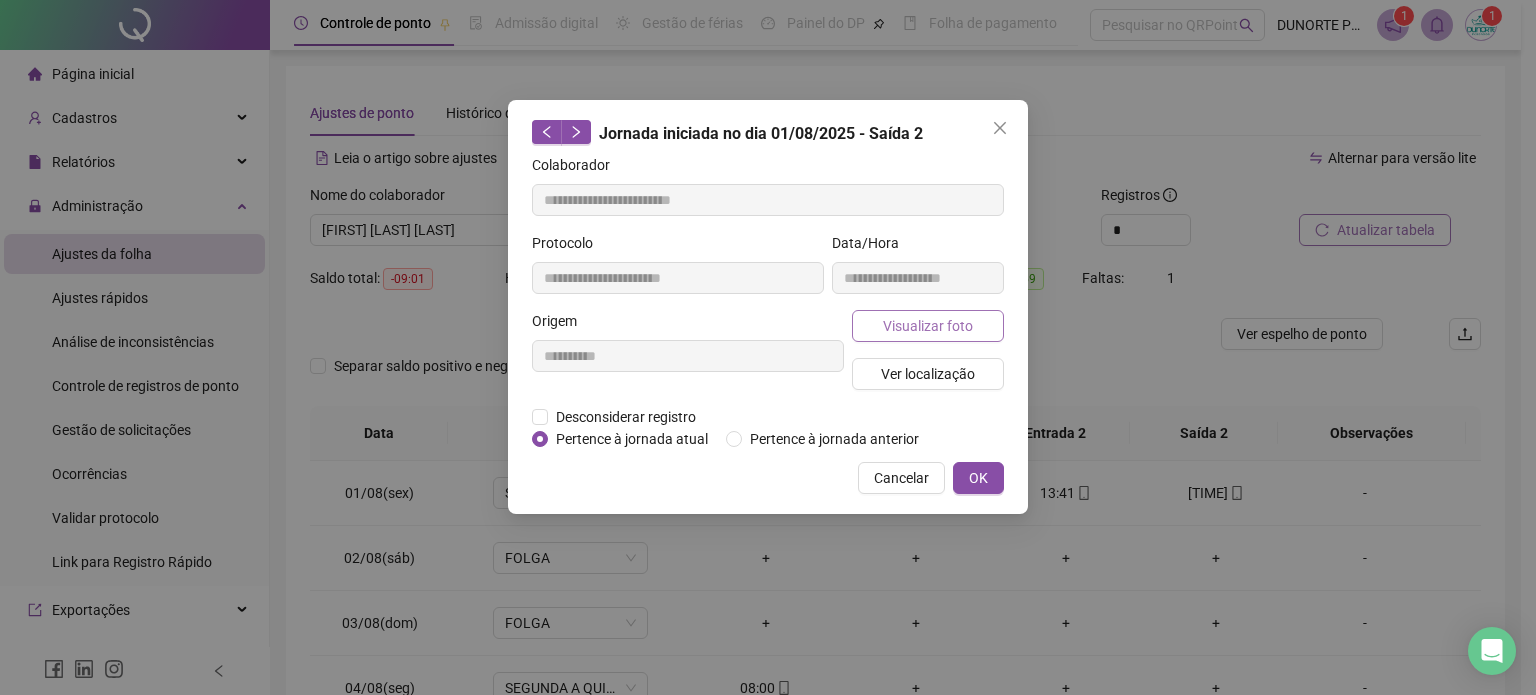 click on "Visualizar foto" at bounding box center (928, 326) 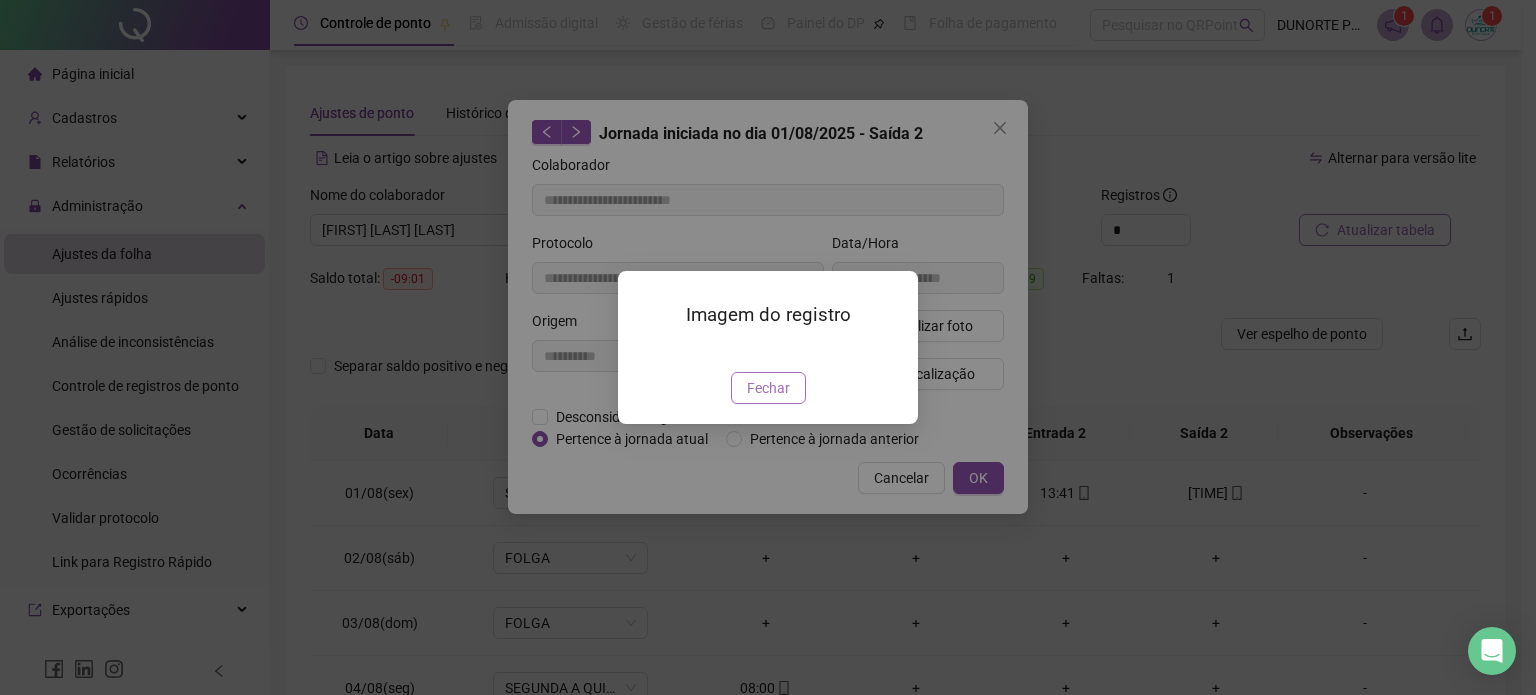 type on "**********" 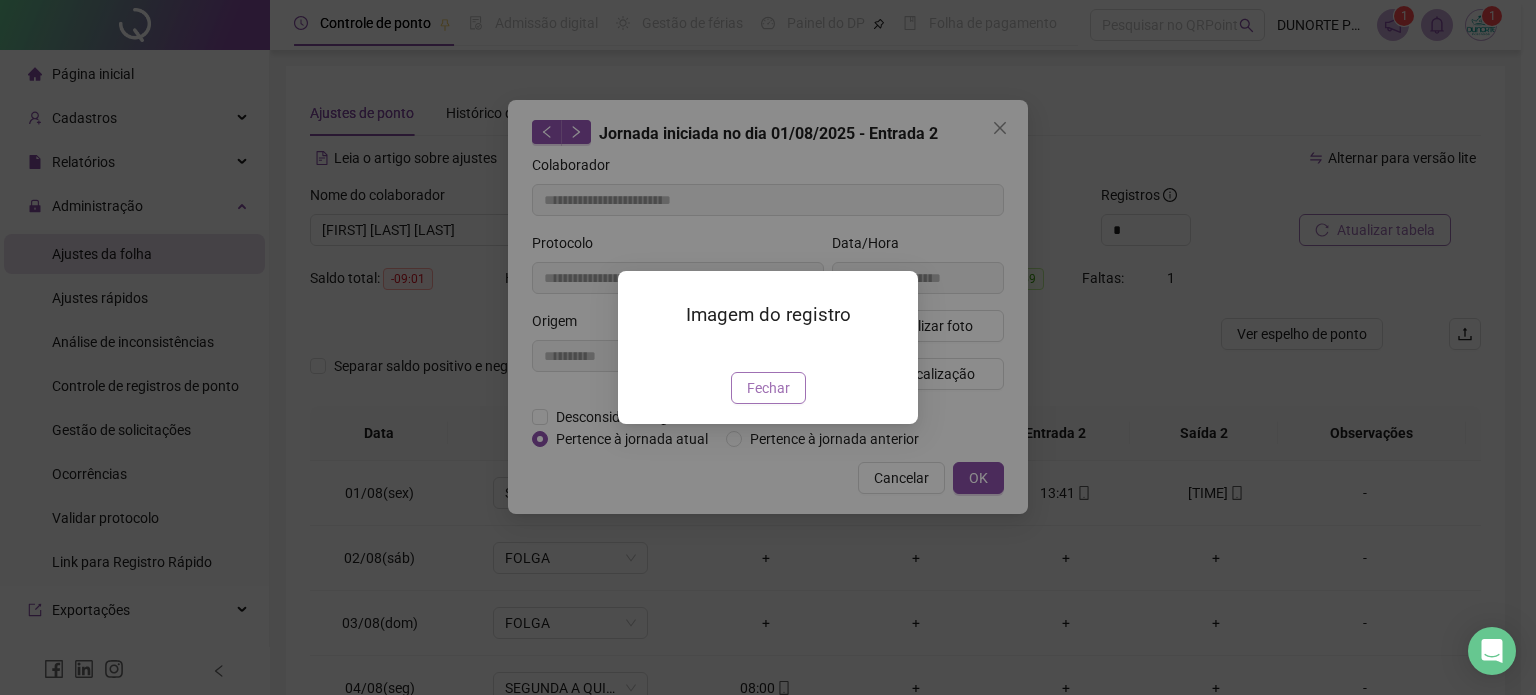 click on "Fechar" at bounding box center [768, 388] 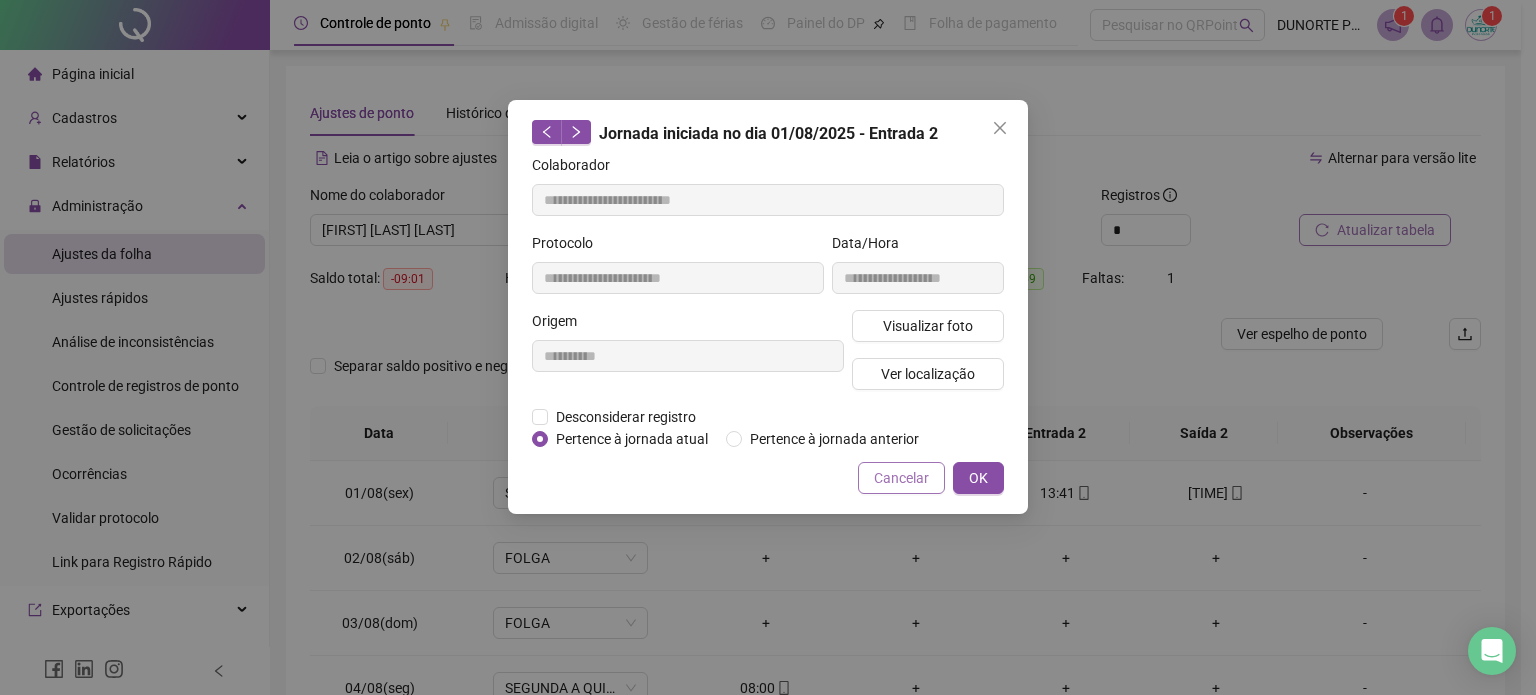 click on "Cancelar" at bounding box center (901, 478) 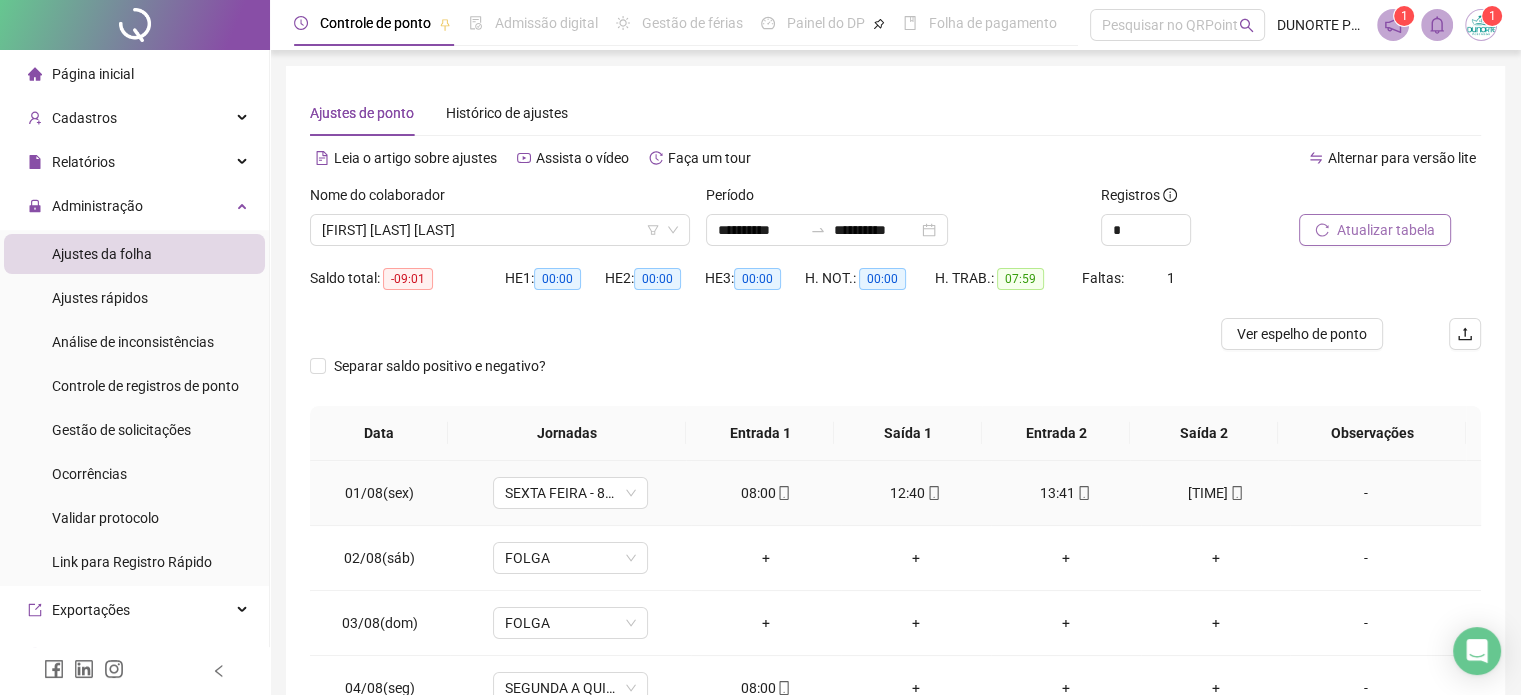 click 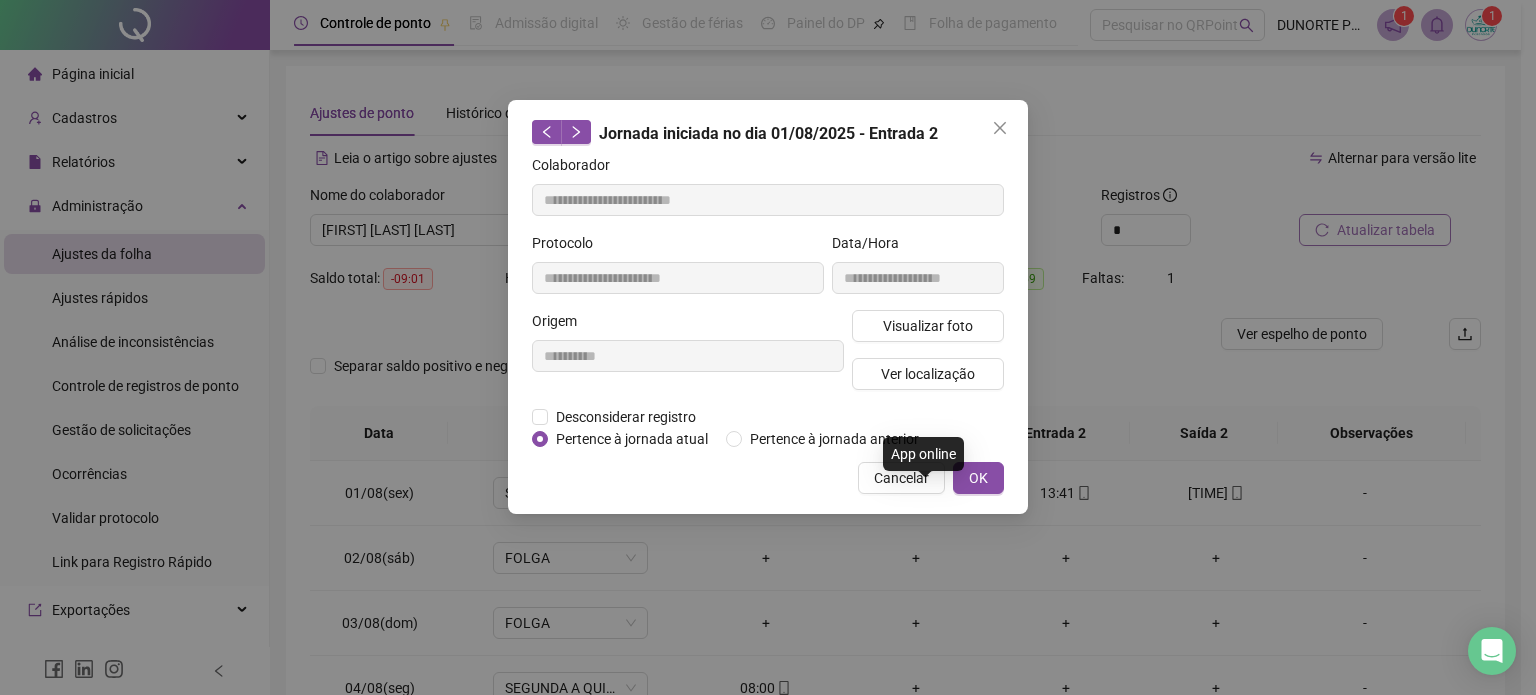 type on "**********" 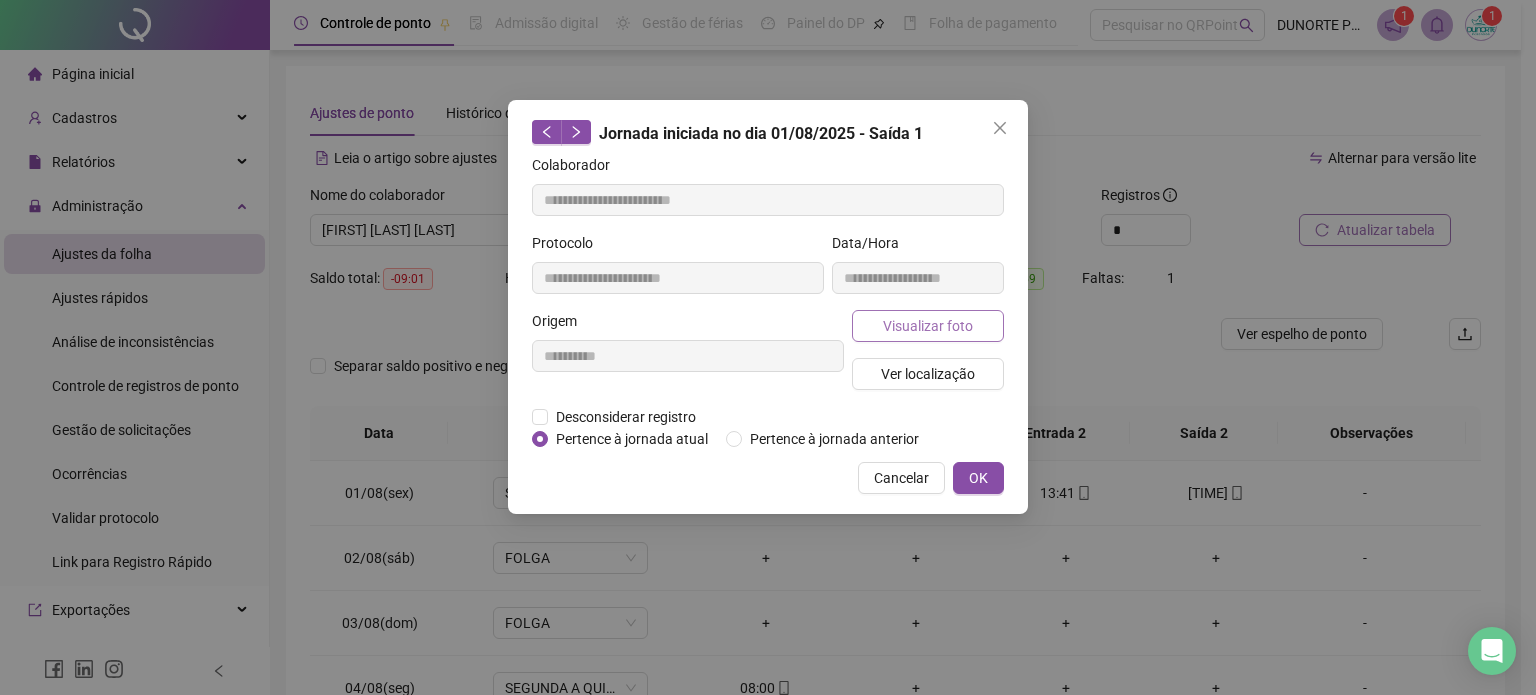 click on "Visualizar foto" at bounding box center [928, 326] 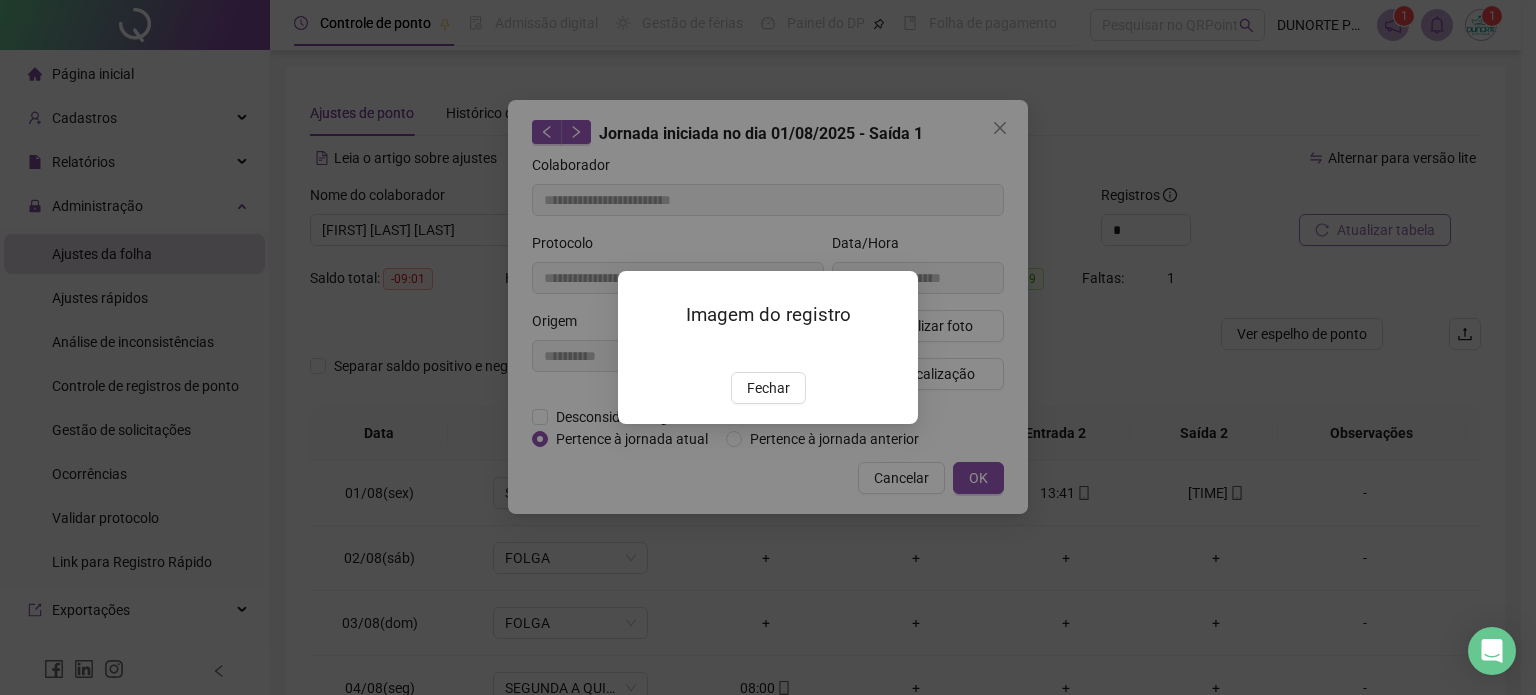 click on "Fechar" at bounding box center (768, 388) 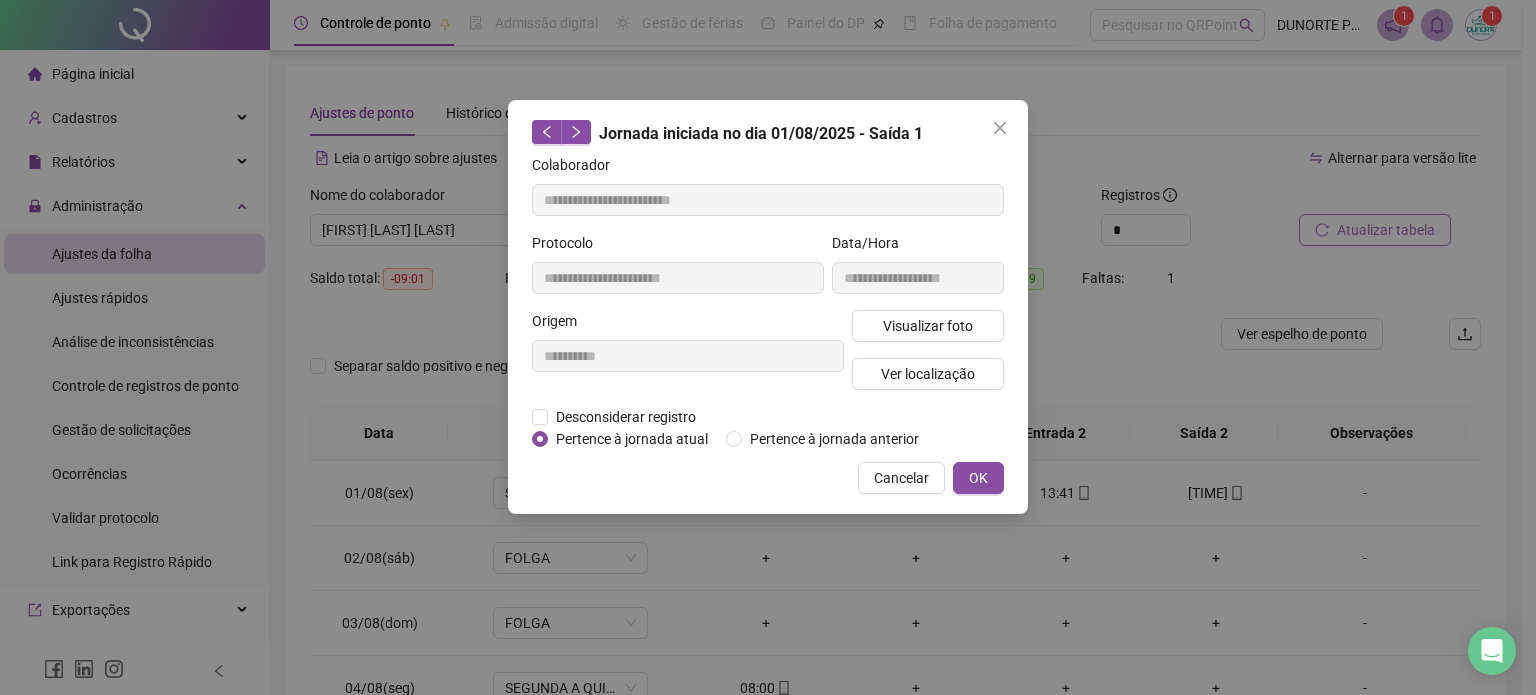 click on "**********" at bounding box center (768, 307) 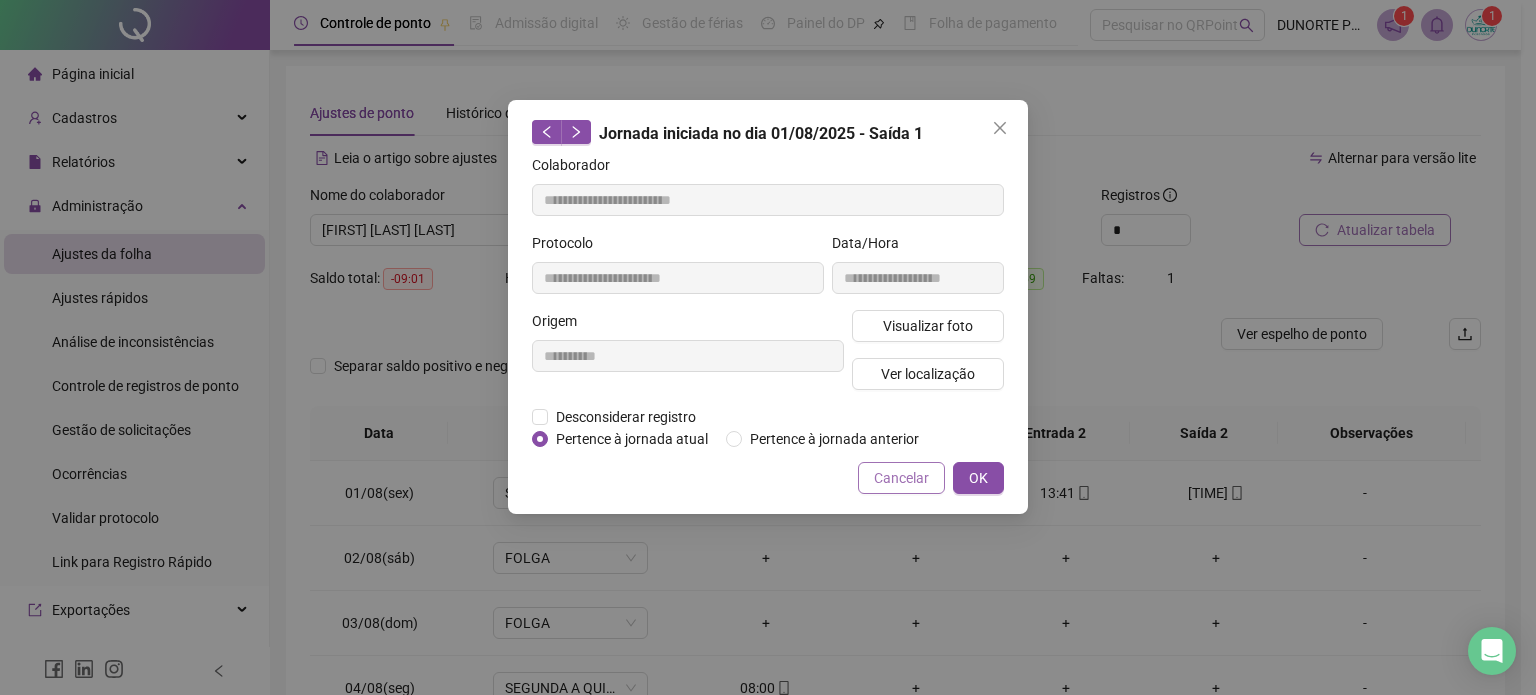 drag, startPoint x: 896, startPoint y: 486, endPoint x: 880, endPoint y: 481, distance: 16.763054 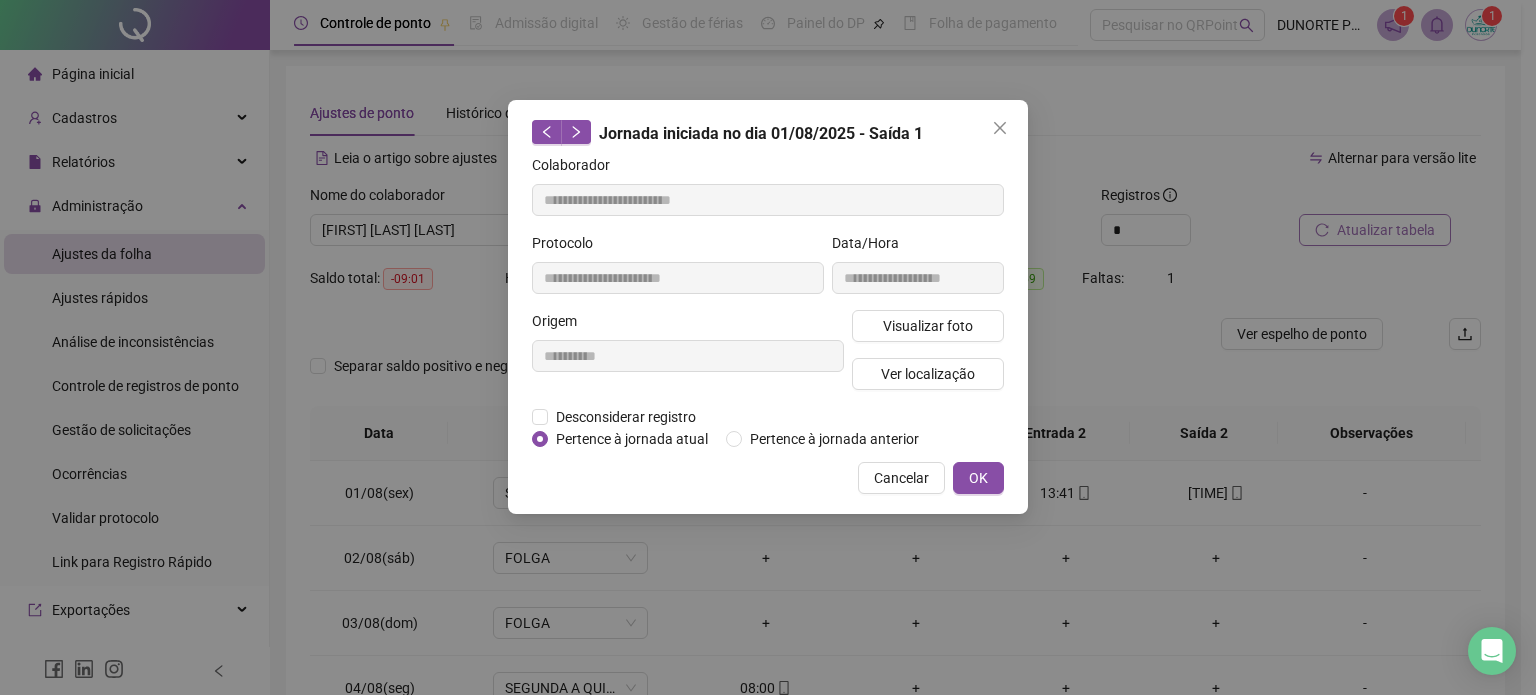 click on "Cancelar" at bounding box center [901, 478] 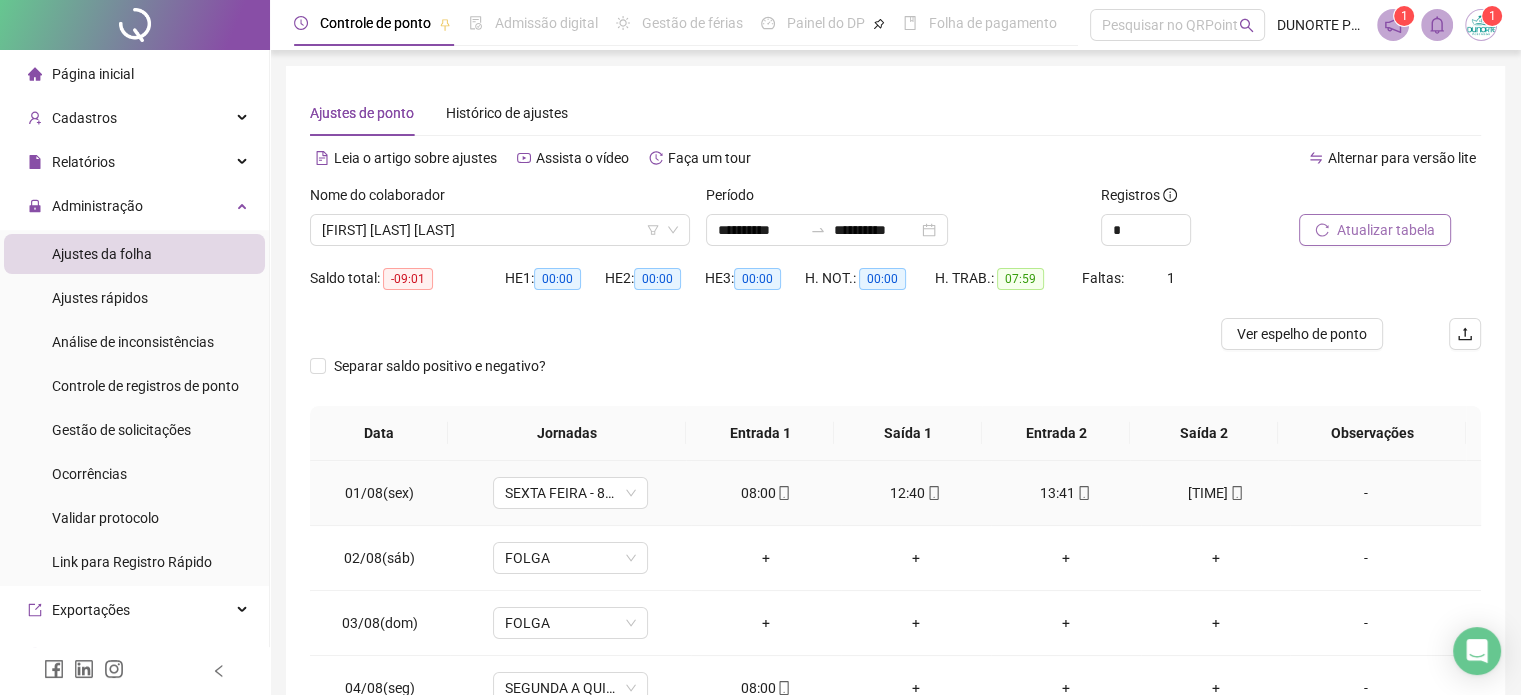 click 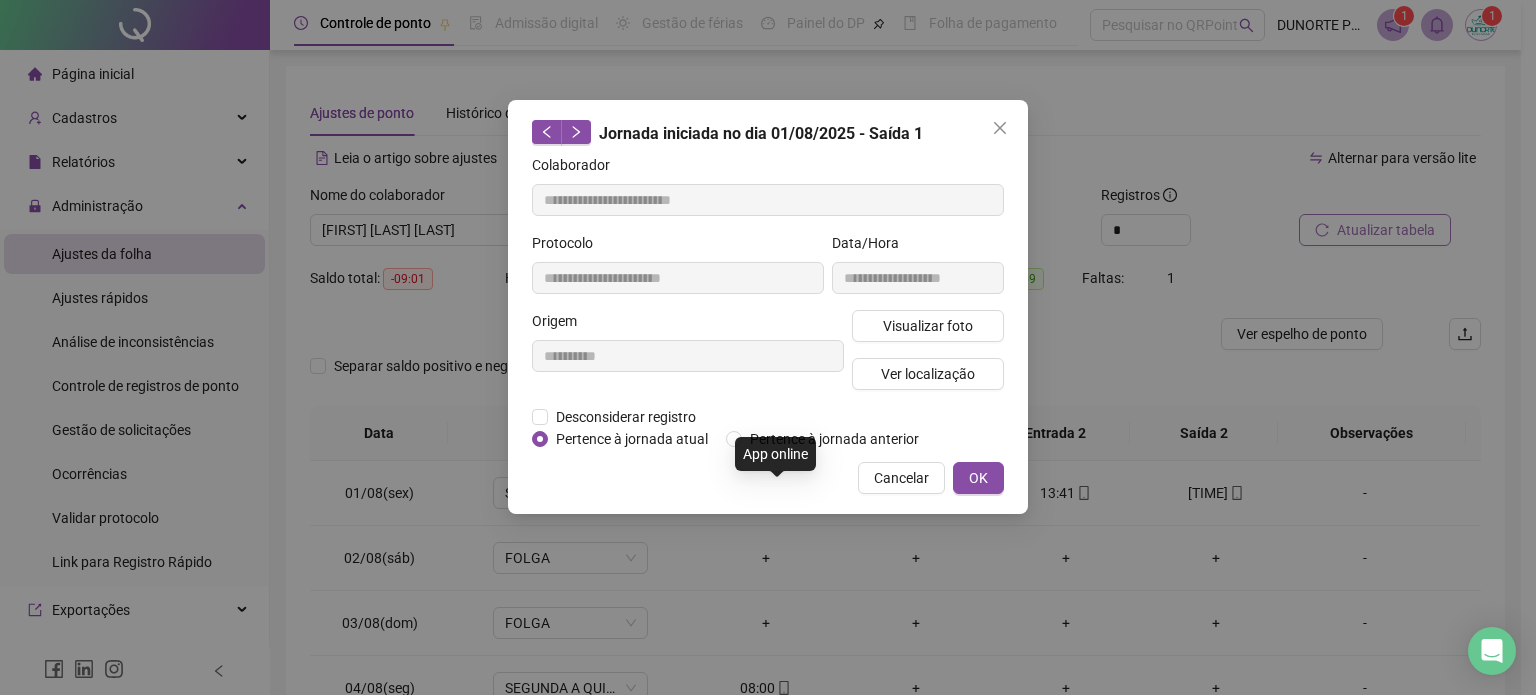 type on "**********" 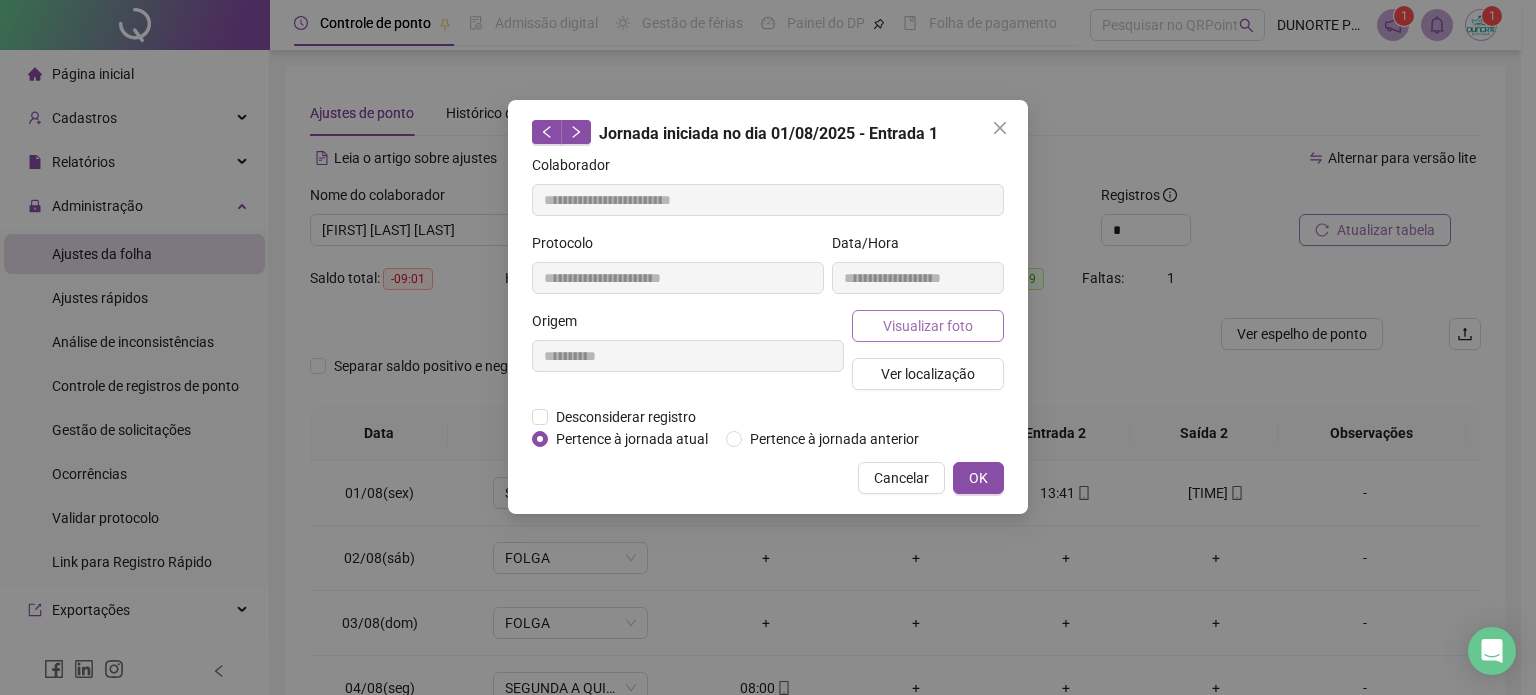 click on "Visualizar foto" at bounding box center [928, 326] 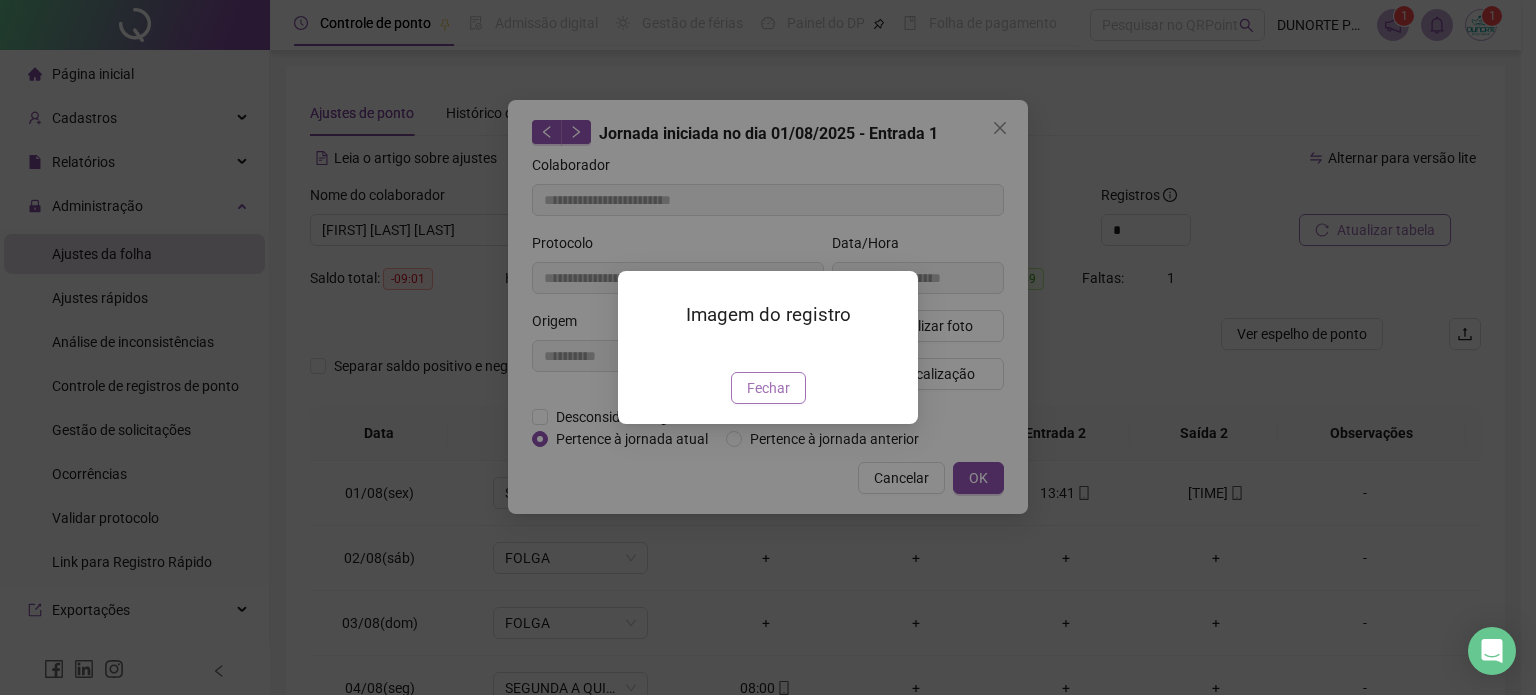 click on "Fechar" at bounding box center (768, 388) 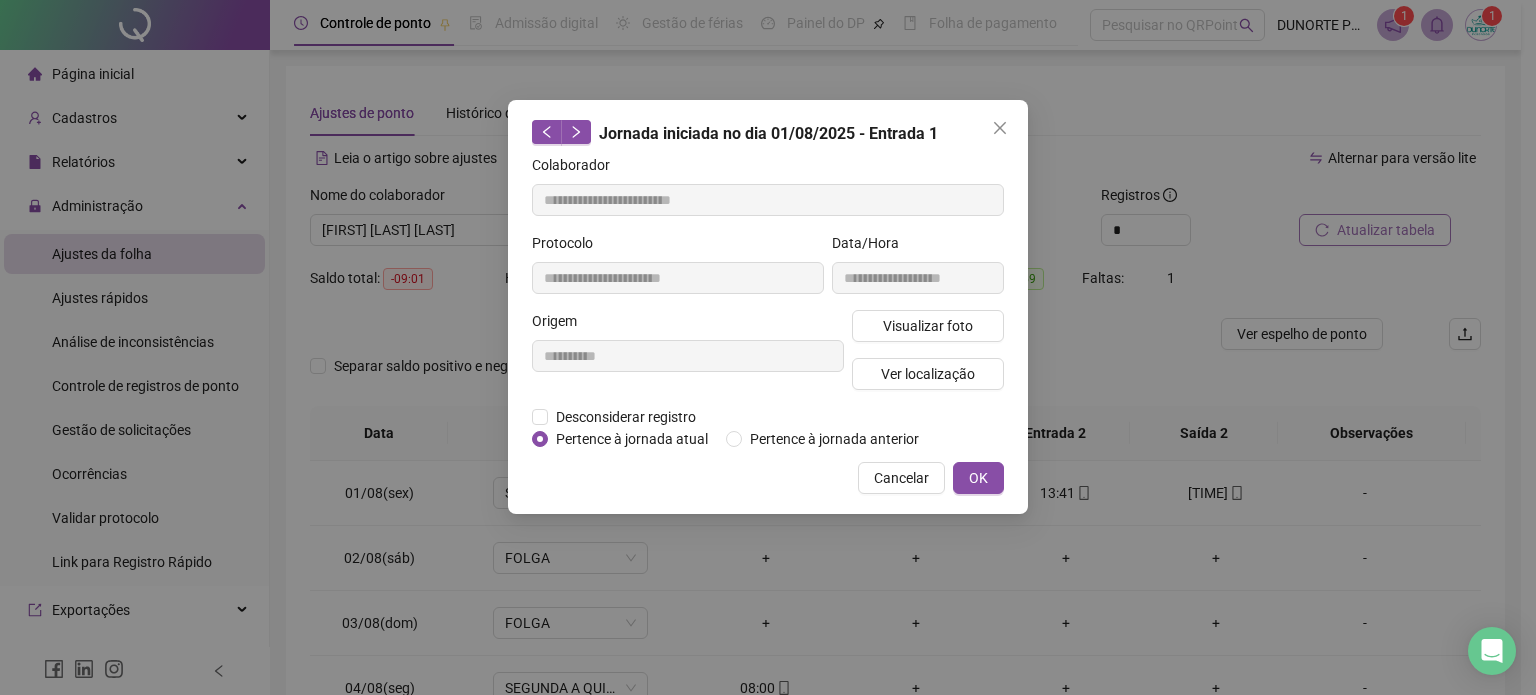click on "Cancelar" at bounding box center (901, 478) 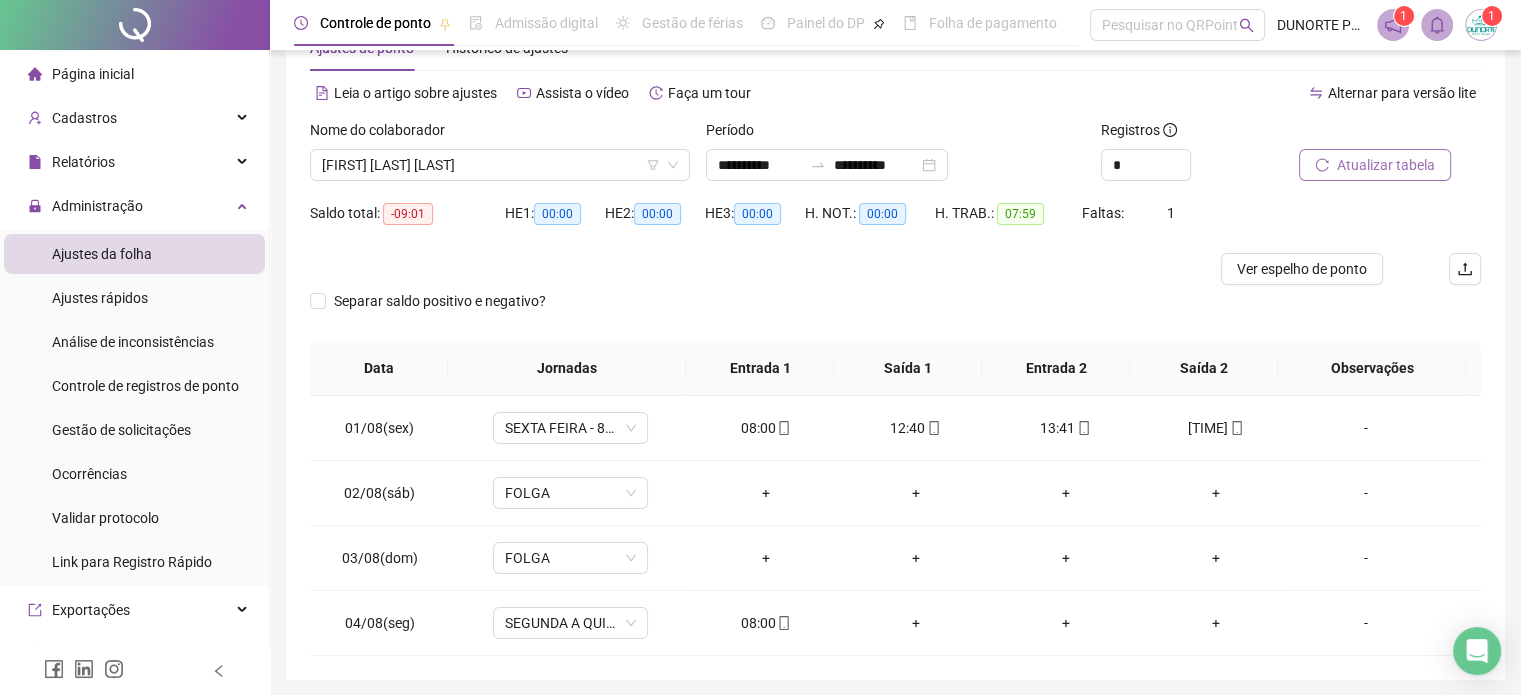 scroll, scrollTop: 100, scrollLeft: 0, axis: vertical 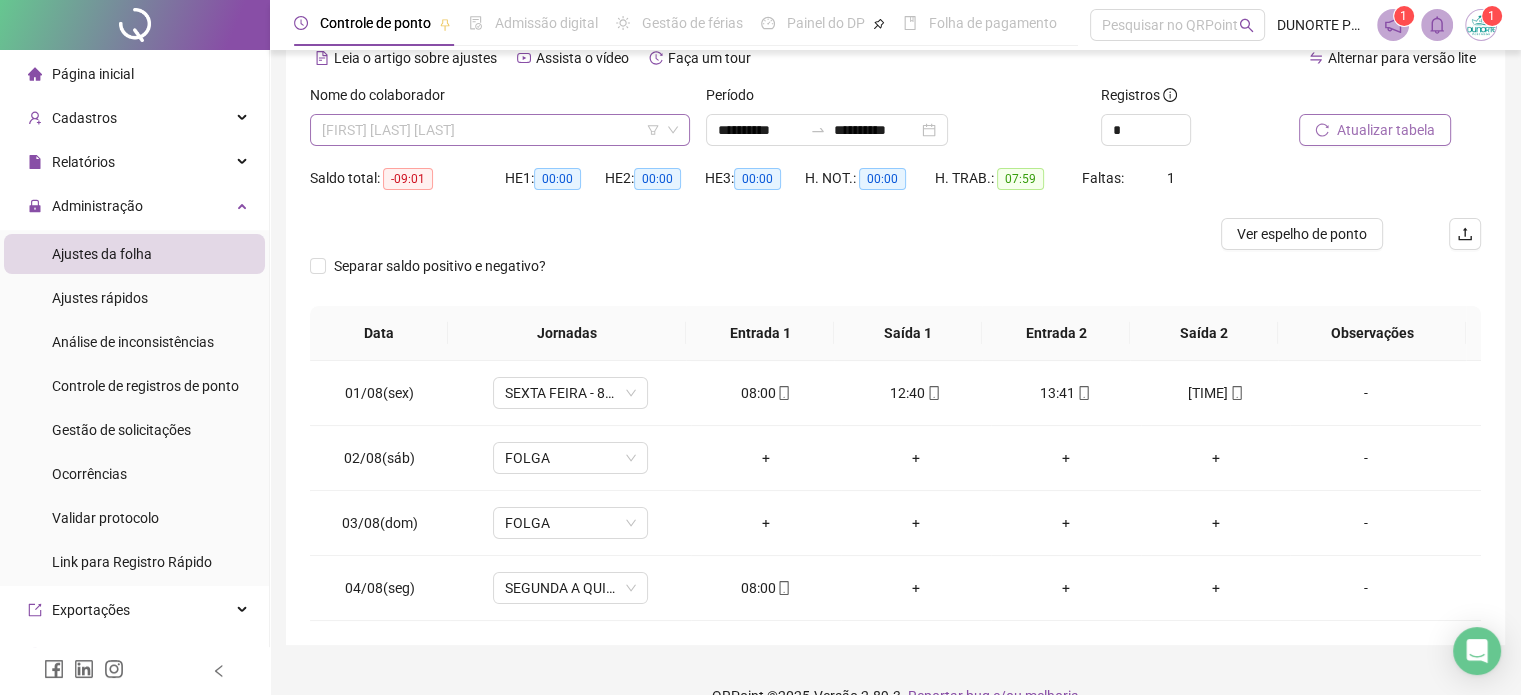 click on "[FIRST] [LAST] [LAST]" at bounding box center [500, 130] 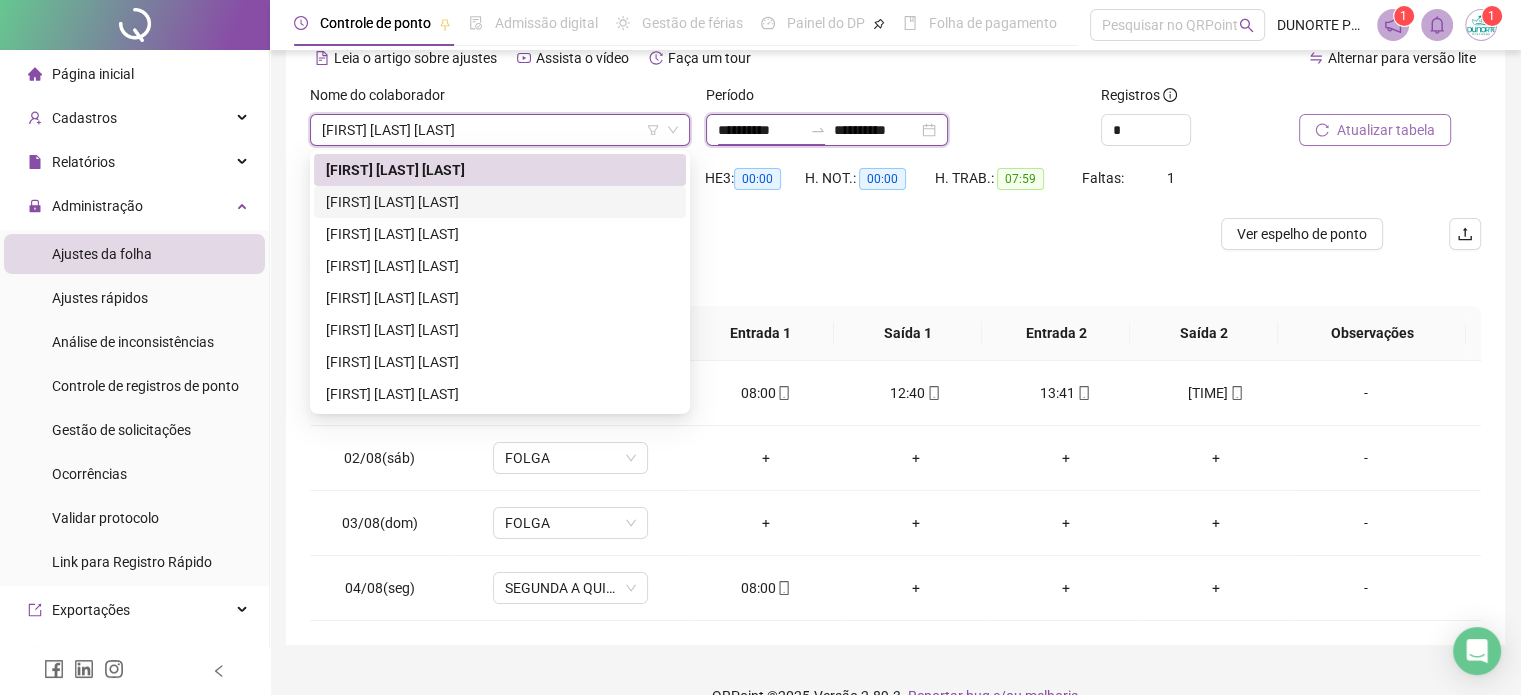 click on "**********" at bounding box center [760, 130] 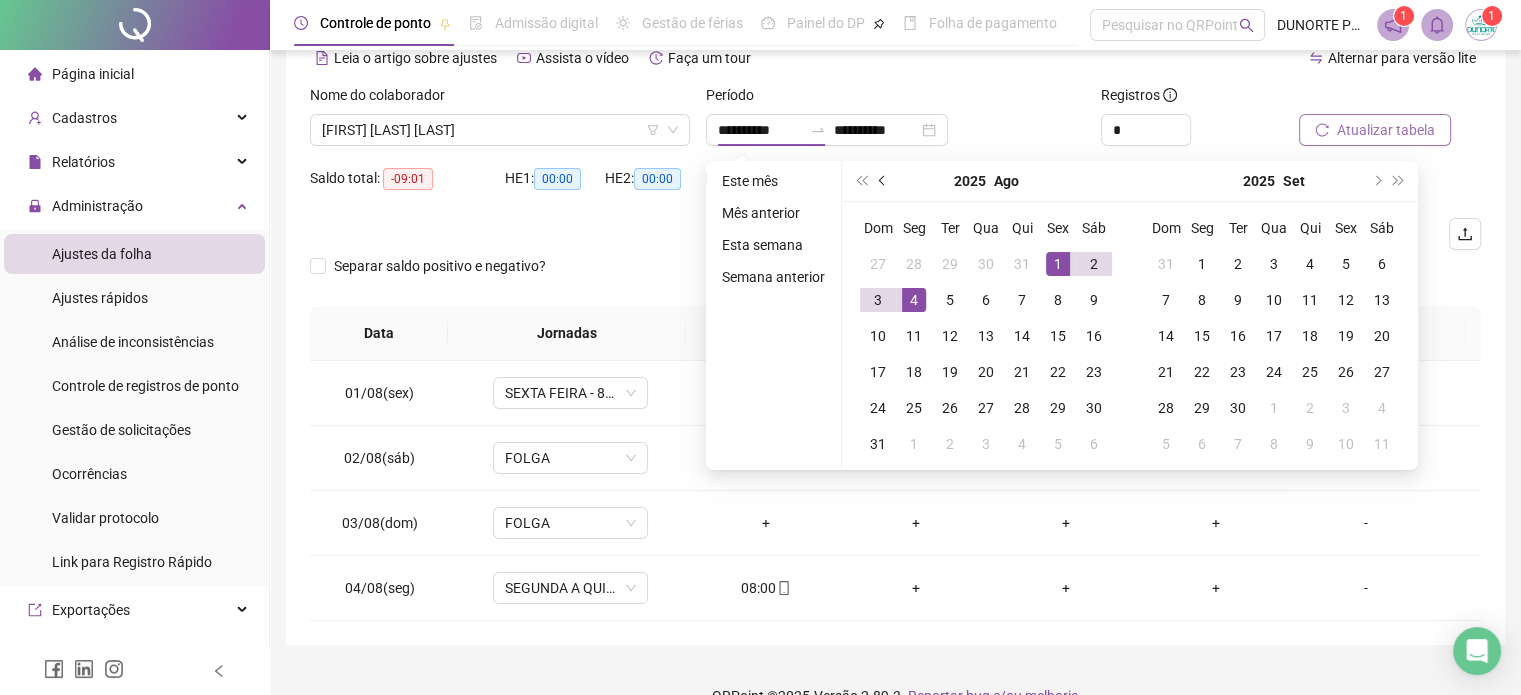 click at bounding box center [883, 181] 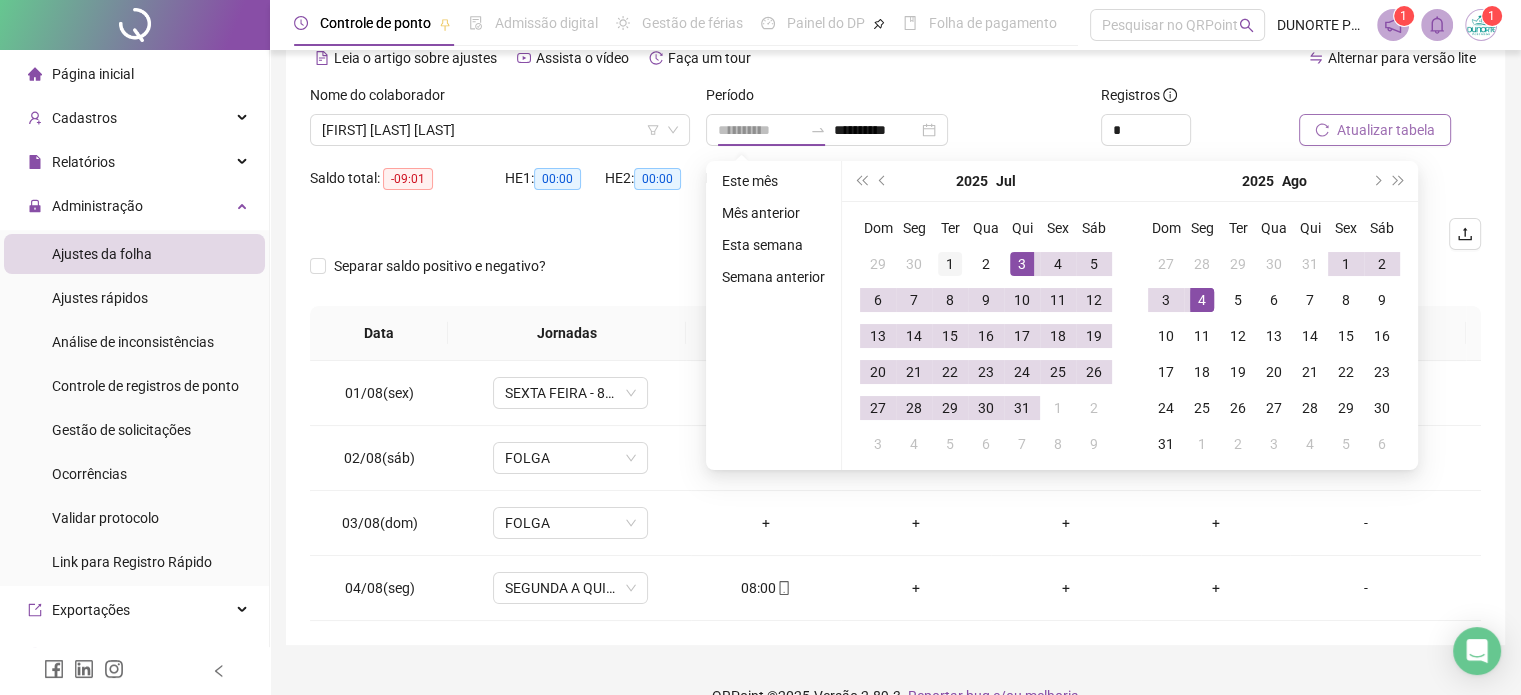type on "**********" 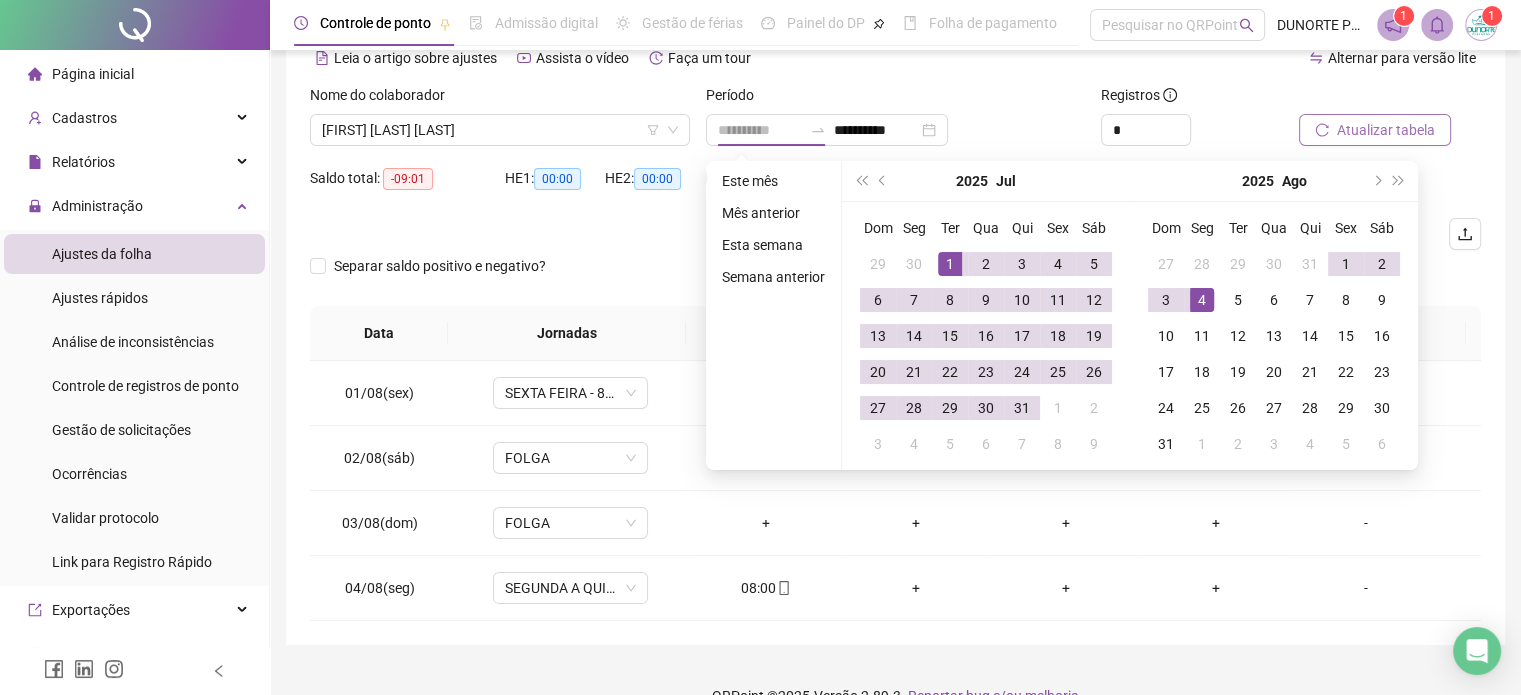 click on "1" at bounding box center (950, 264) 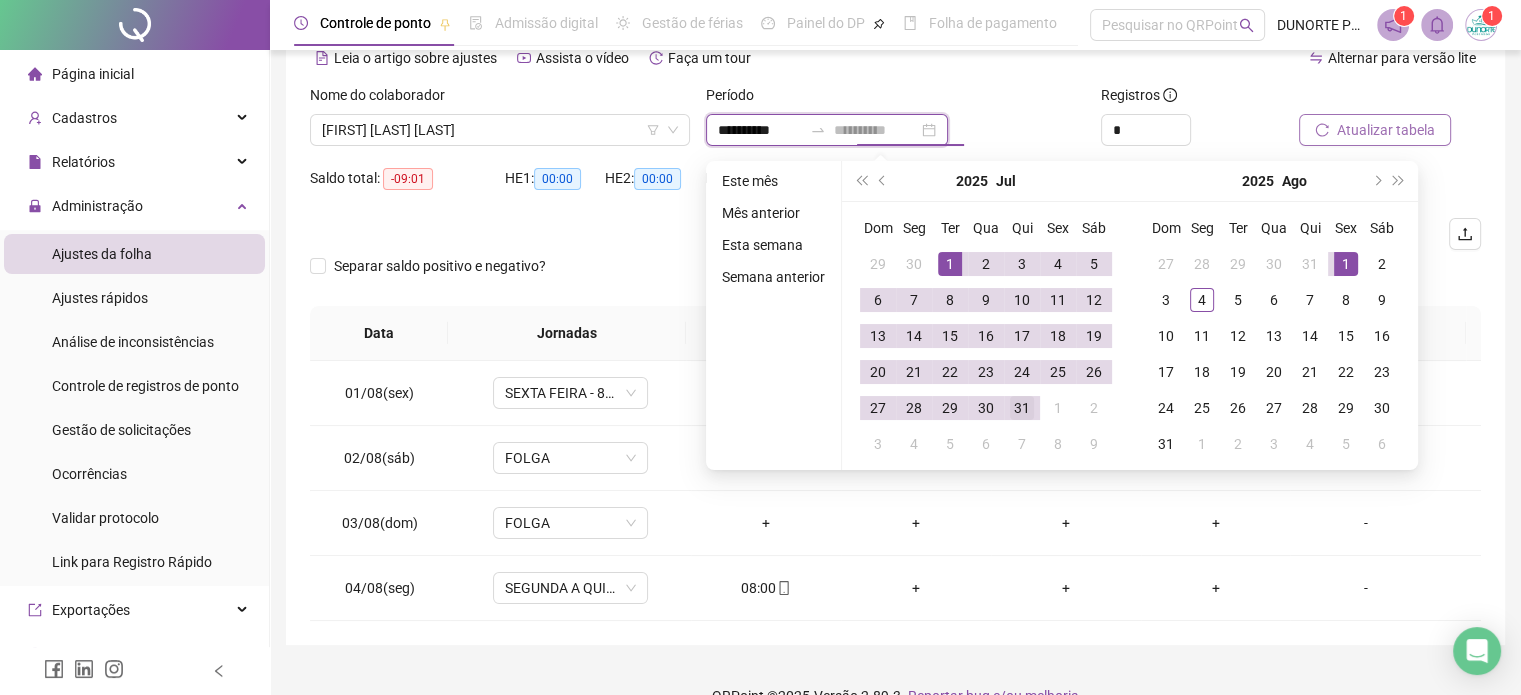 type on "**********" 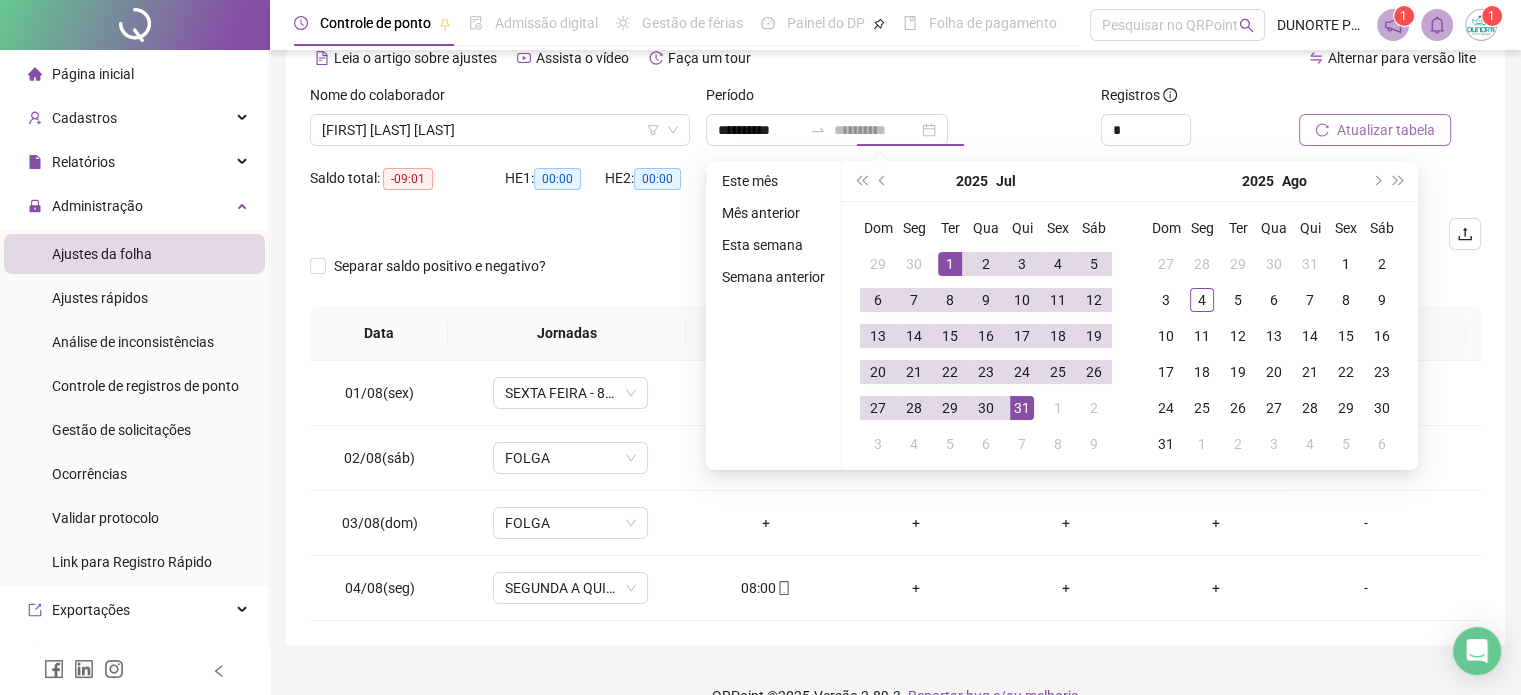 click on "31" at bounding box center (1022, 408) 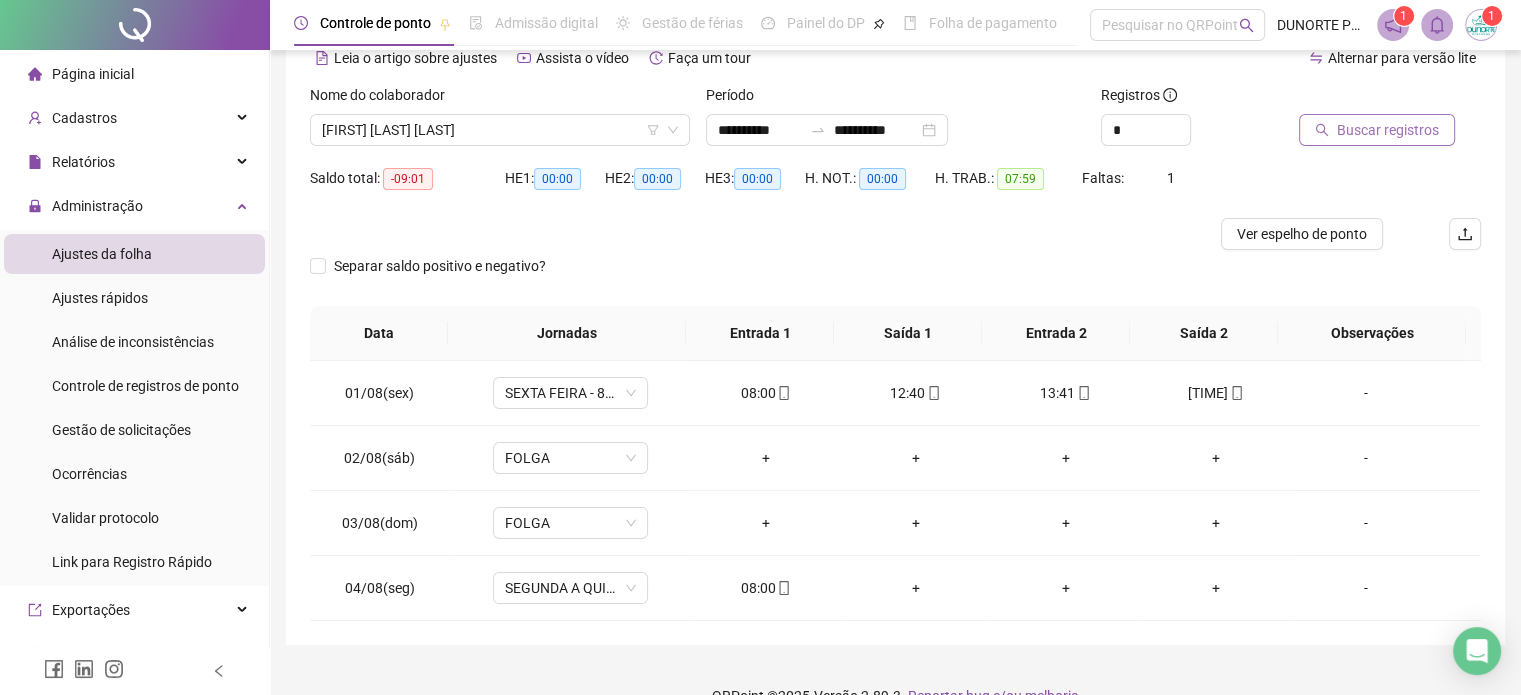click on "Buscar registros" at bounding box center [1388, 130] 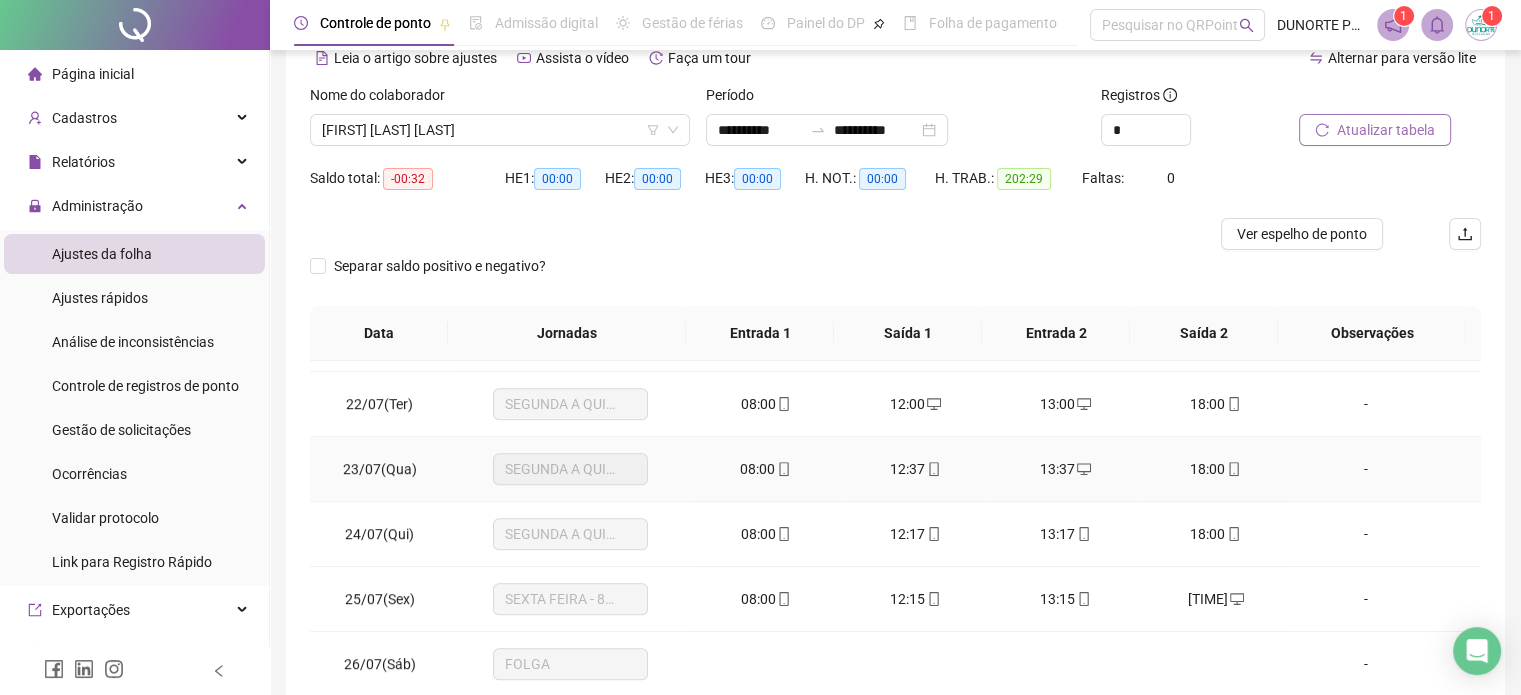 scroll, scrollTop: 1581, scrollLeft: 0, axis: vertical 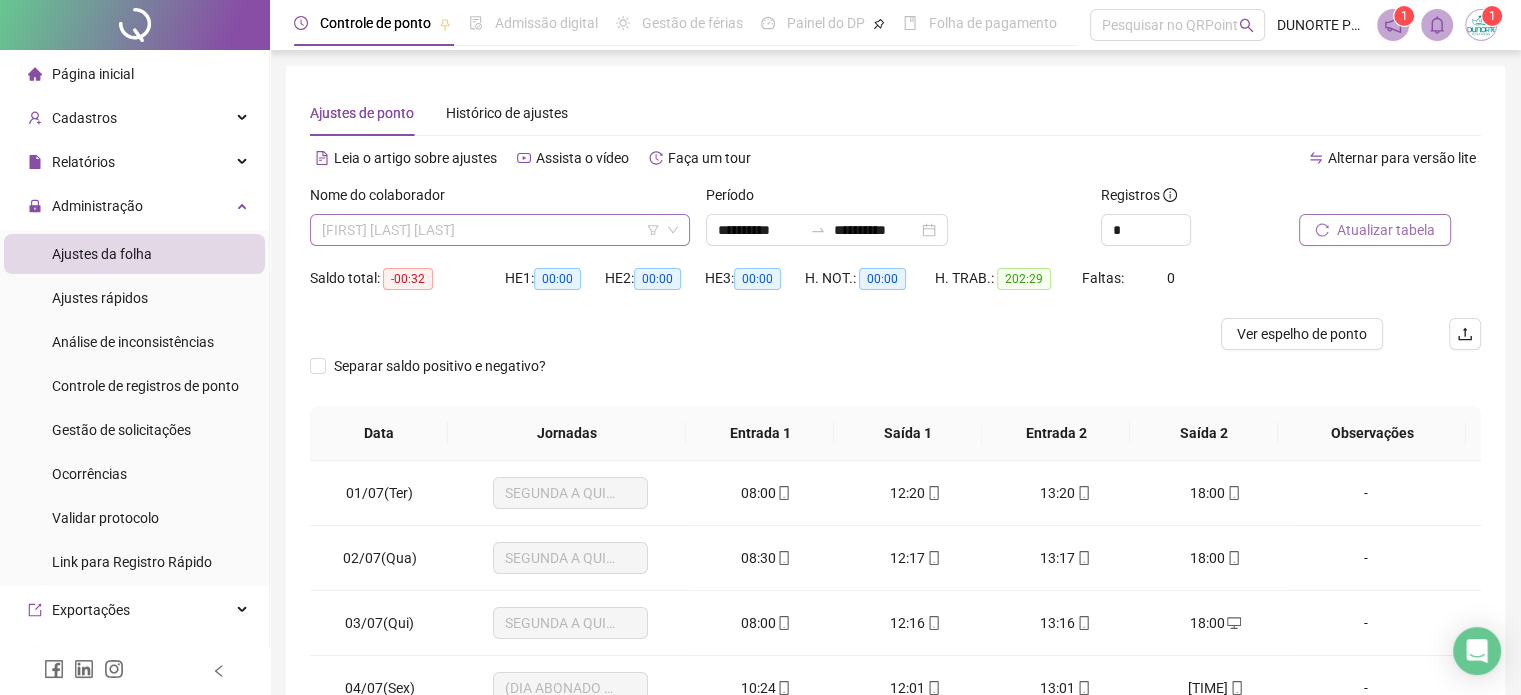 click on "[FIRST] [LAST] [LAST]" at bounding box center (500, 230) 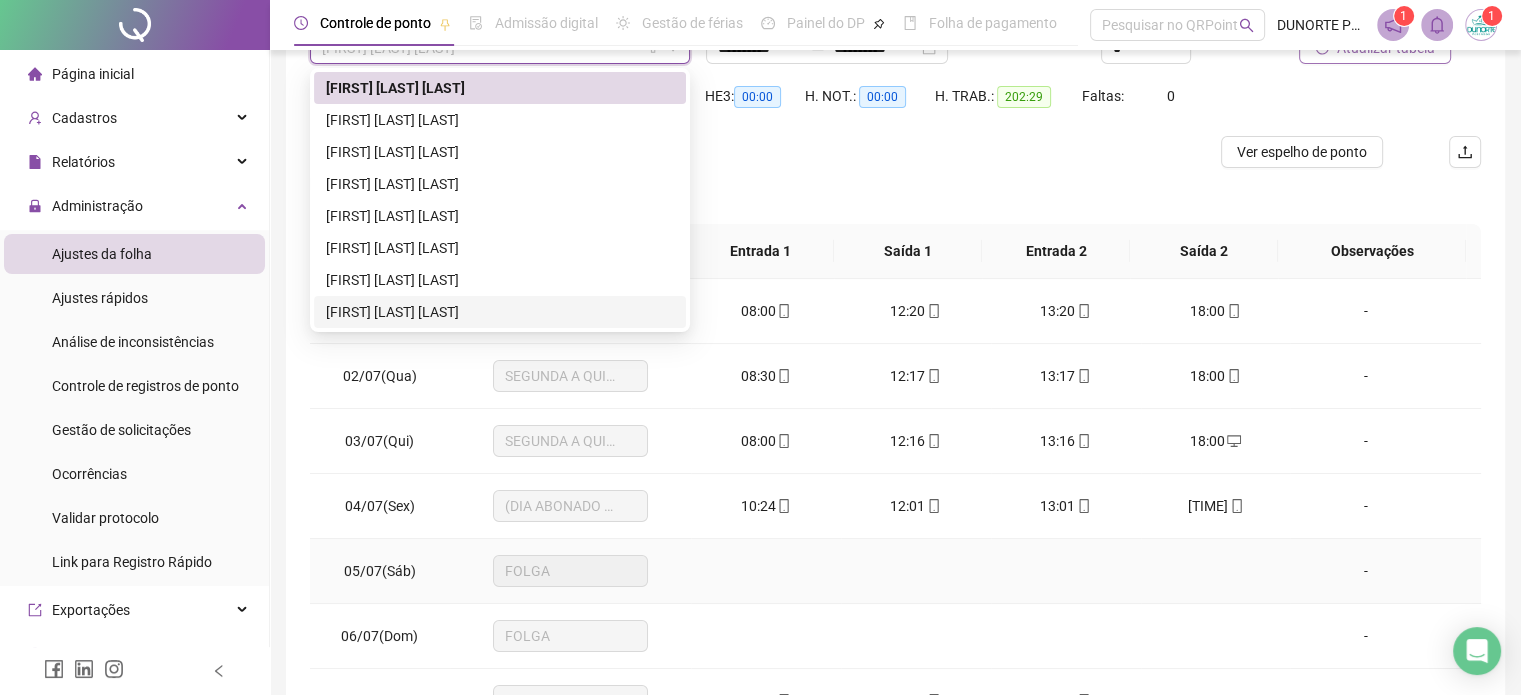 scroll, scrollTop: 302, scrollLeft: 0, axis: vertical 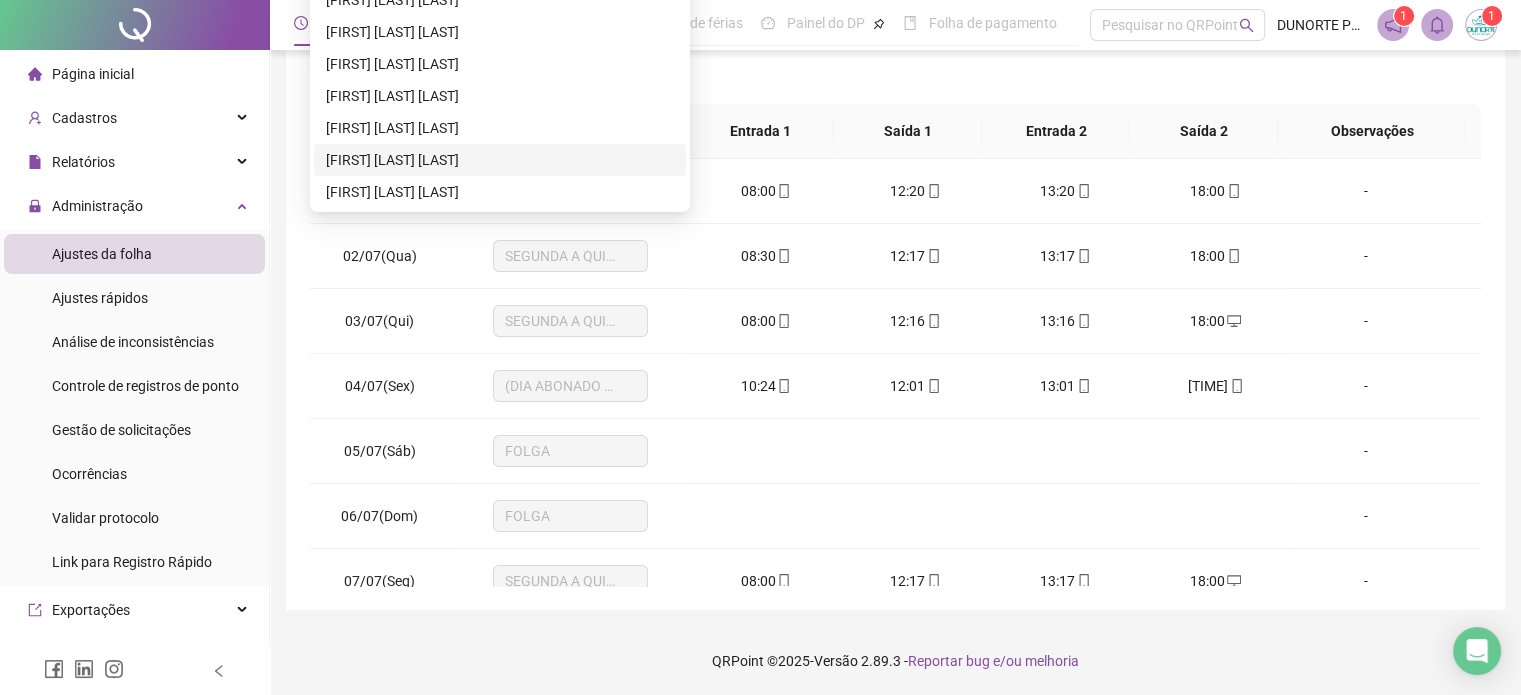 click on "[FIRST] [LAST] [LAST]" at bounding box center (500, 160) 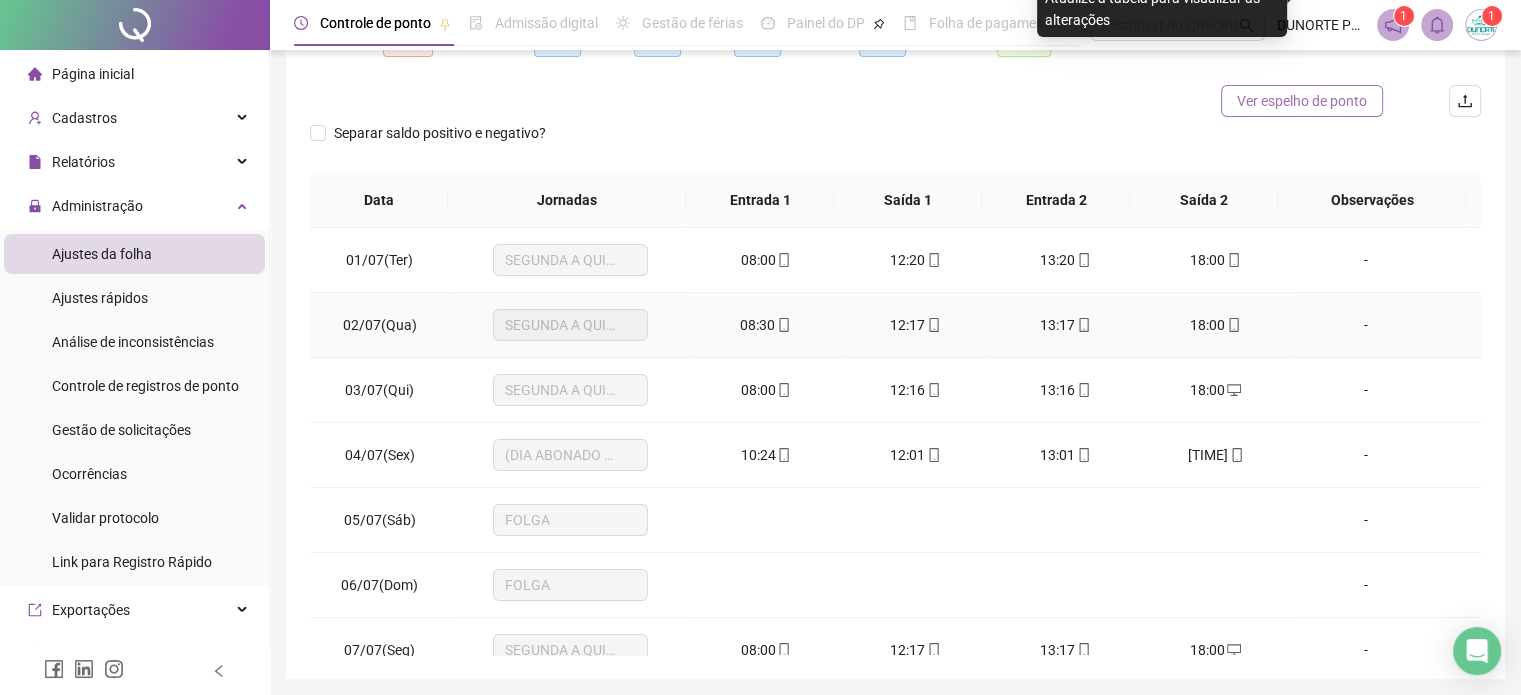 scroll, scrollTop: 102, scrollLeft: 0, axis: vertical 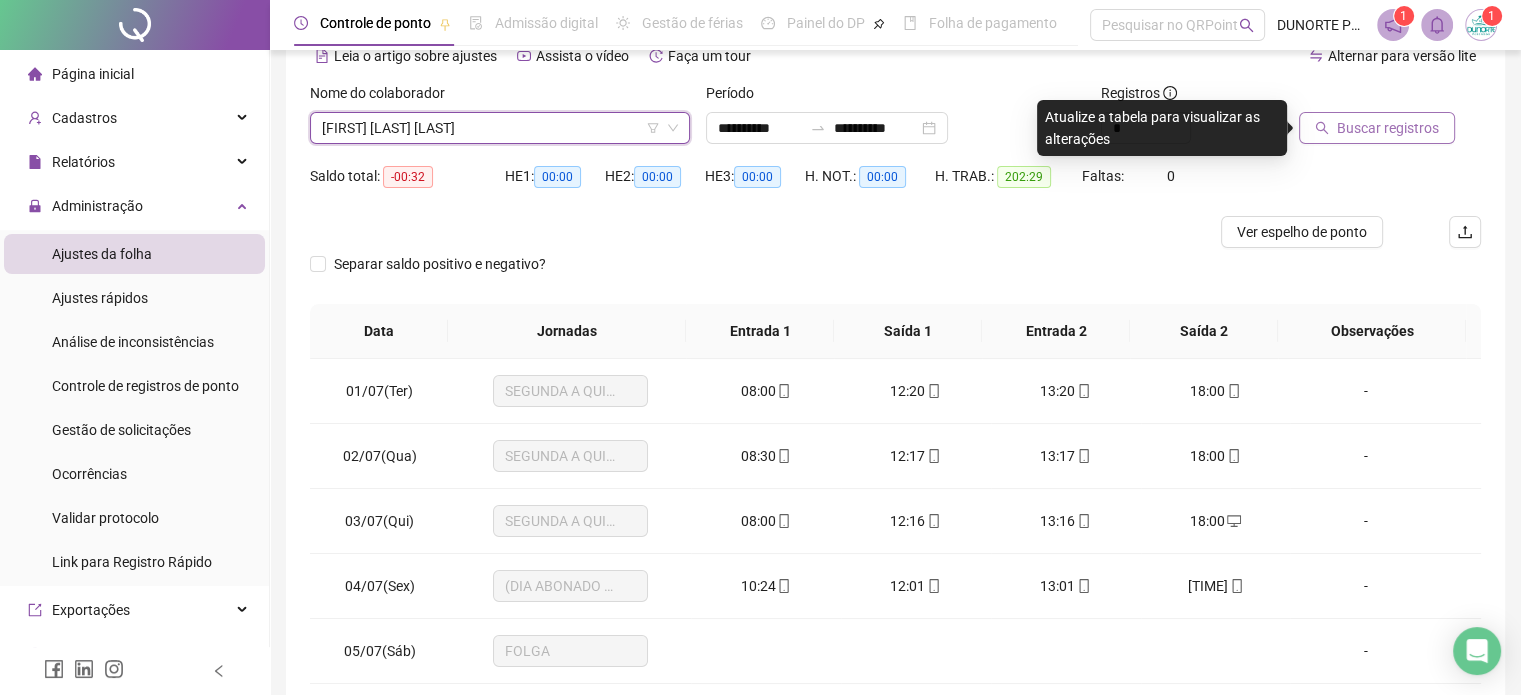 click on "Buscar registros" at bounding box center (1388, 128) 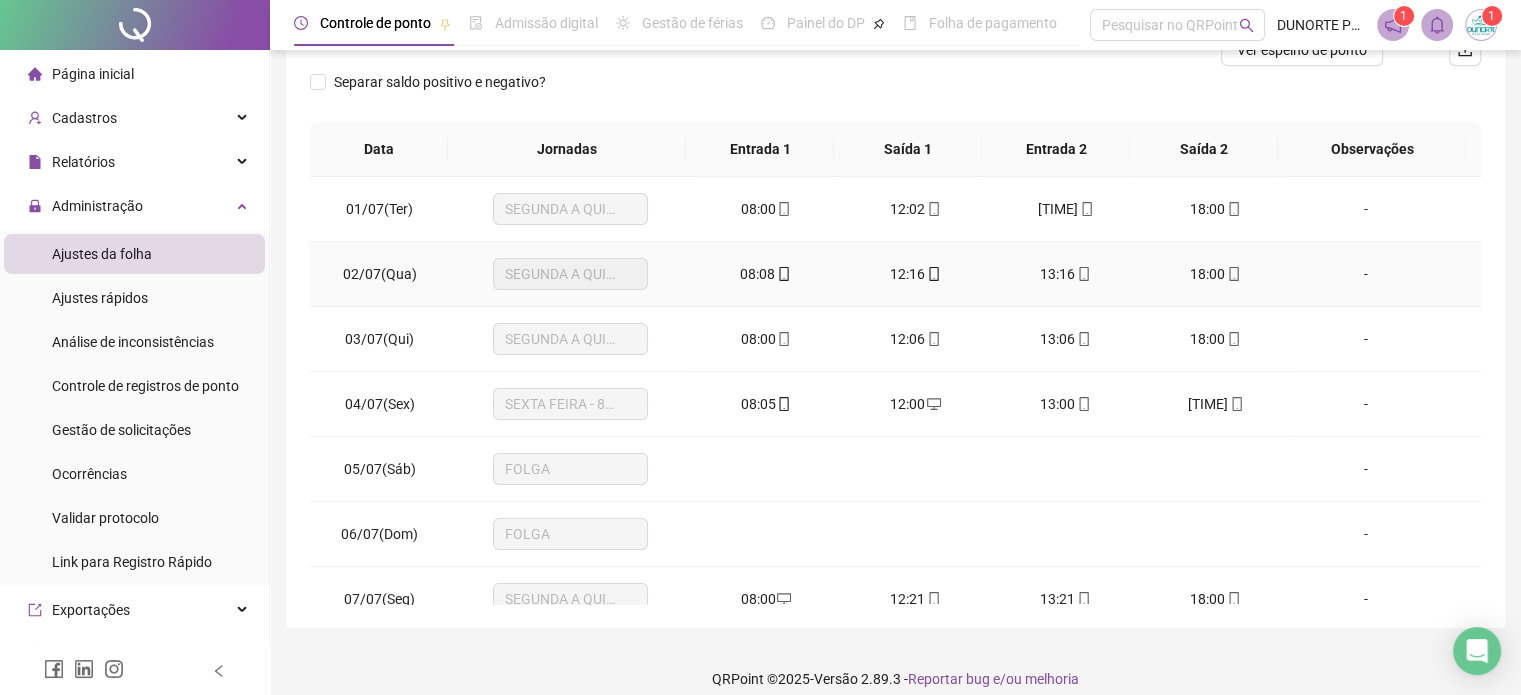 scroll, scrollTop: 302, scrollLeft: 0, axis: vertical 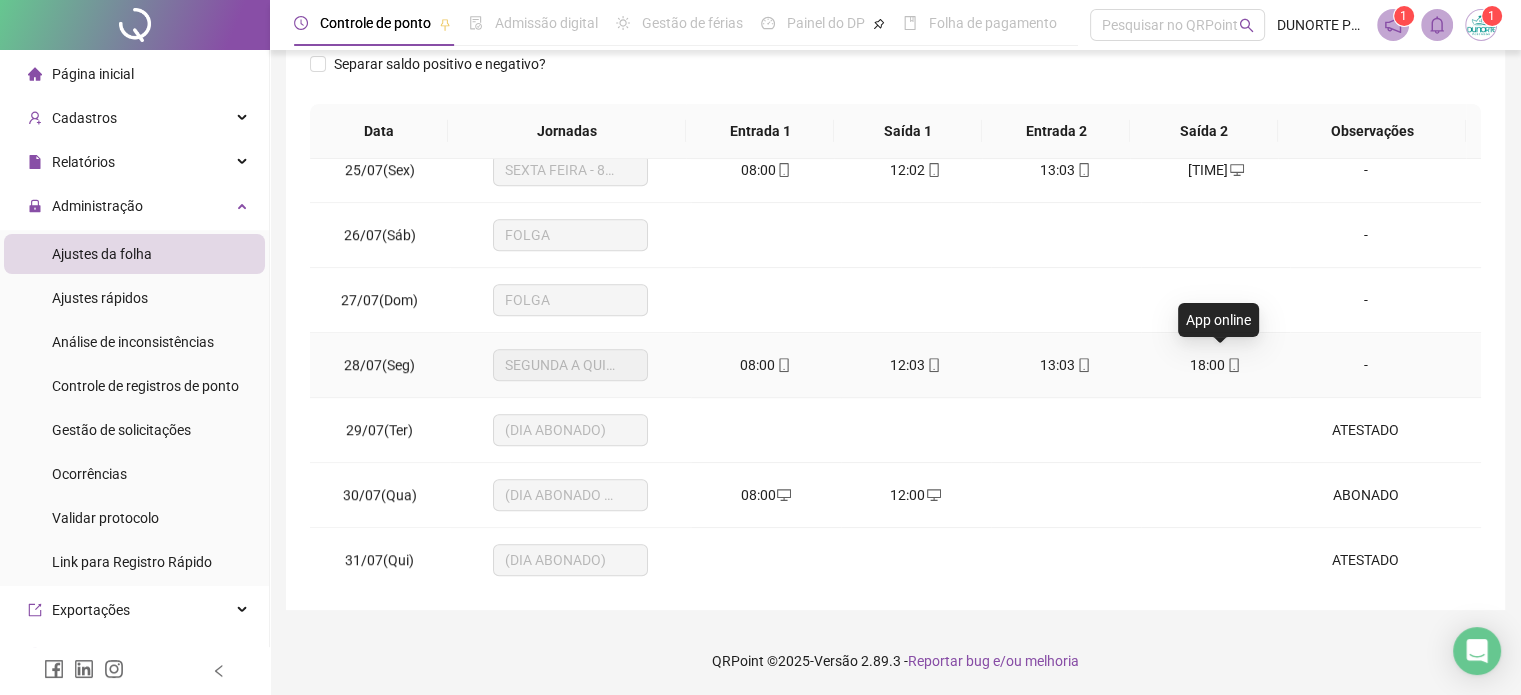 click 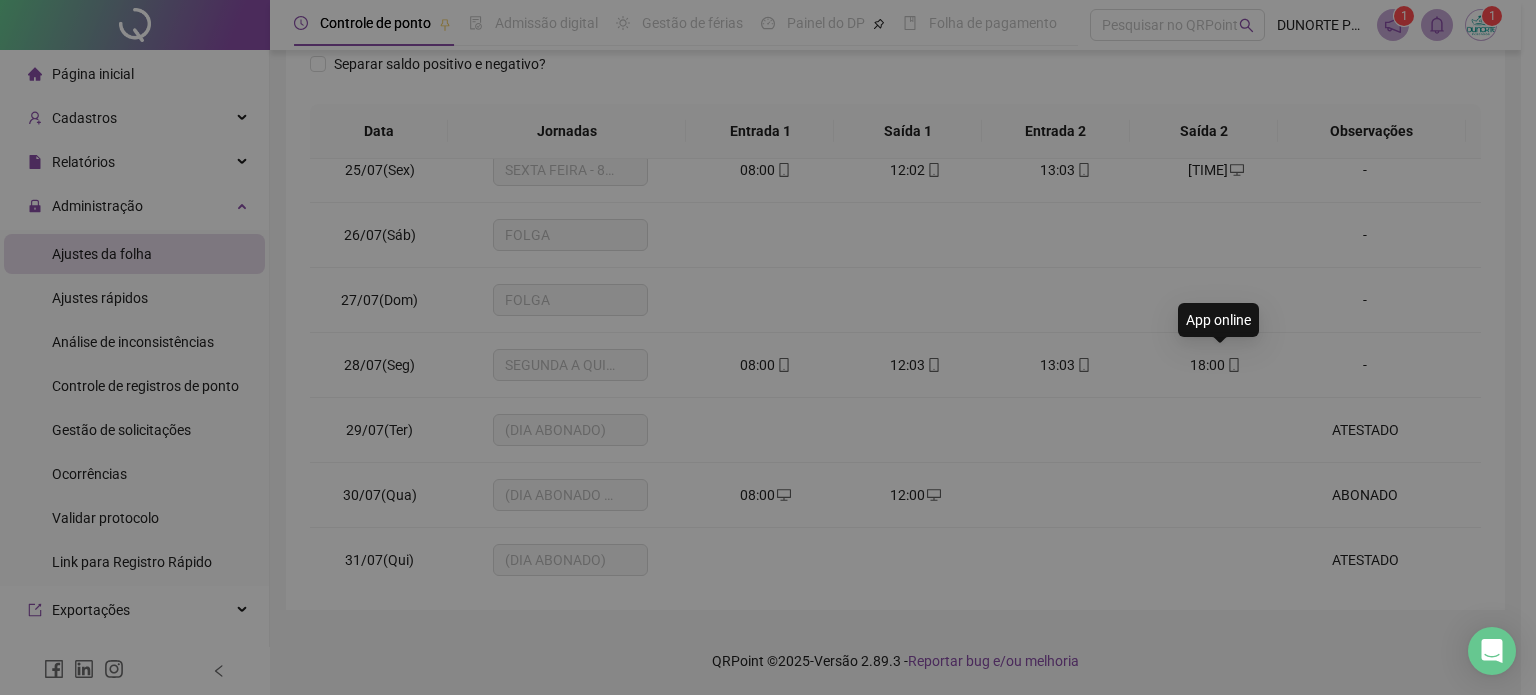 type on "**********" 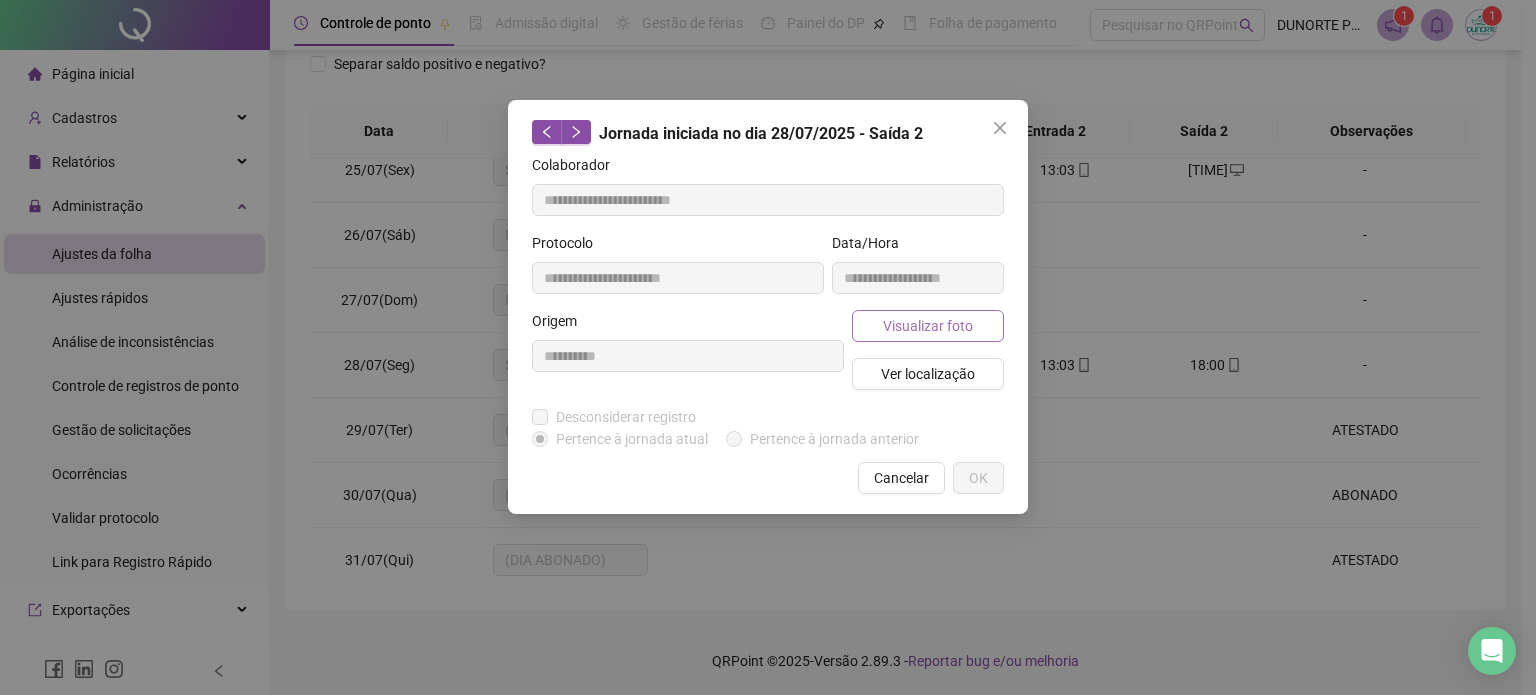 click on "Visualizar foto" at bounding box center (928, 326) 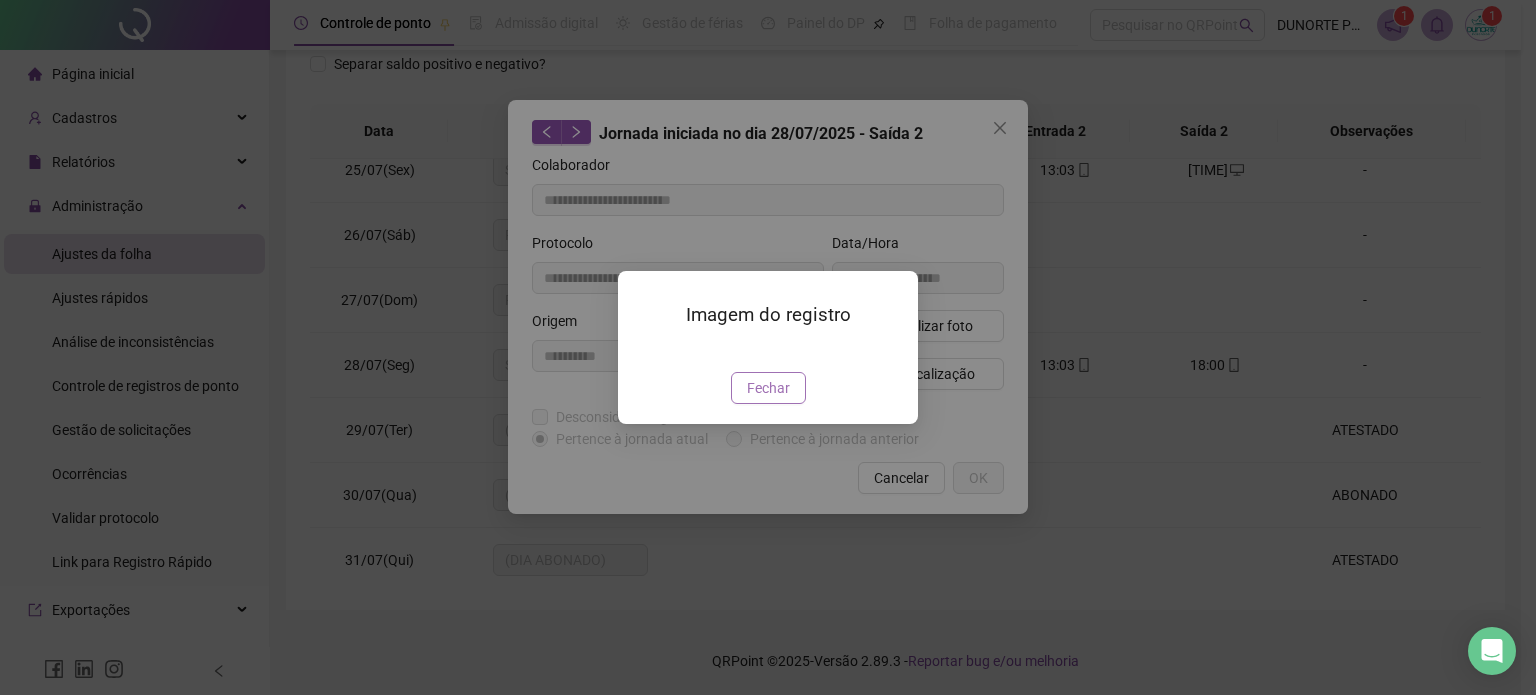 click on "Fechar" at bounding box center (768, 388) 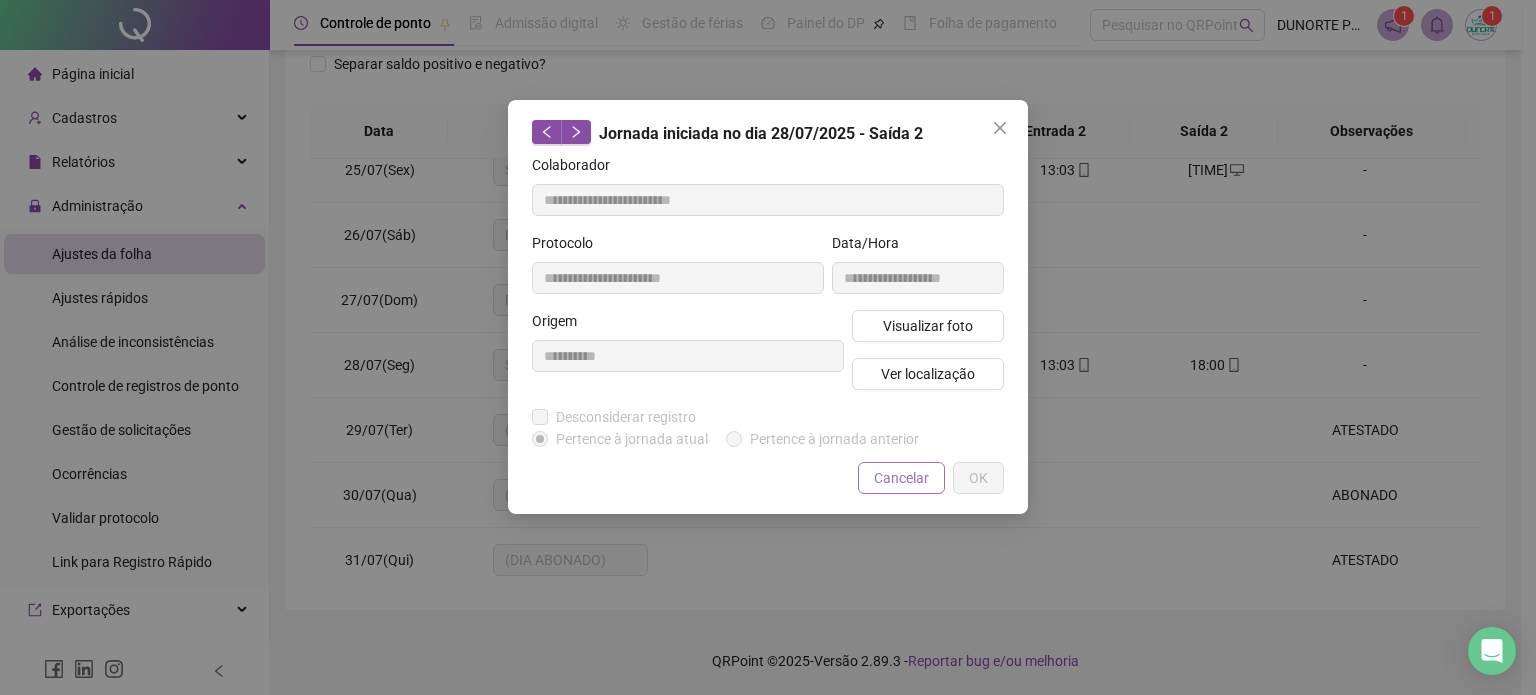 click on "Cancelar" at bounding box center [901, 478] 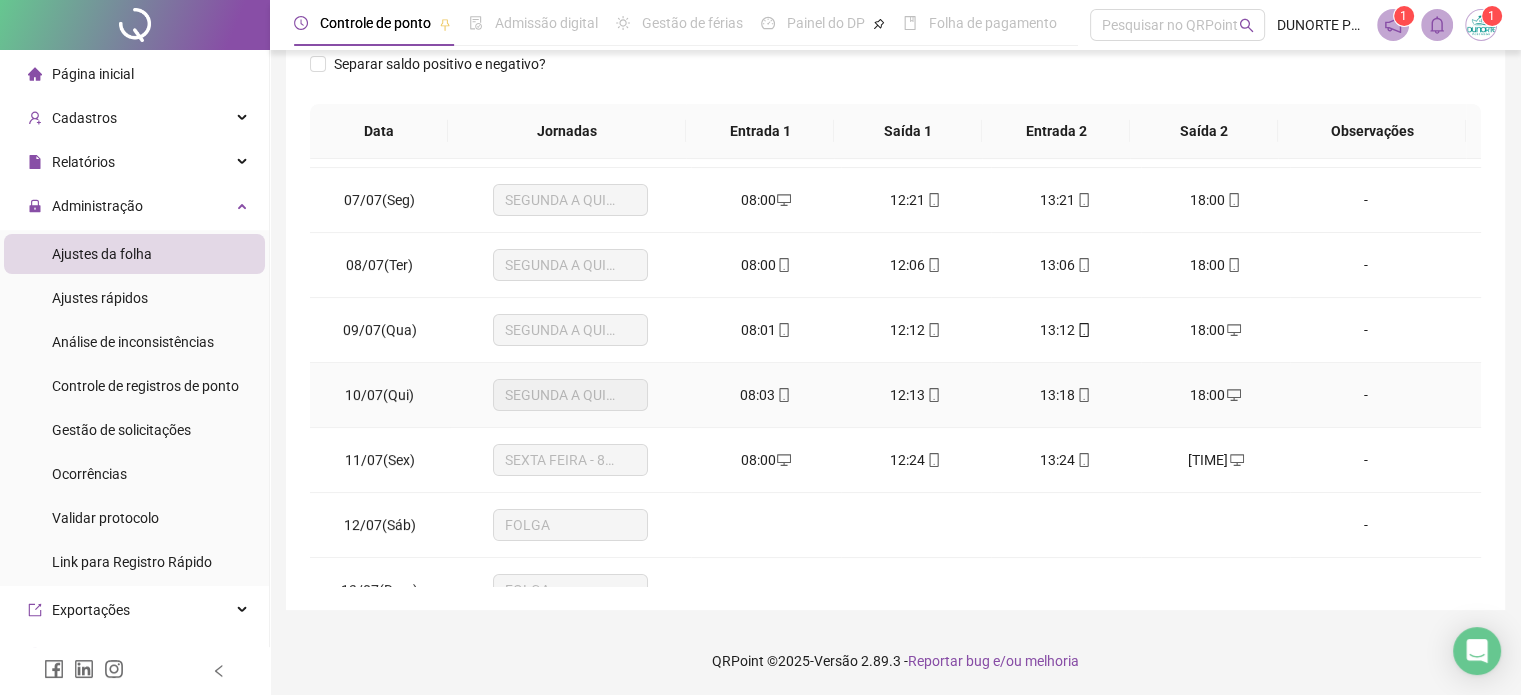 scroll, scrollTop: 0, scrollLeft: 0, axis: both 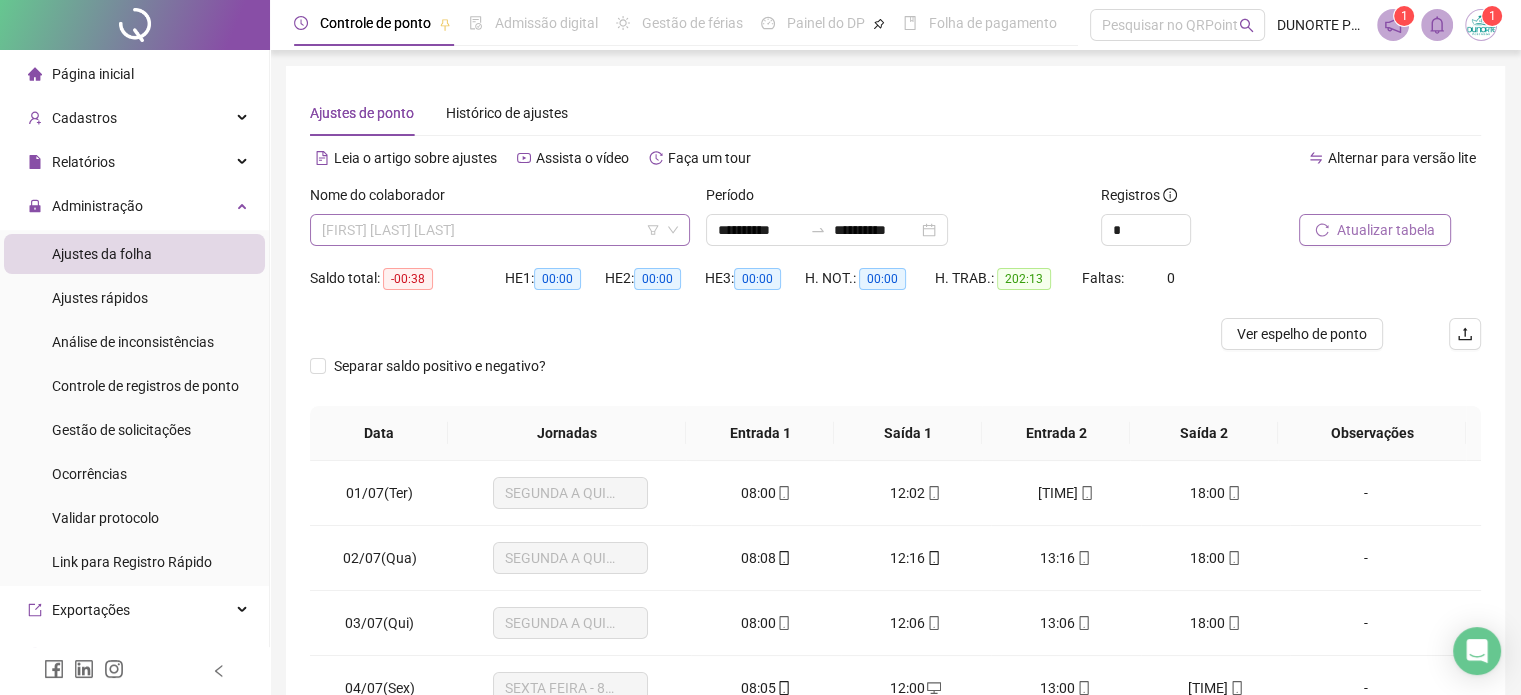click on "[FIRST] [LAST] [LAST]" at bounding box center (500, 230) 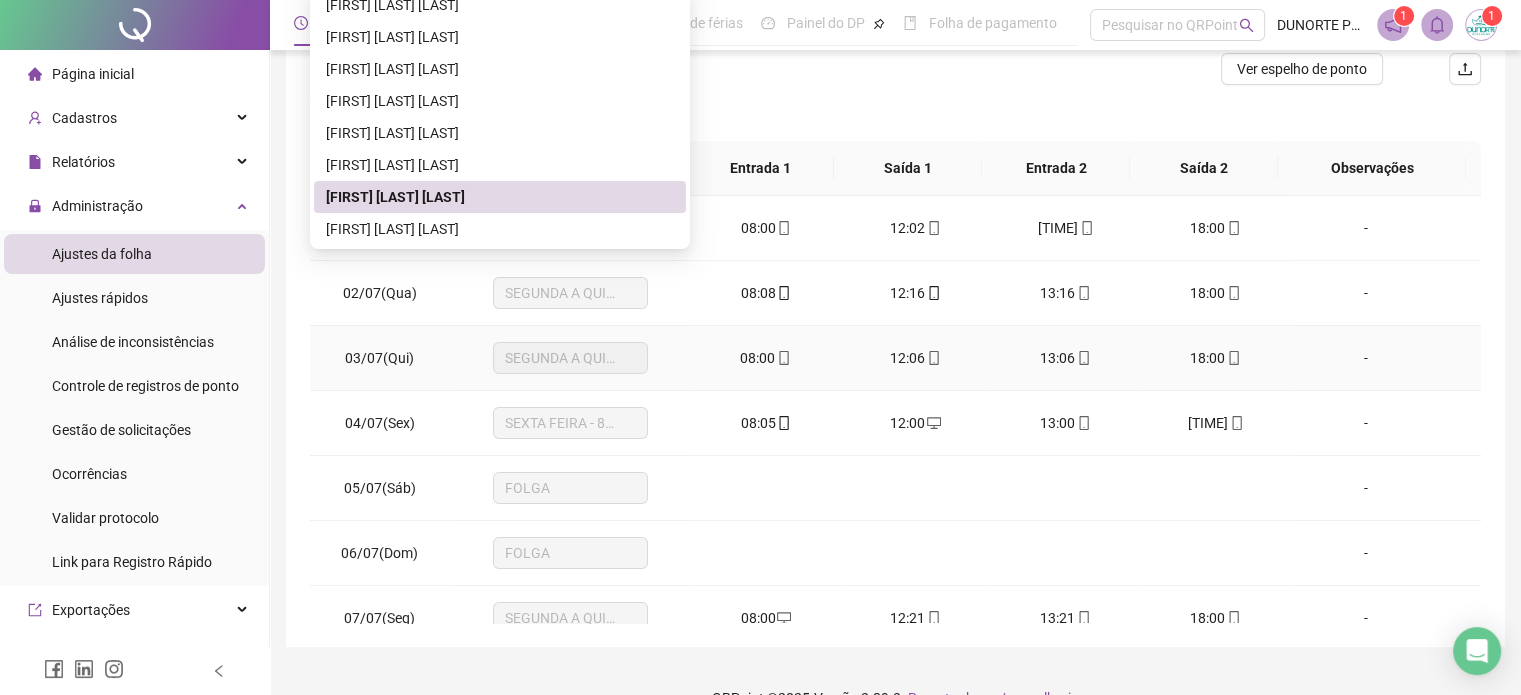 scroll, scrollTop: 302, scrollLeft: 0, axis: vertical 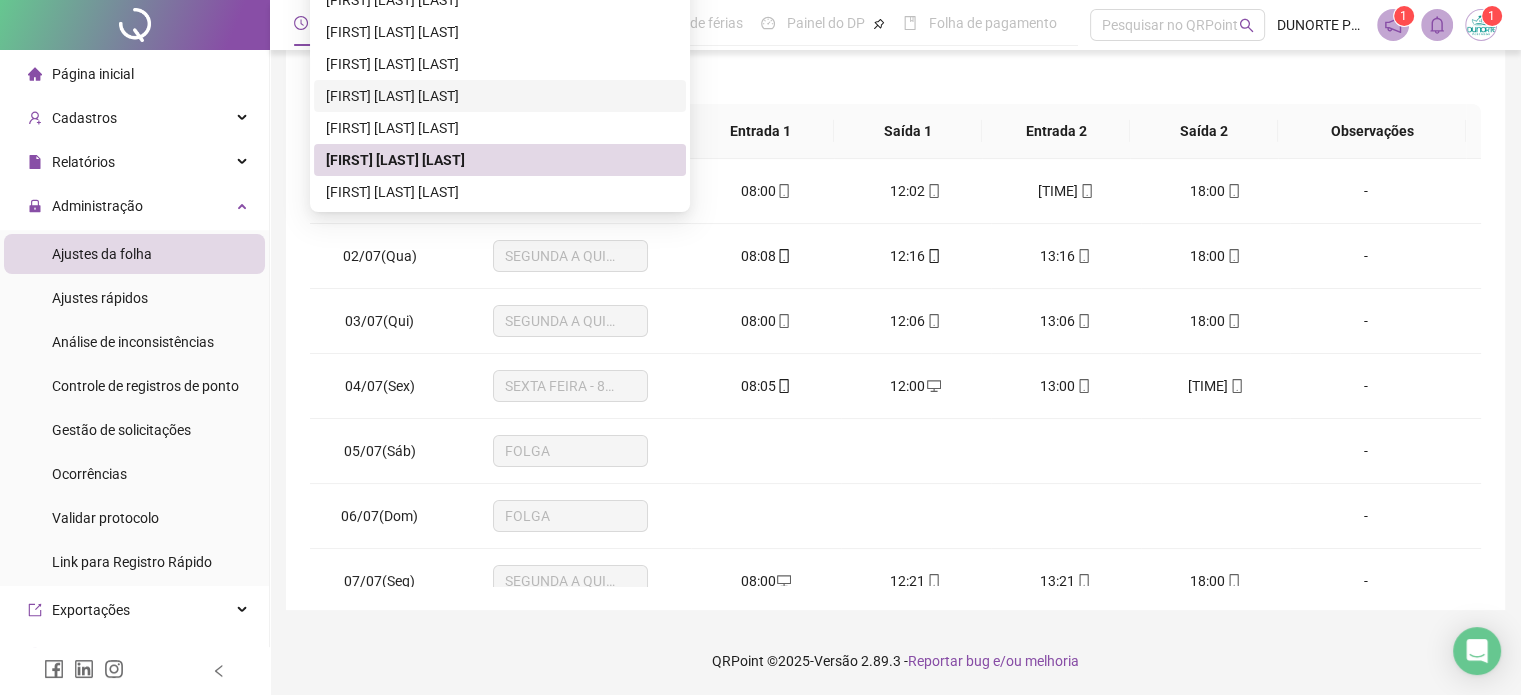 click on "[FIRST] [LAST] [LAST]" at bounding box center (500, 96) 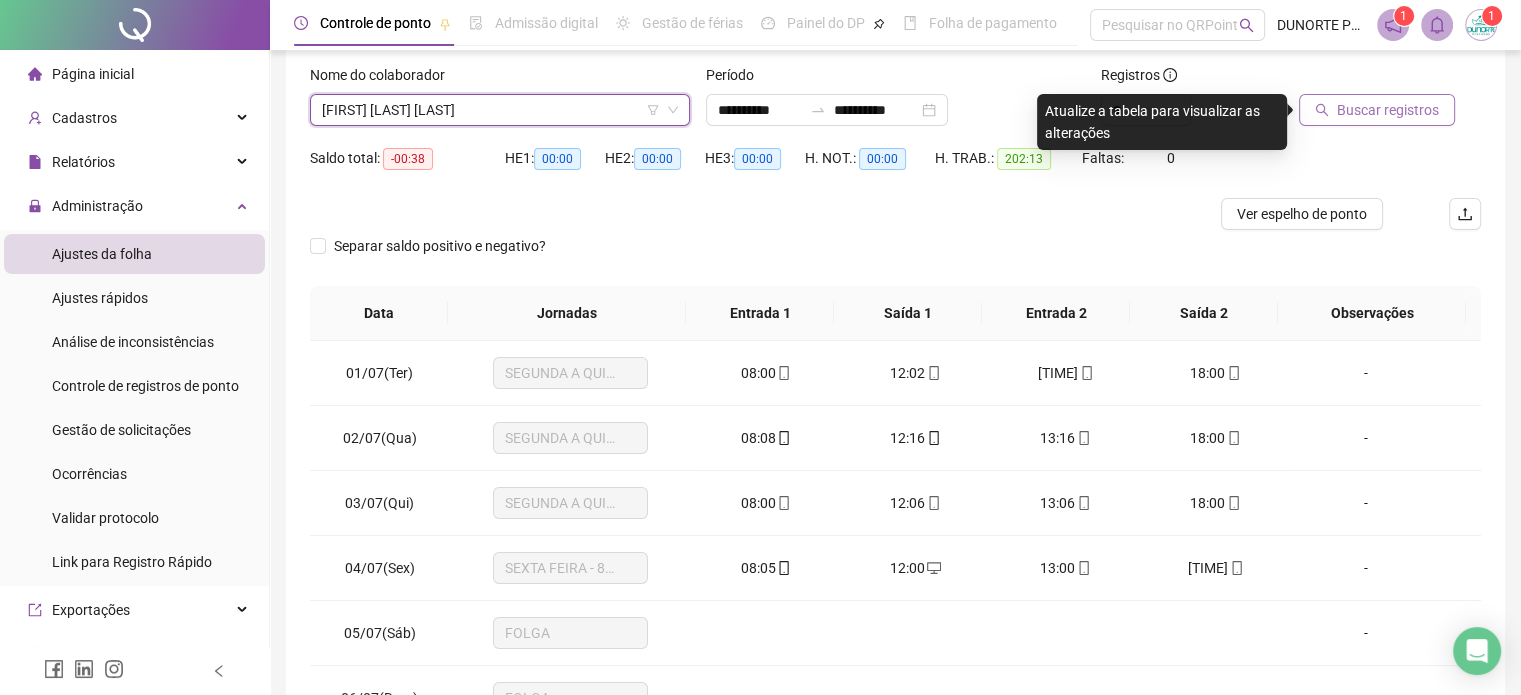 scroll, scrollTop: 2, scrollLeft: 0, axis: vertical 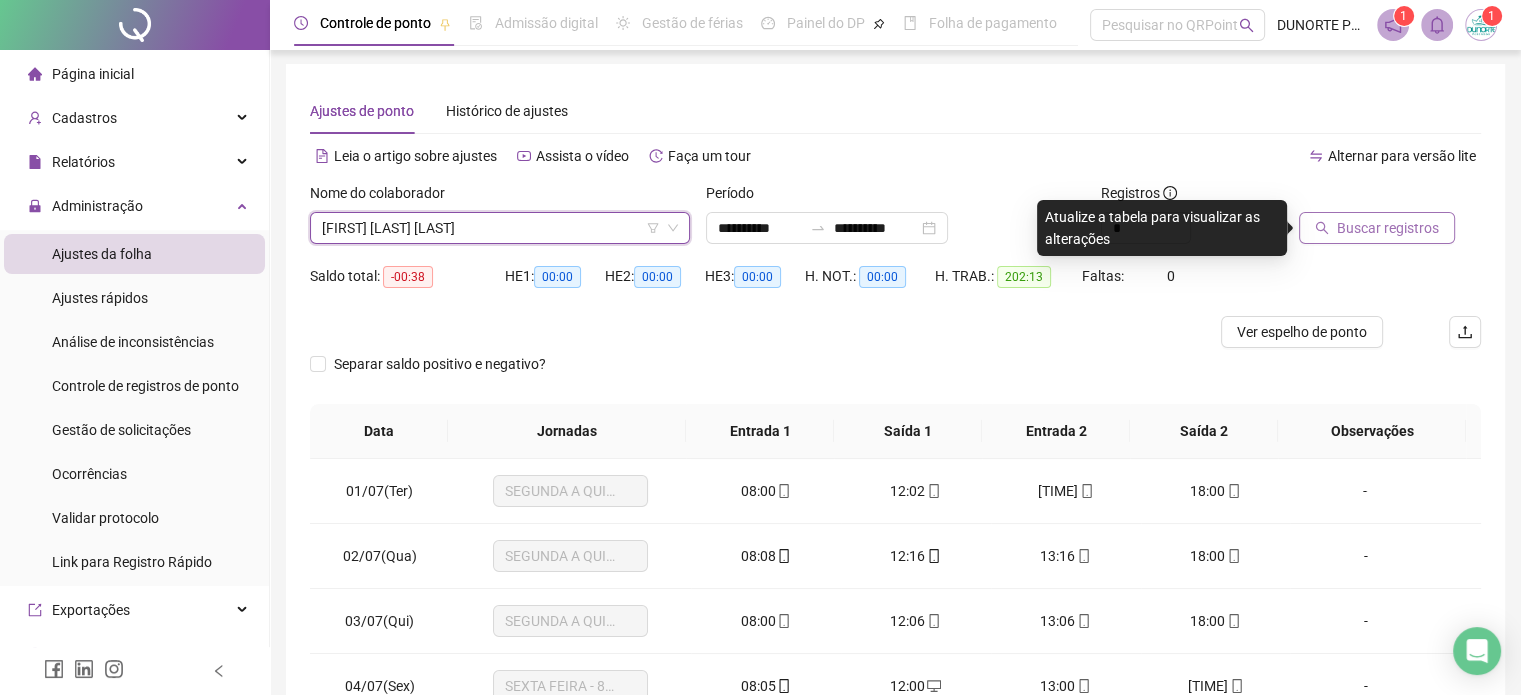click on "Buscar registros" at bounding box center [1388, 228] 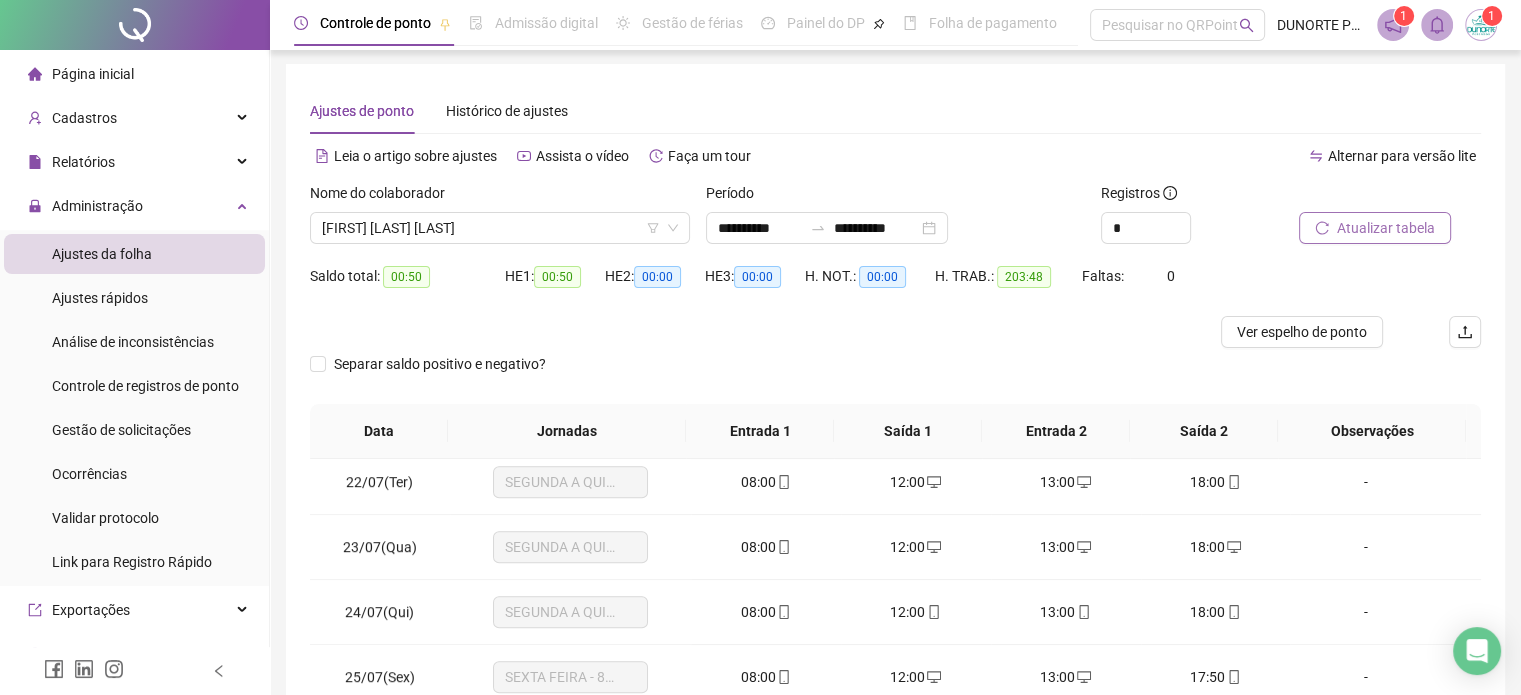 scroll, scrollTop: 1581, scrollLeft: 0, axis: vertical 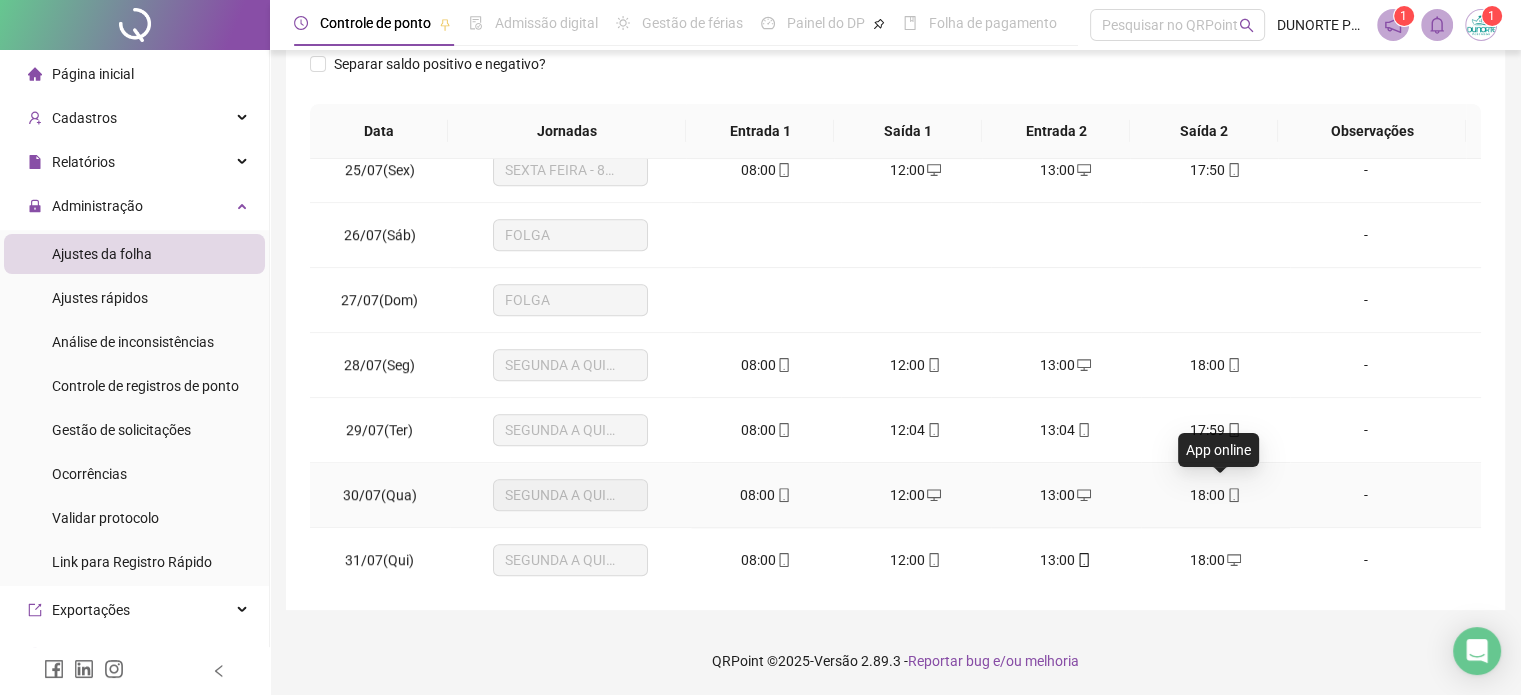 click 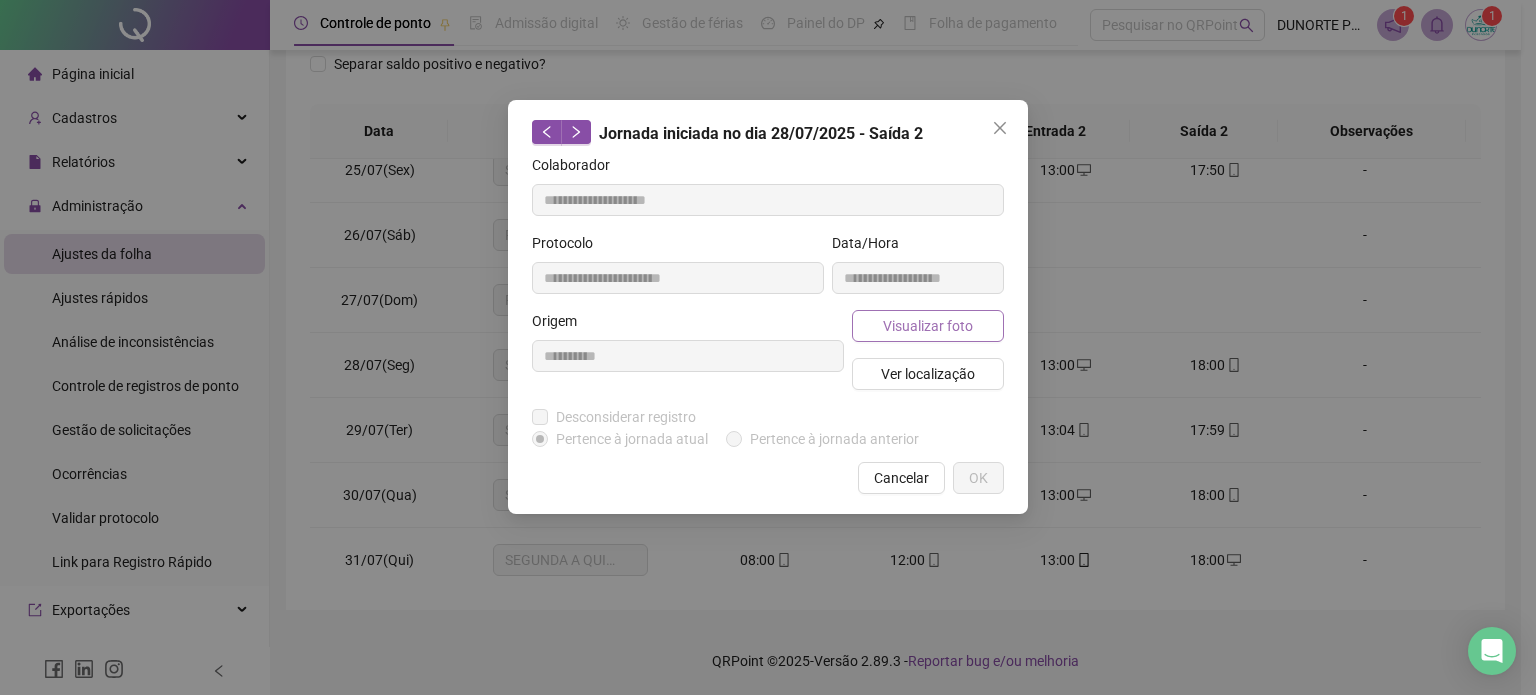 click on "Visualizar foto" at bounding box center [928, 326] 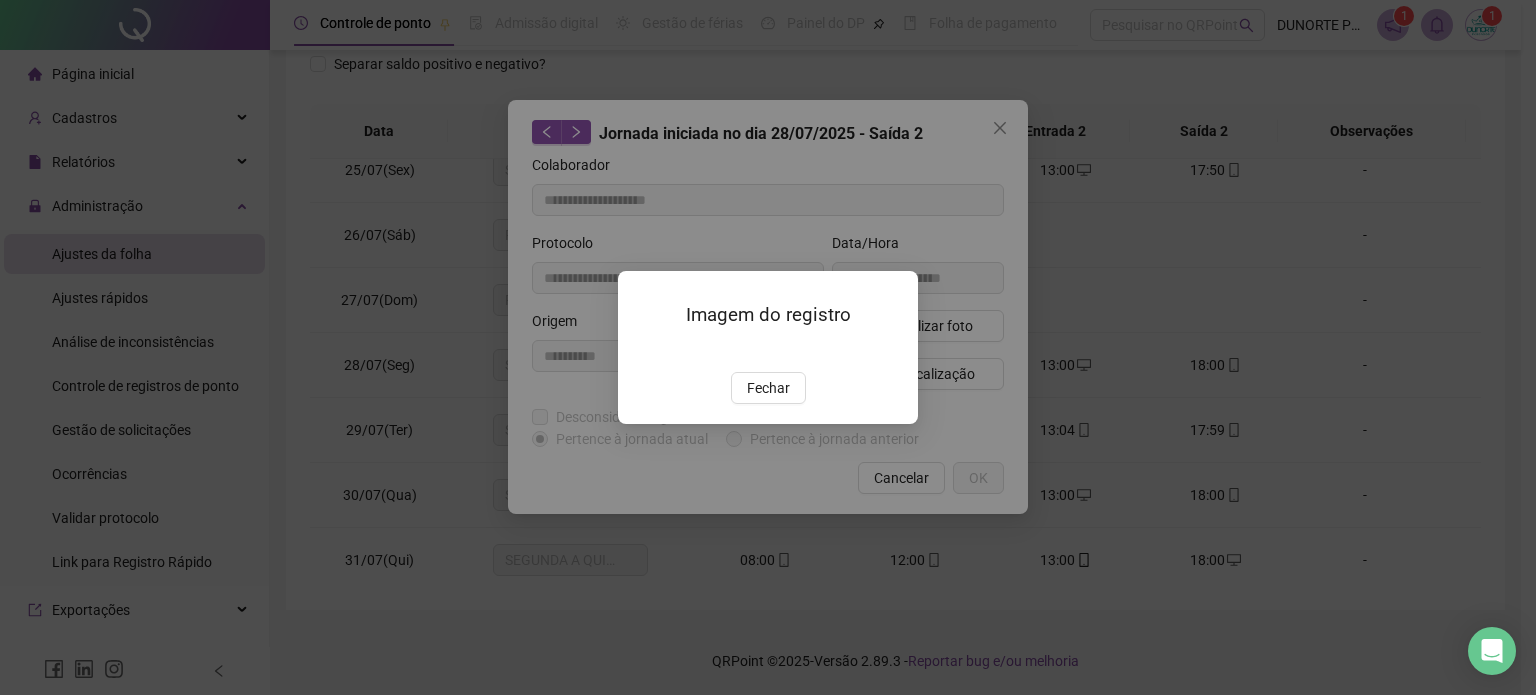 type on "**********" 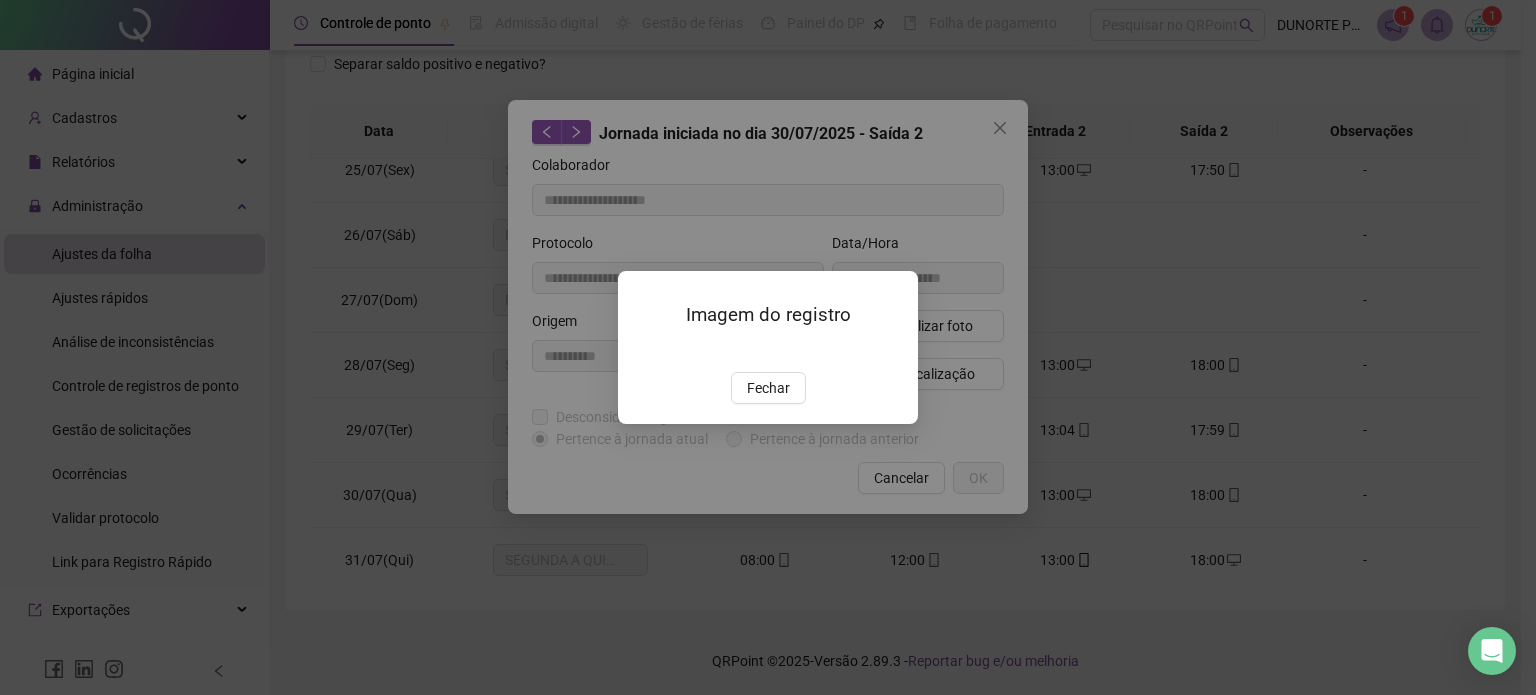 click on "Fechar" at bounding box center [768, 388] 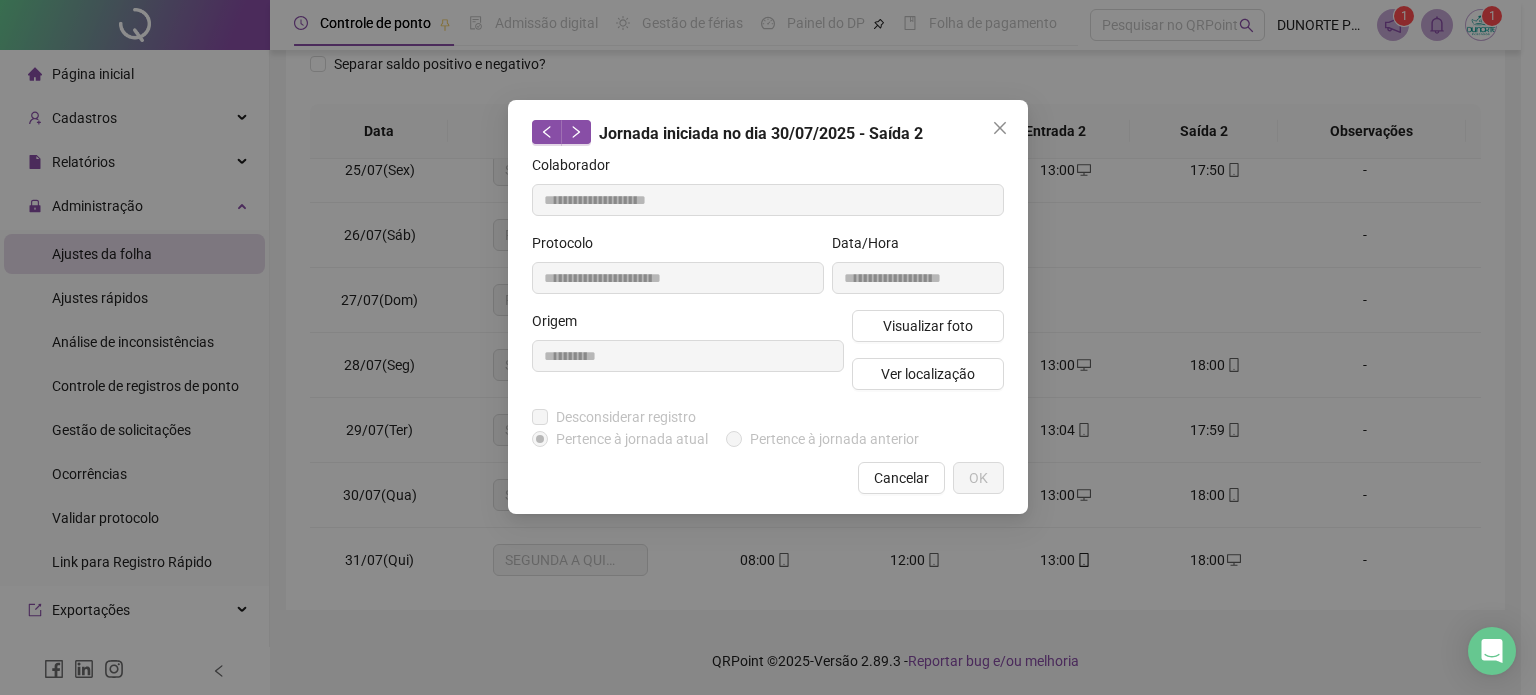 drag, startPoint x: 899, startPoint y: 475, endPoint x: 917, endPoint y: 475, distance: 18 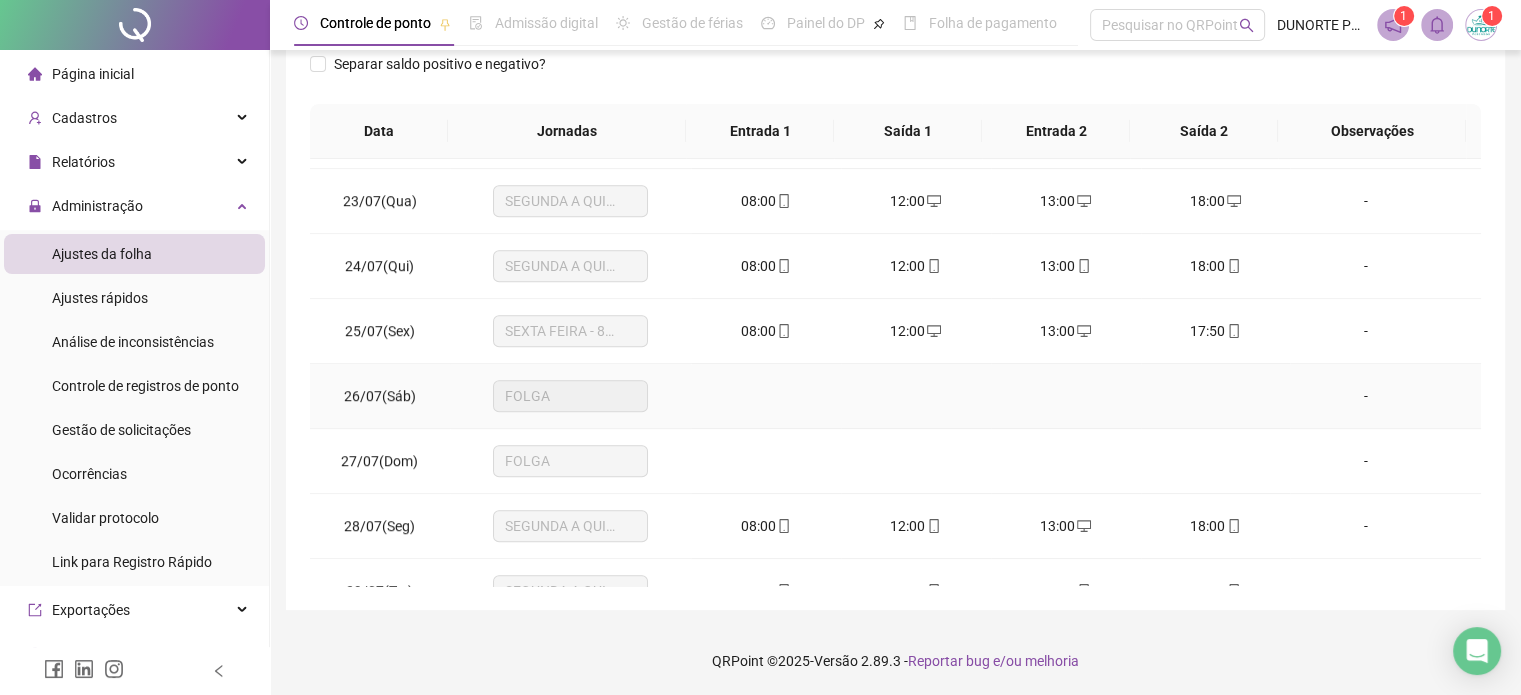 scroll, scrollTop: 1081, scrollLeft: 0, axis: vertical 